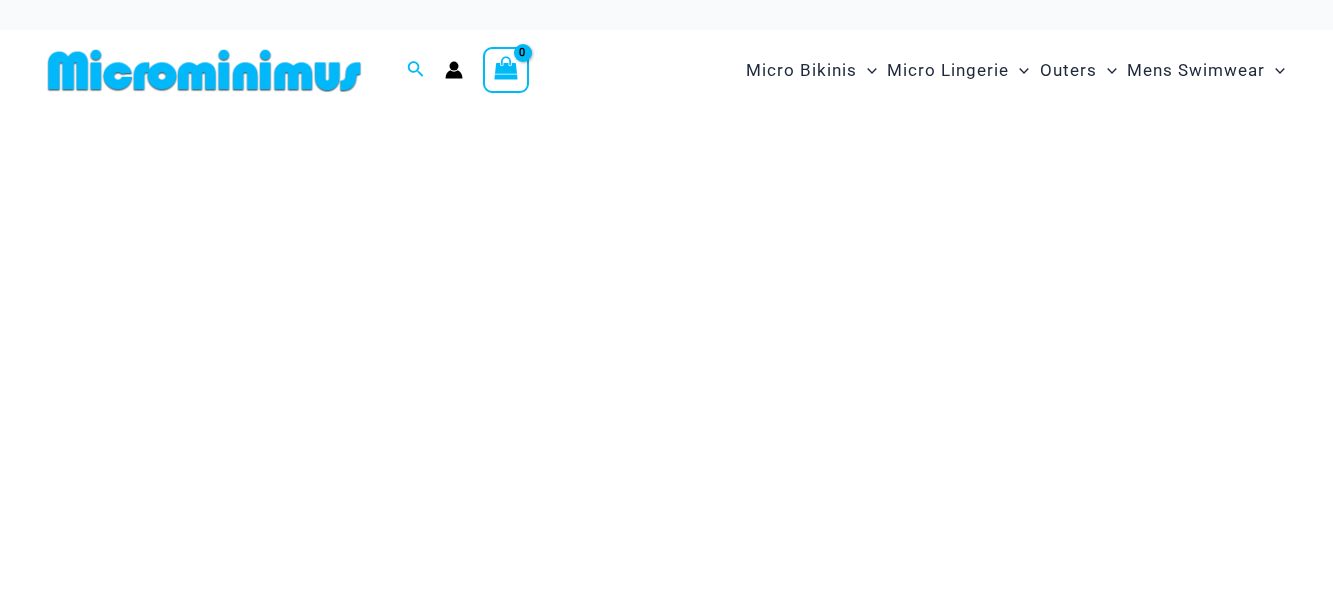 scroll, scrollTop: 0, scrollLeft: 0, axis: both 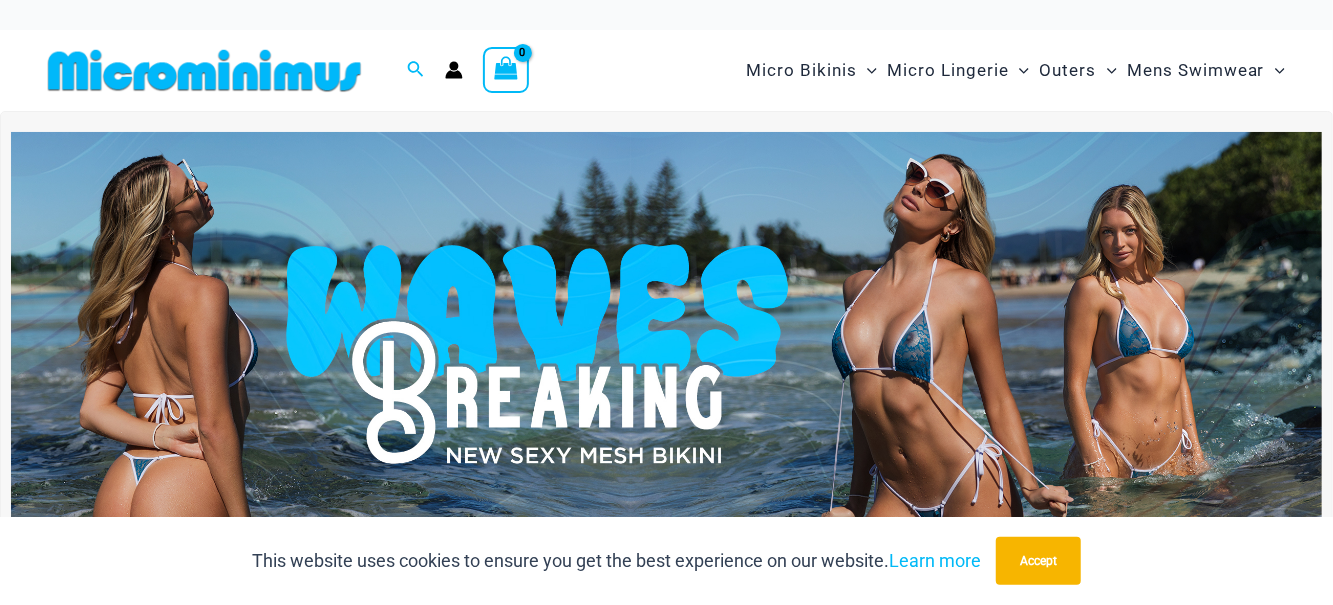 click 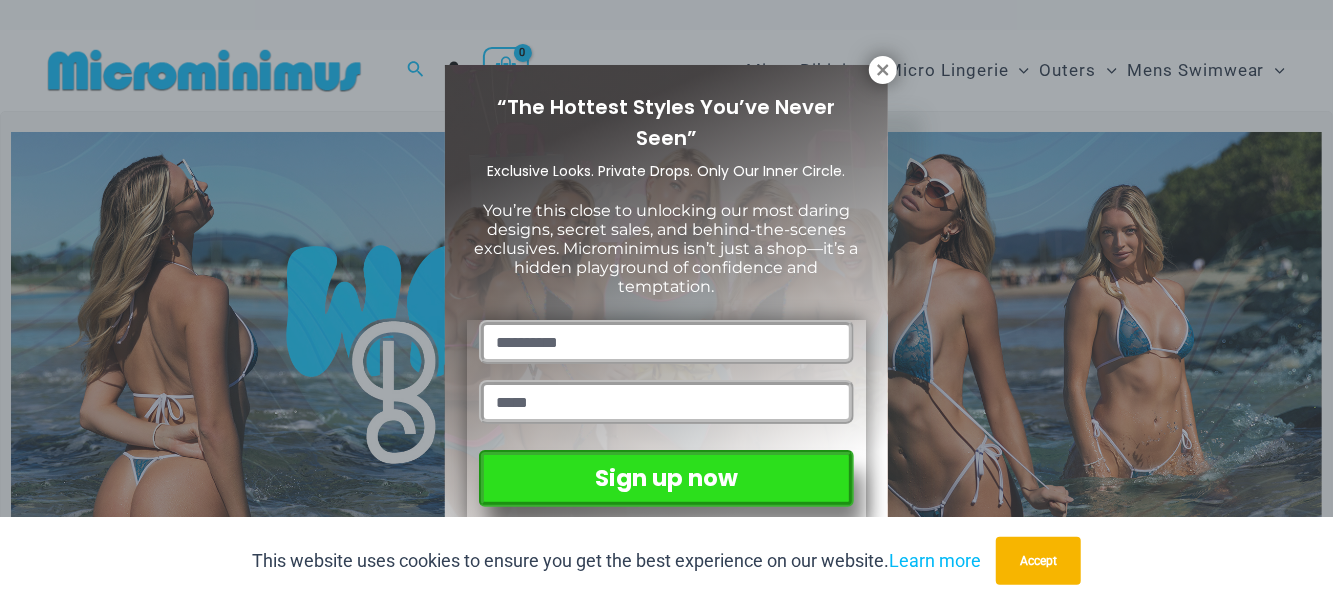 click 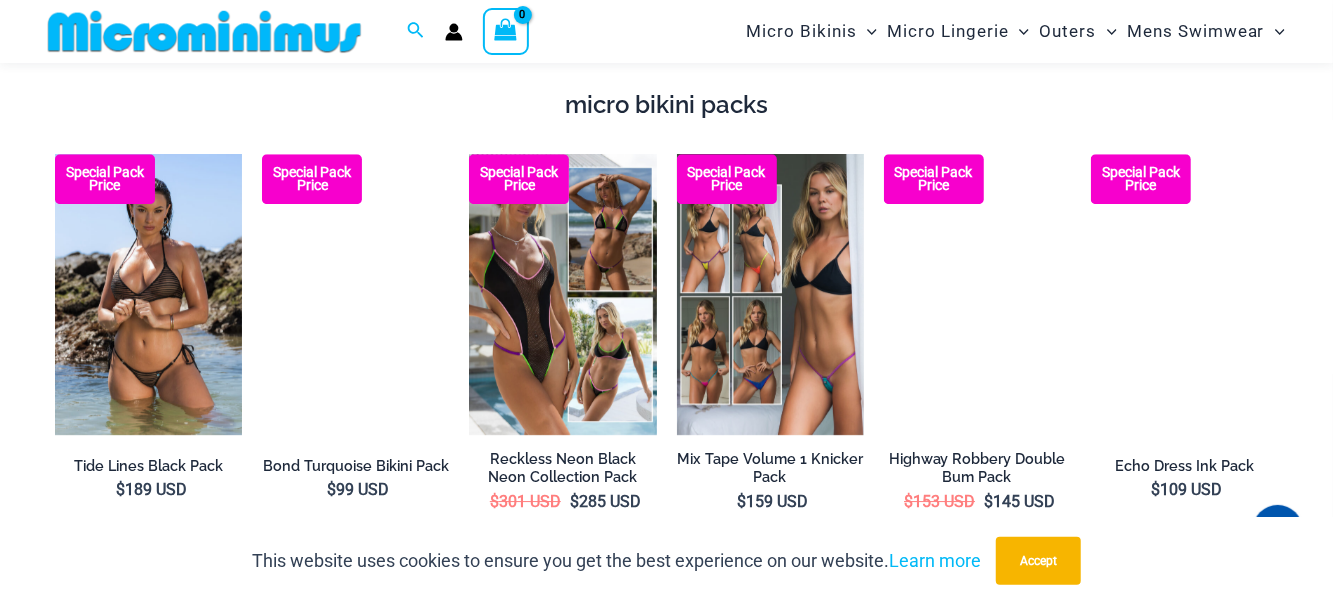 scroll, scrollTop: 3177, scrollLeft: 0, axis: vertical 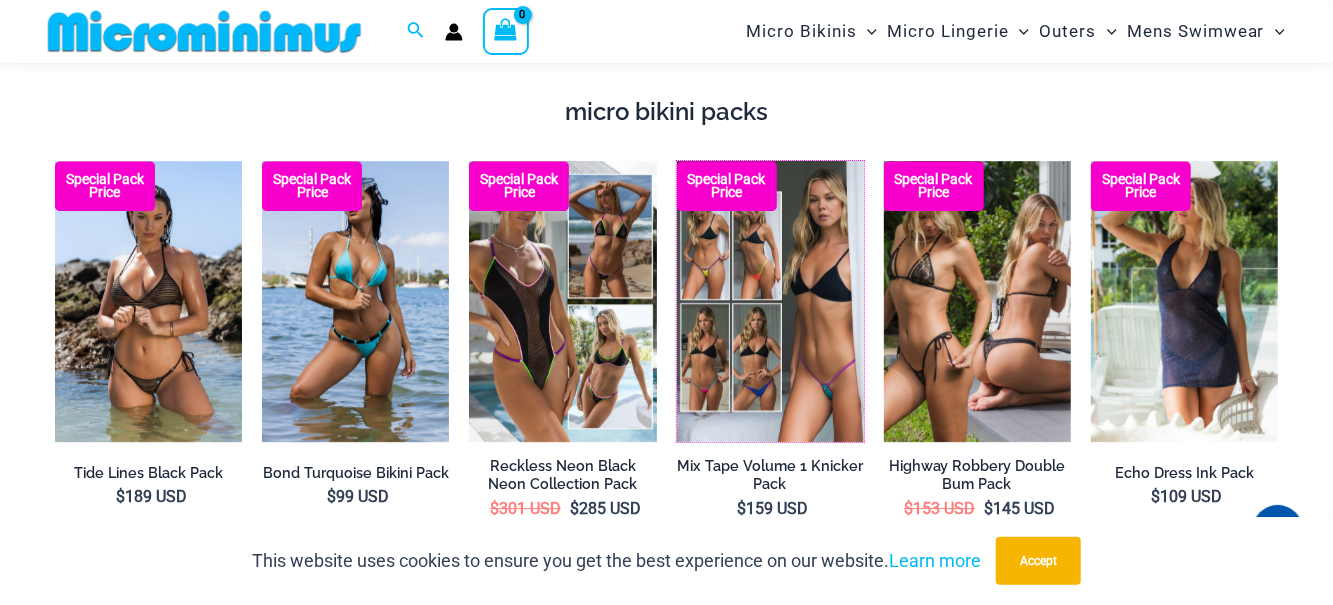 click at bounding box center [677, 161] 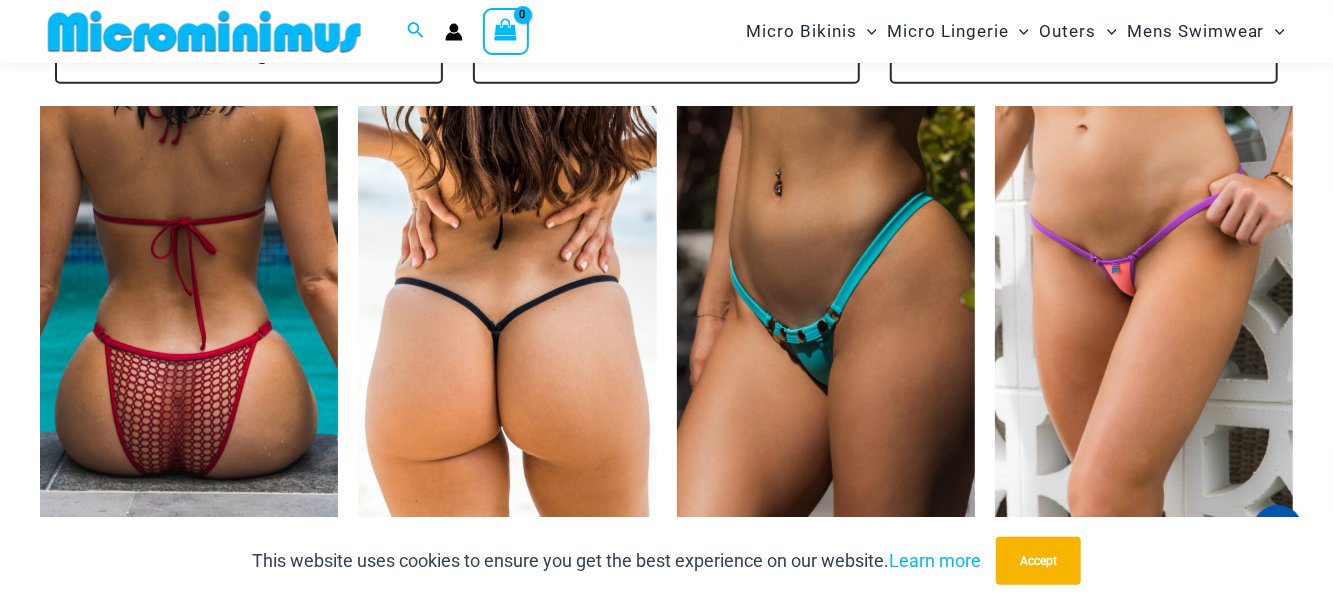 scroll, scrollTop: 4634, scrollLeft: 0, axis: vertical 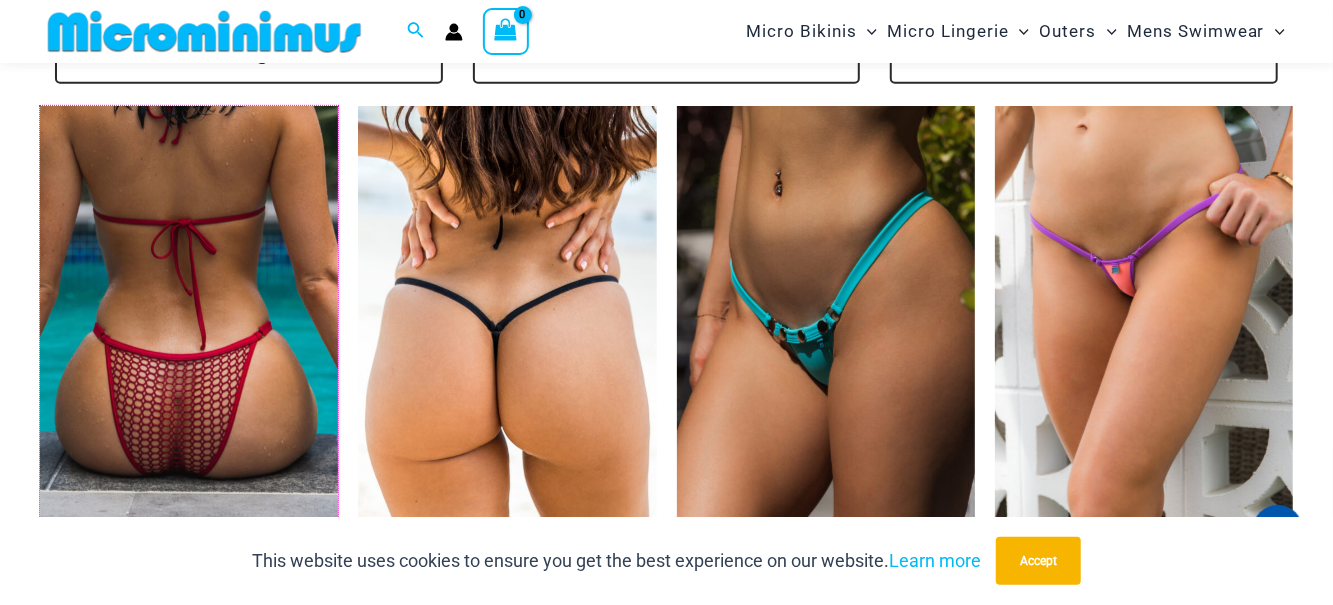 click at bounding box center [40, 106] 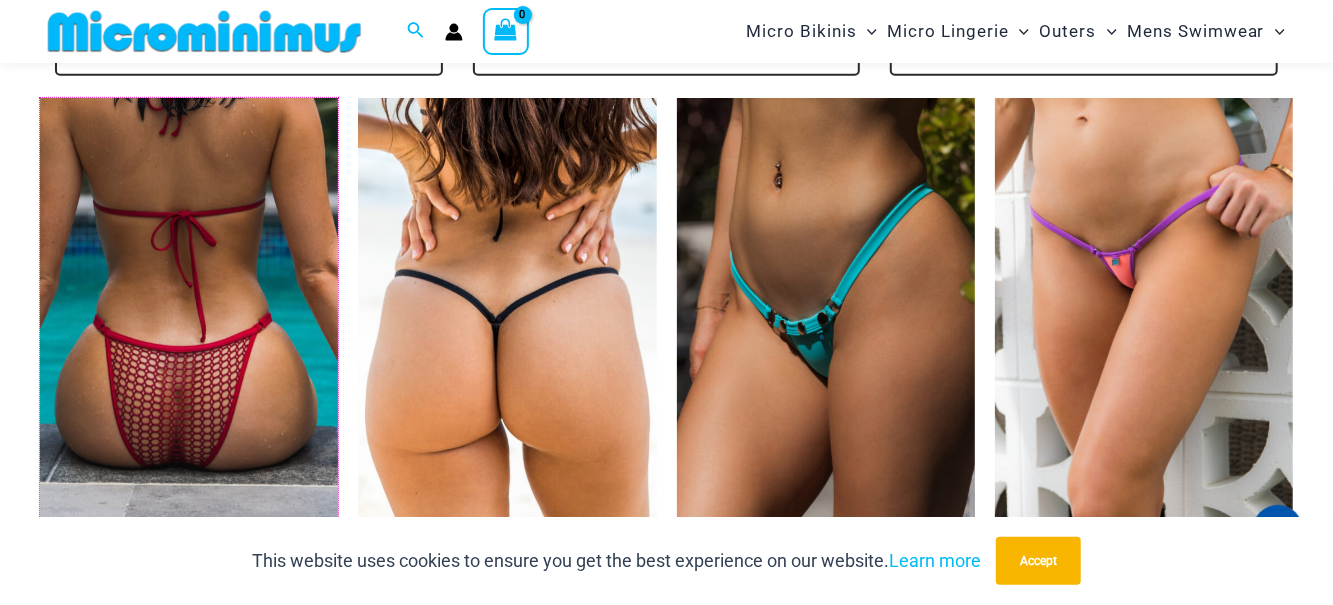 scroll, scrollTop: 4730, scrollLeft: 0, axis: vertical 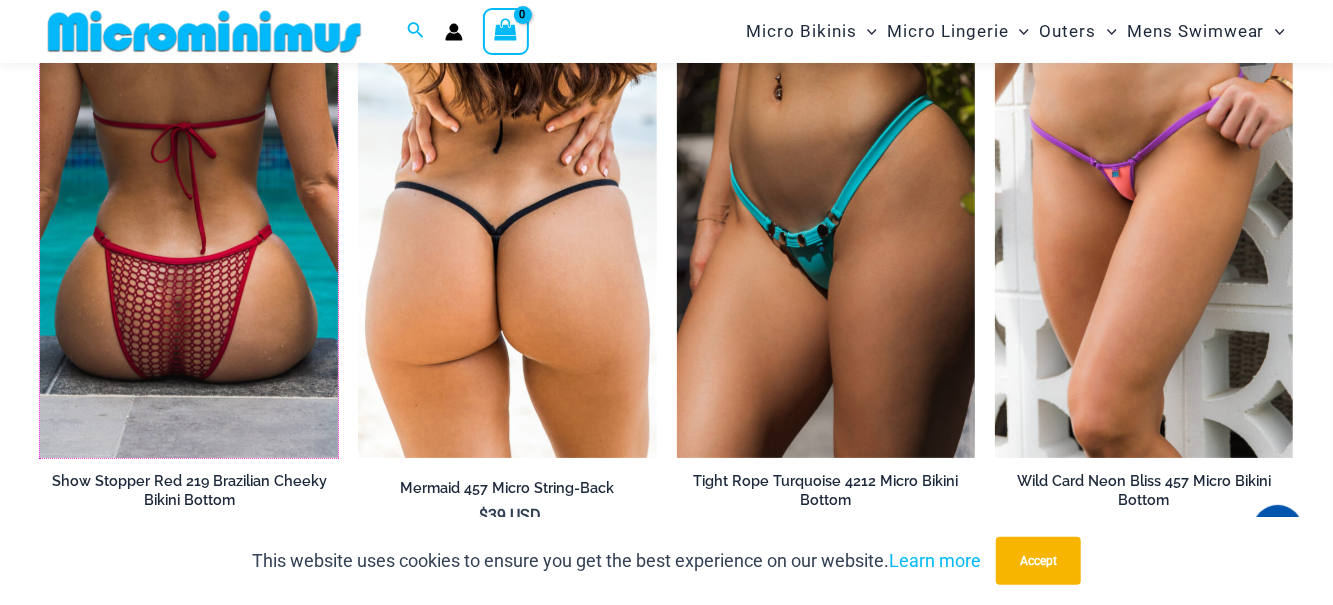 click at bounding box center (40, 10) 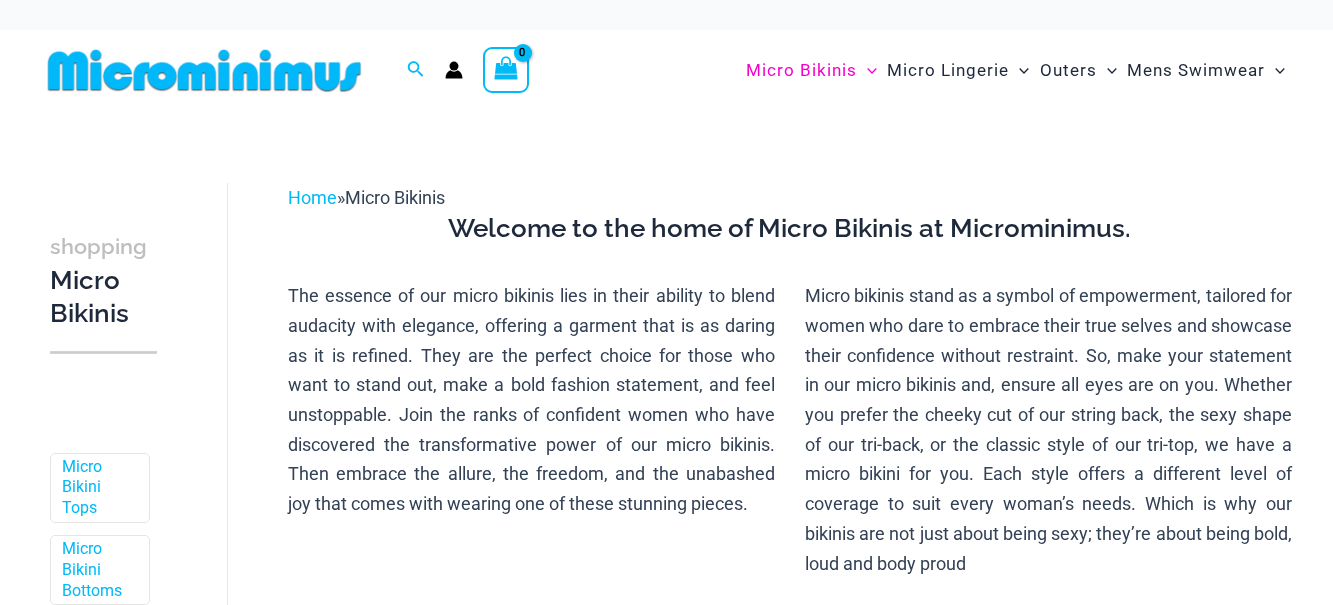 scroll, scrollTop: 0, scrollLeft: 0, axis: both 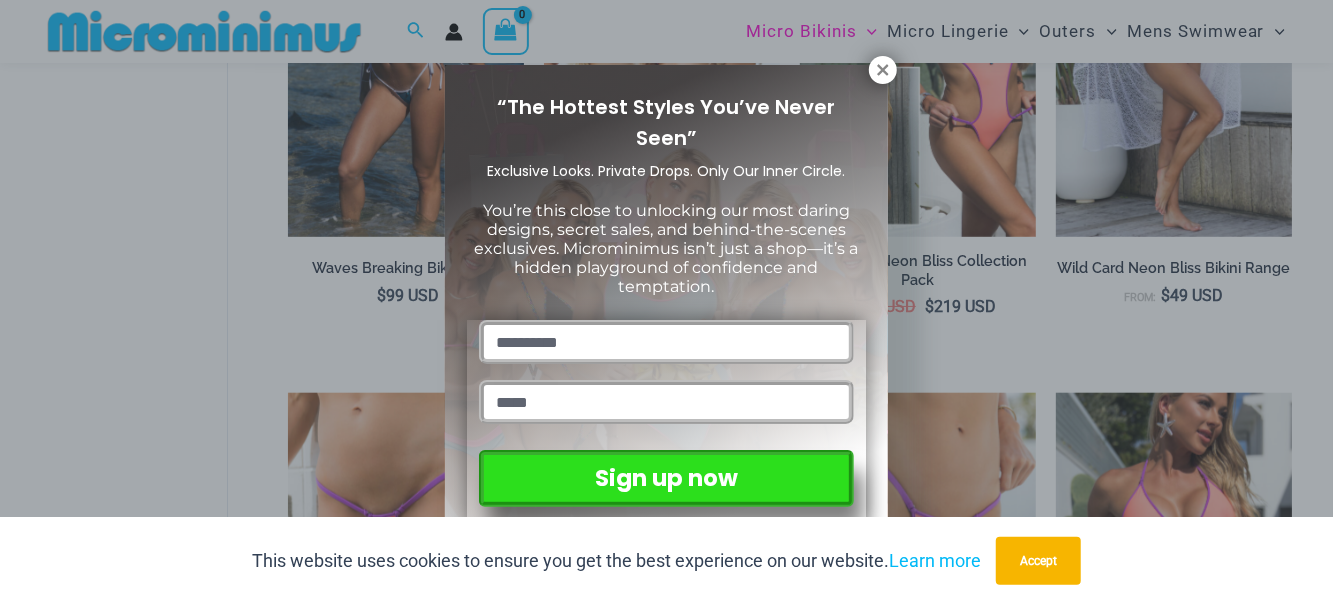 click 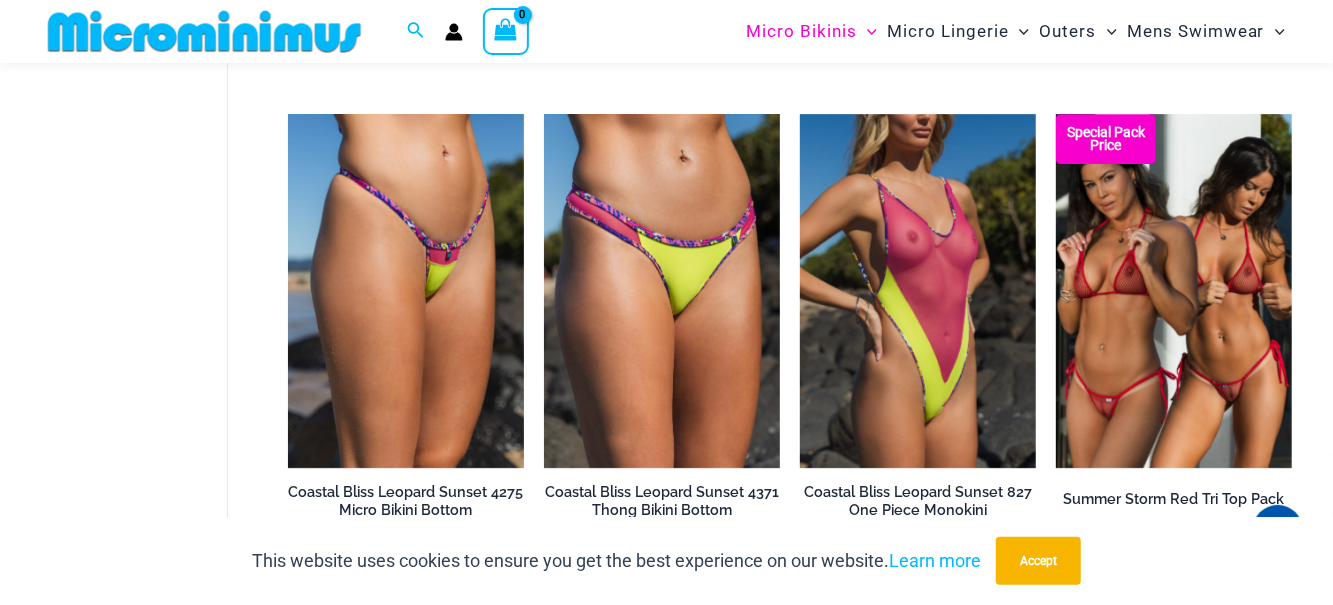 scroll, scrollTop: 3361, scrollLeft: 0, axis: vertical 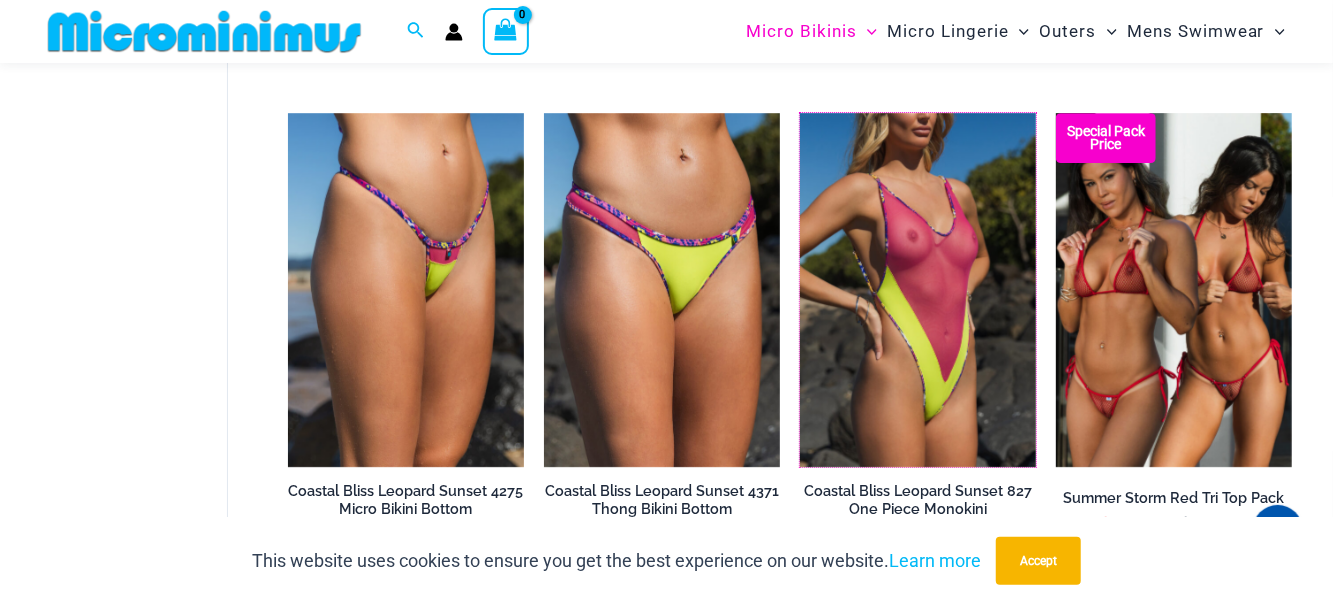click at bounding box center (800, 113) 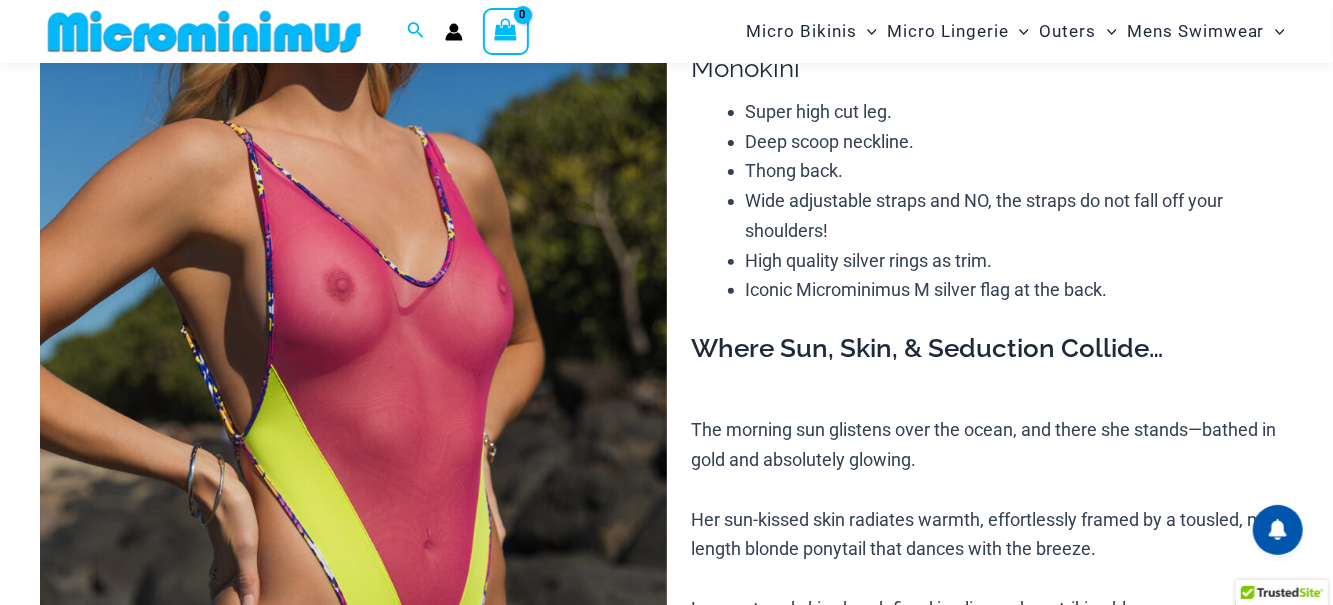 scroll, scrollTop: 240, scrollLeft: 0, axis: vertical 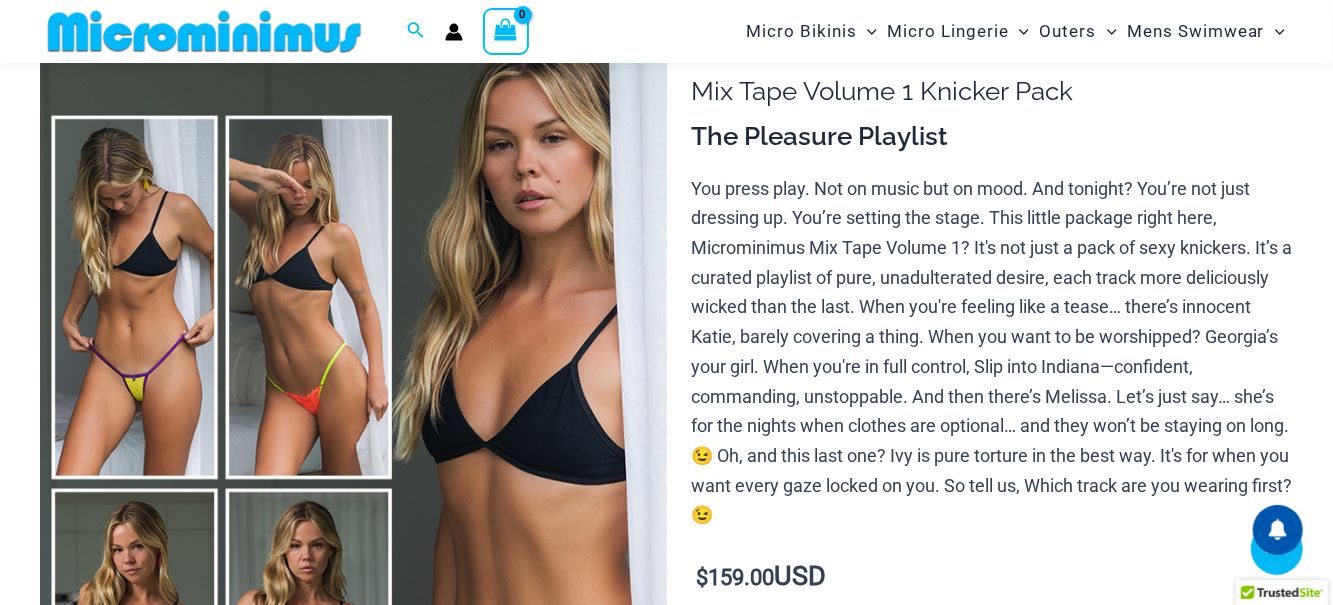 click 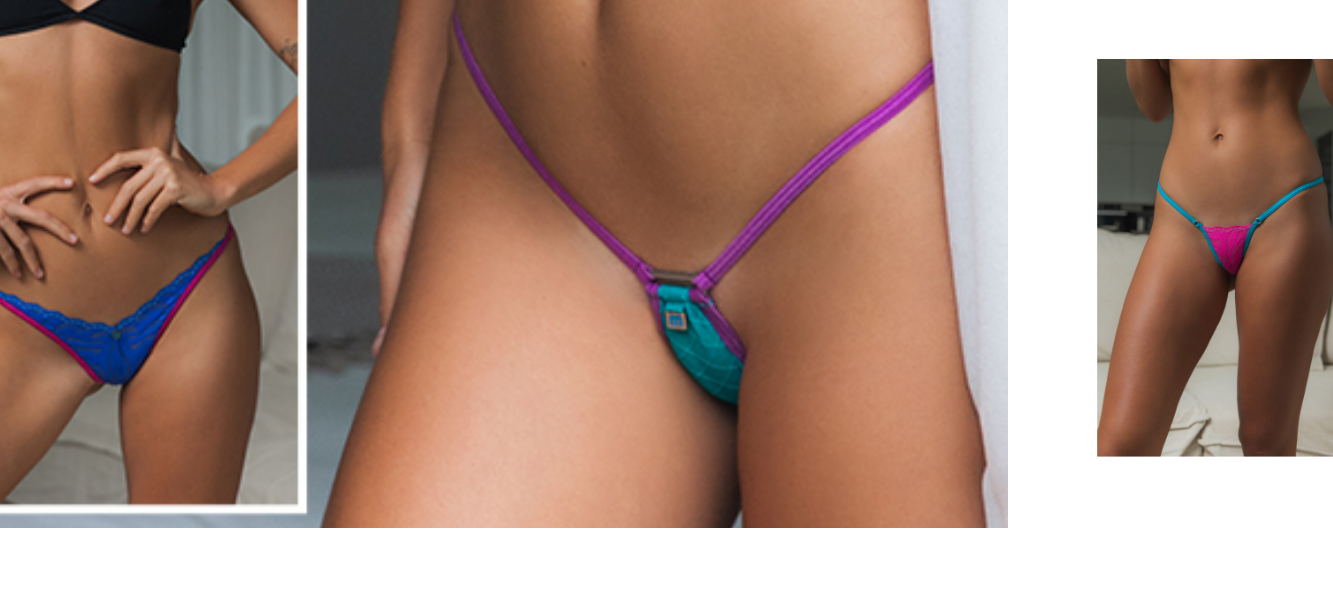 scroll, scrollTop: 509, scrollLeft: 0, axis: vertical 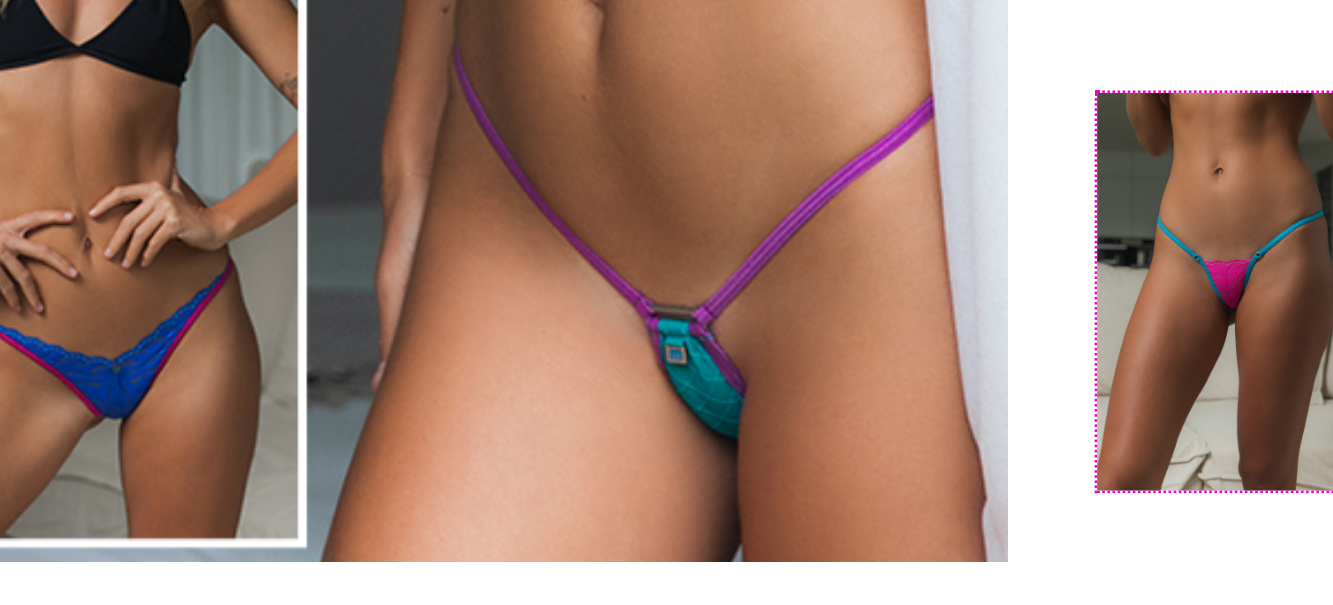click at bounding box center (754, 411) 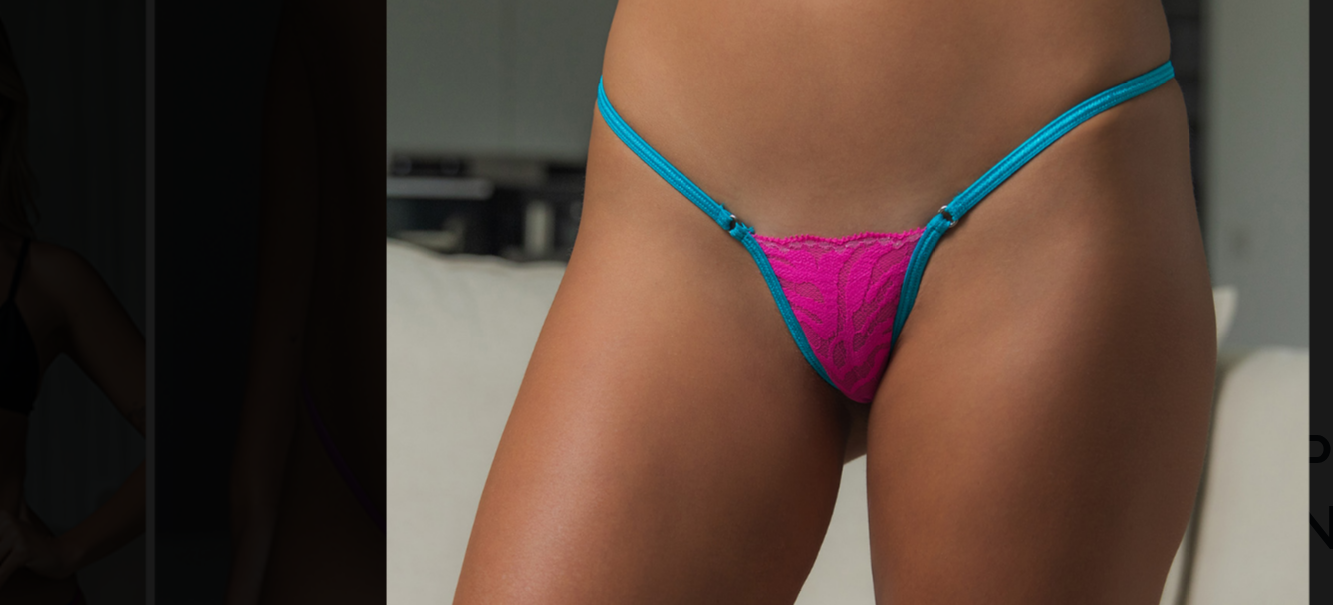 scroll, scrollTop: 509, scrollLeft: 0, axis: vertical 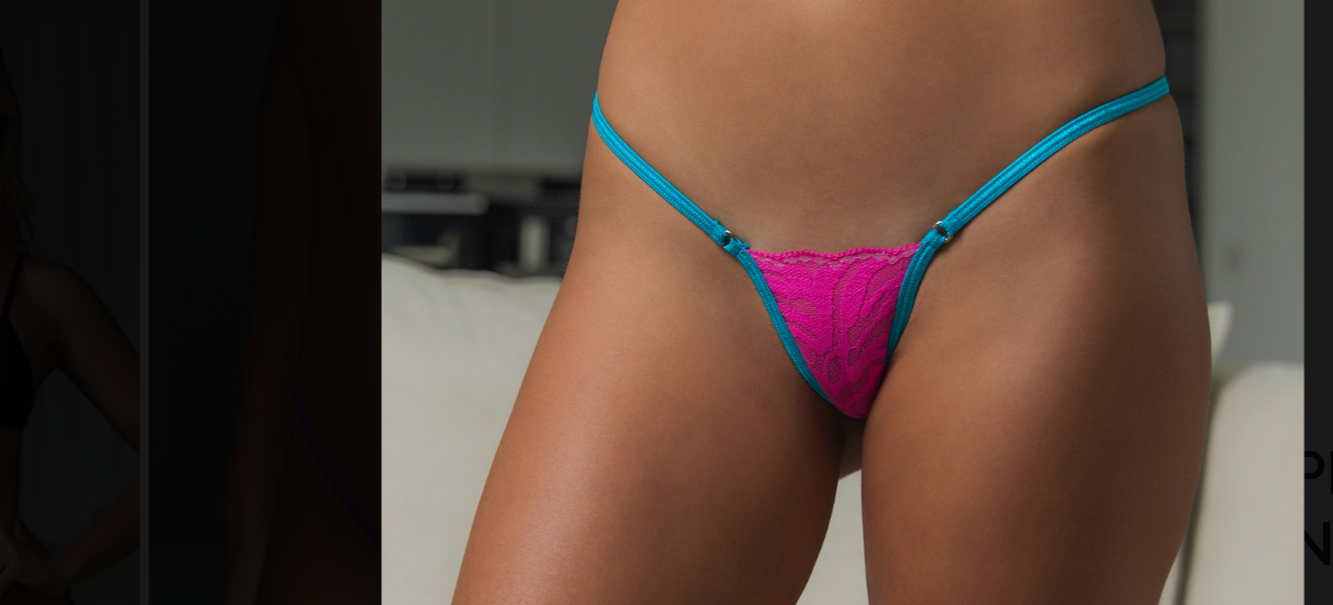 click at bounding box center [664, 302] 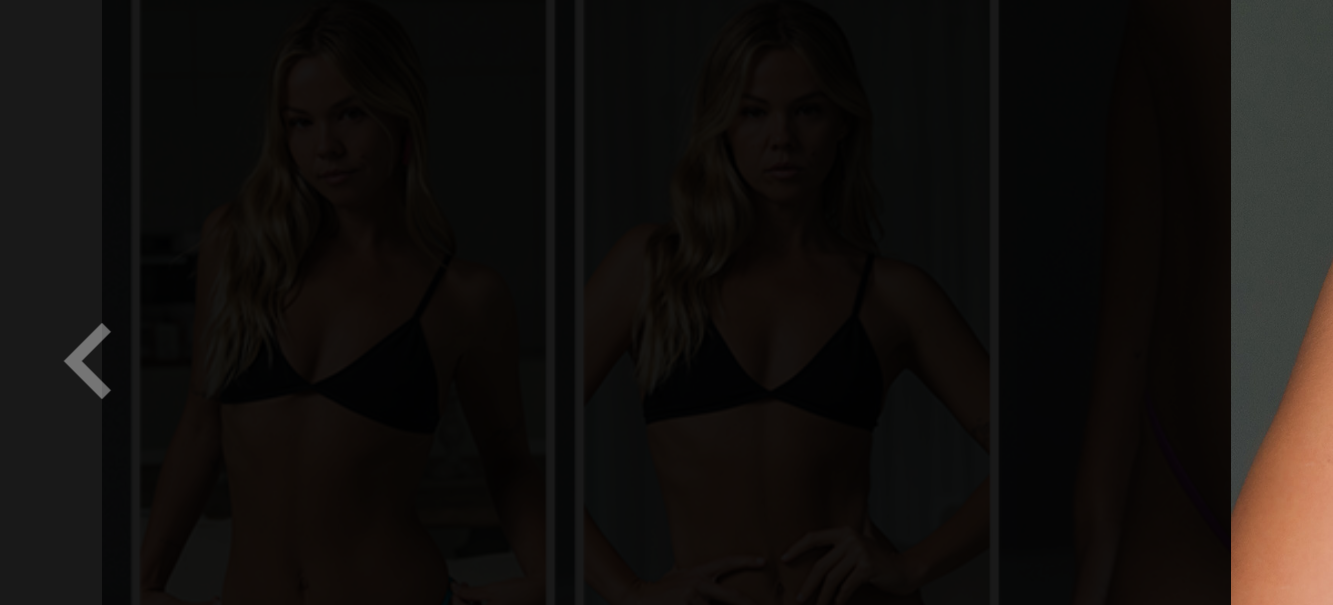 click at bounding box center (40, 303) 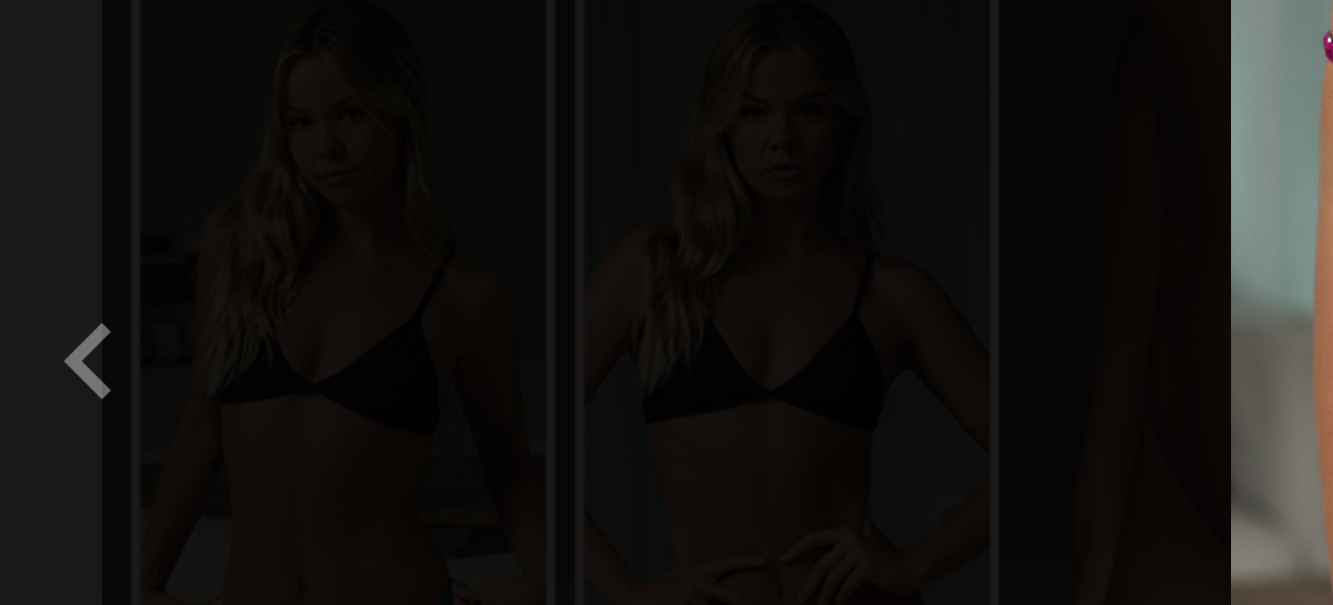 click at bounding box center [40, 303] 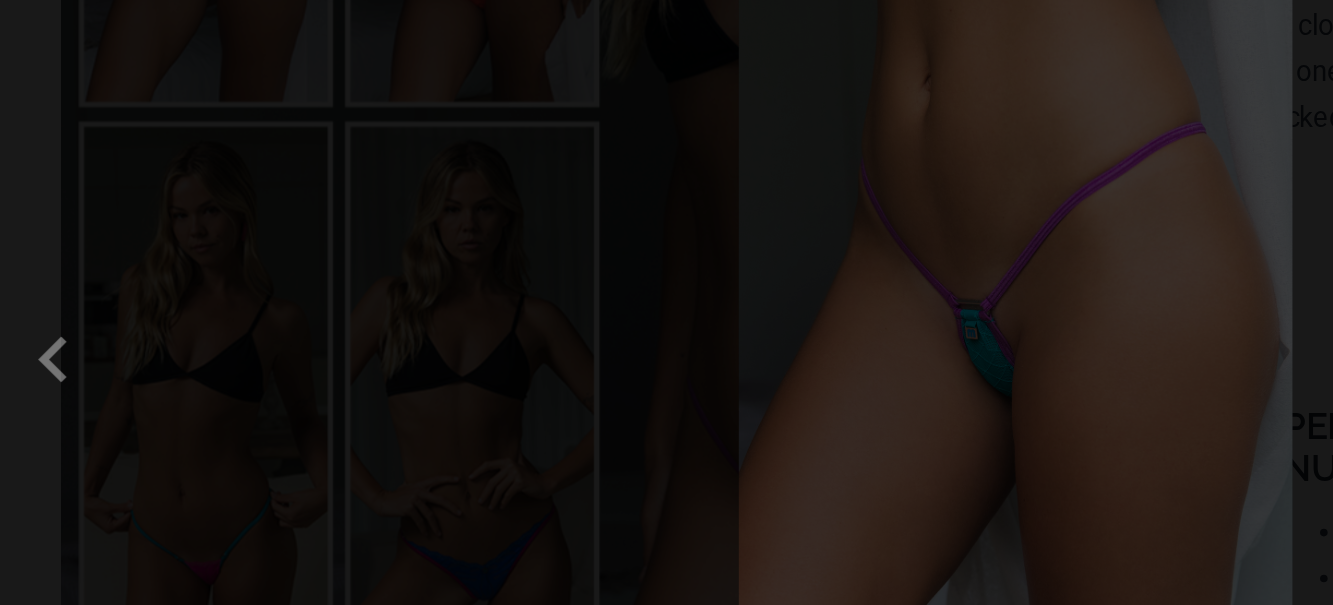 scroll, scrollTop: 507, scrollLeft: 0, axis: vertical 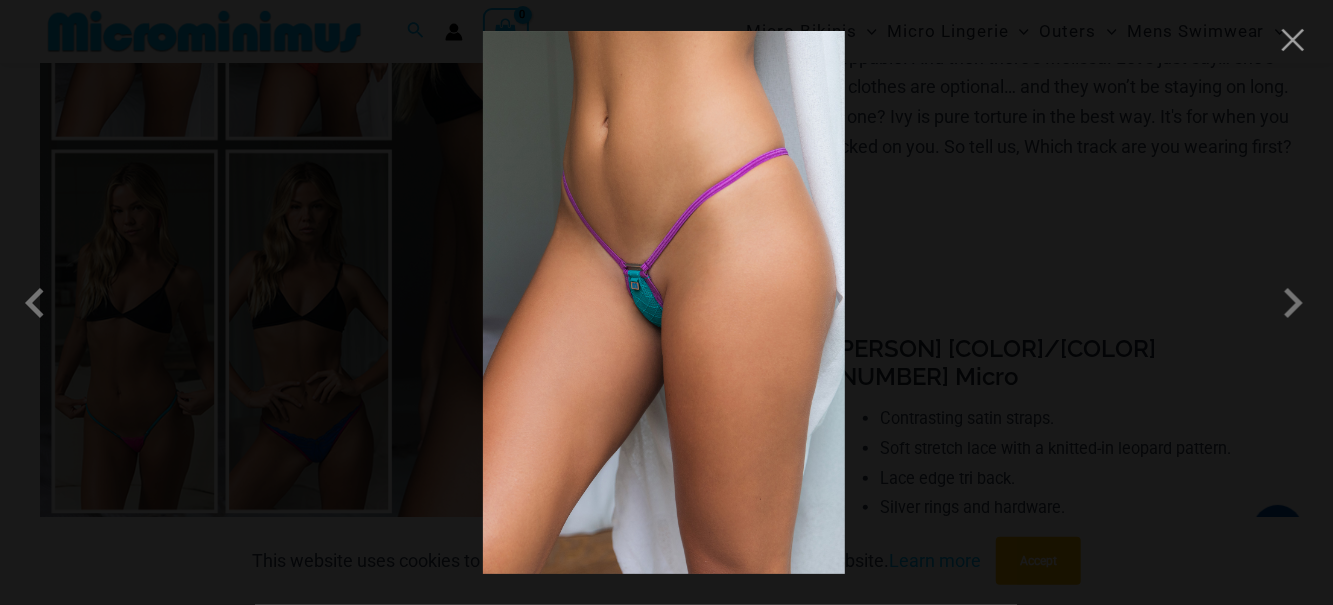 click at bounding box center [1293, 303] 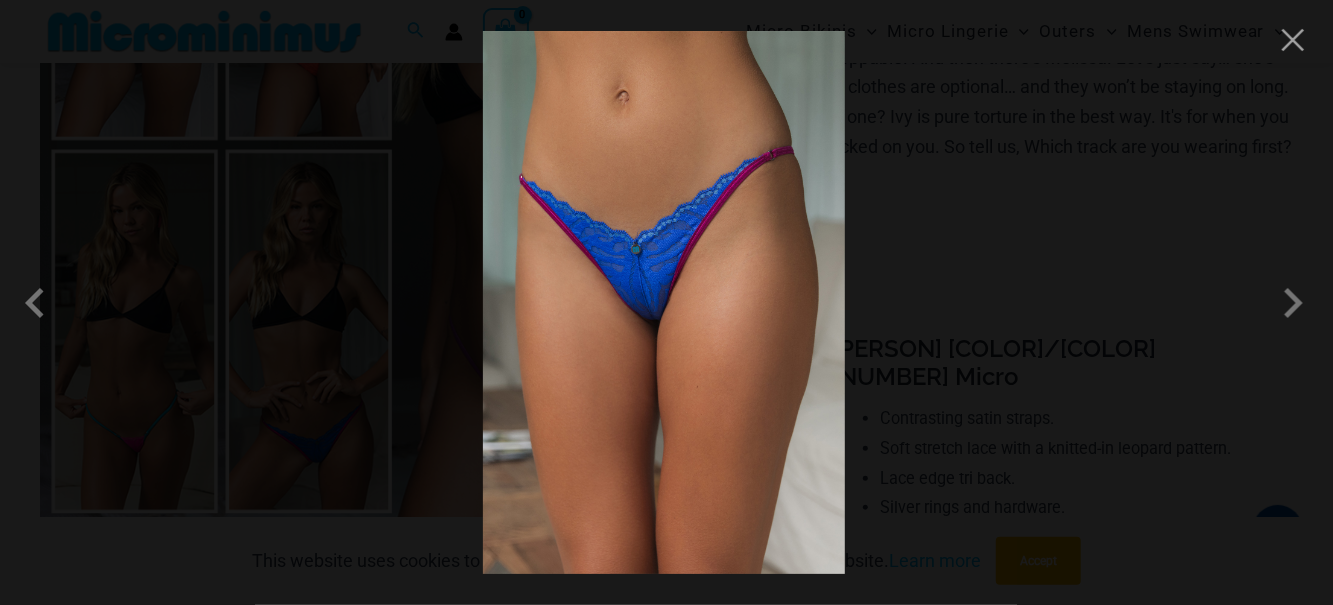 click at bounding box center [1293, 303] 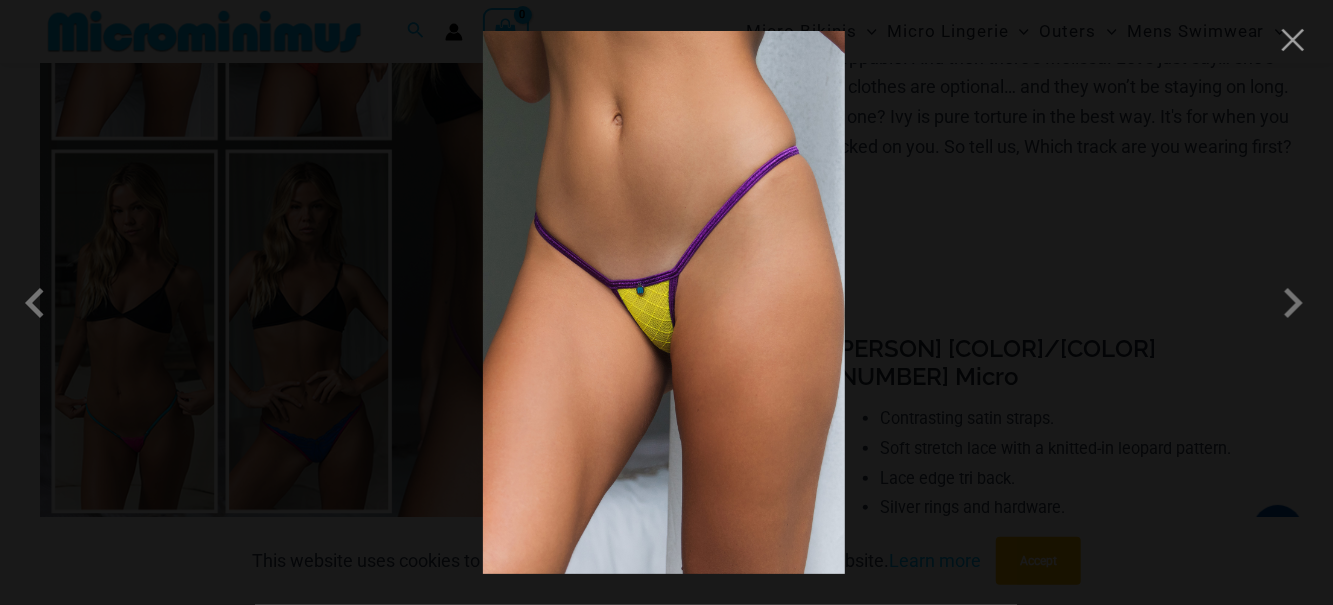 click at bounding box center [1293, 303] 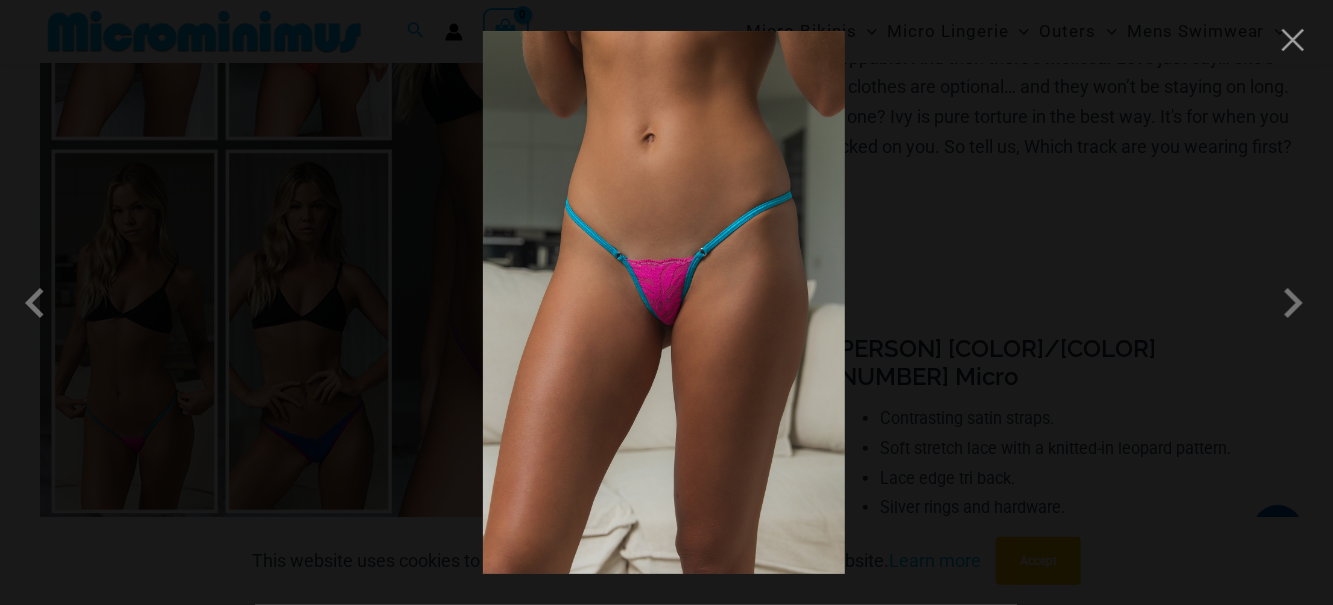 click at bounding box center (1293, 303) 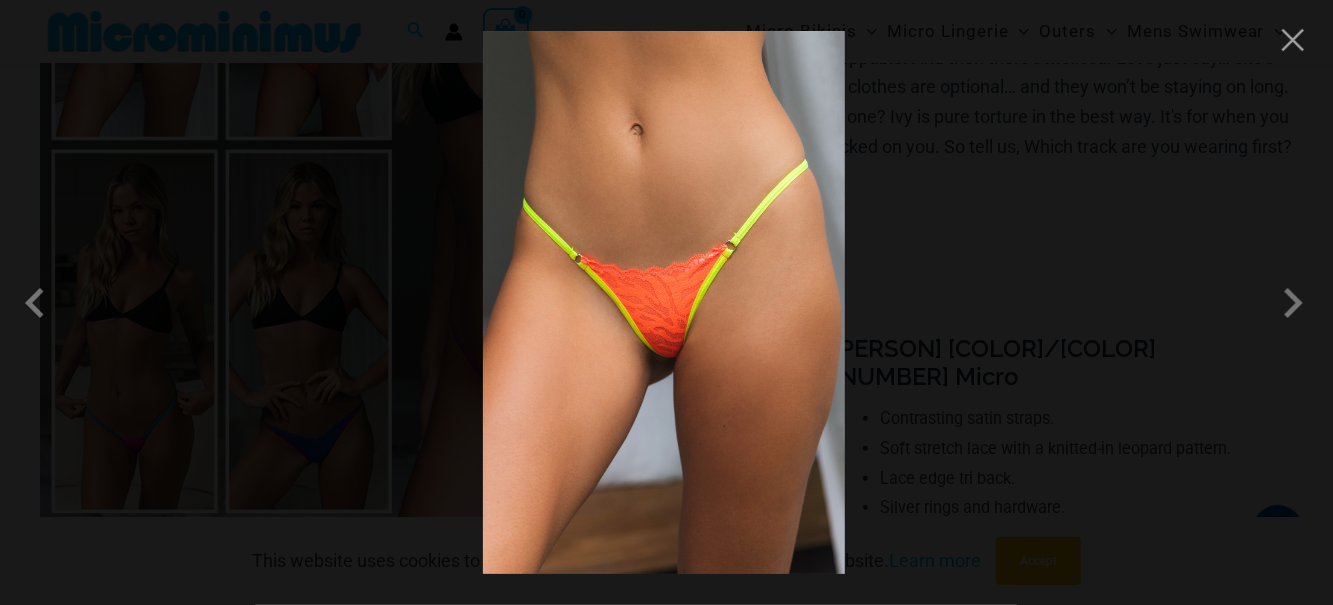 click at bounding box center [1293, 303] 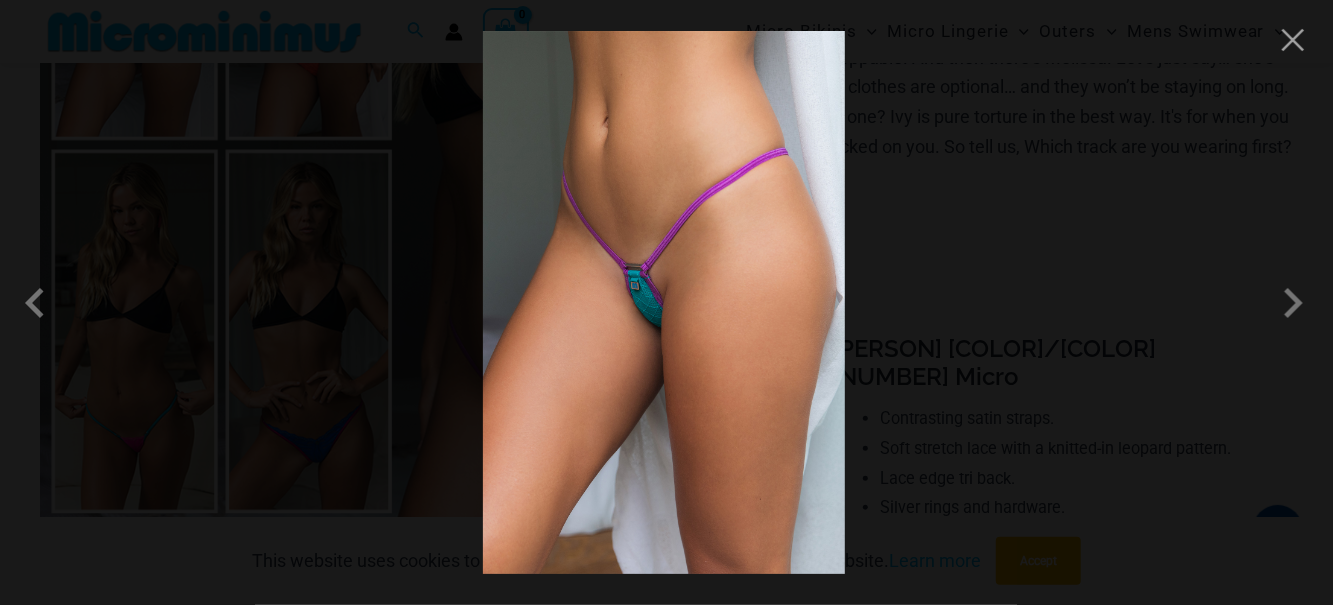 click at bounding box center [1293, 40] 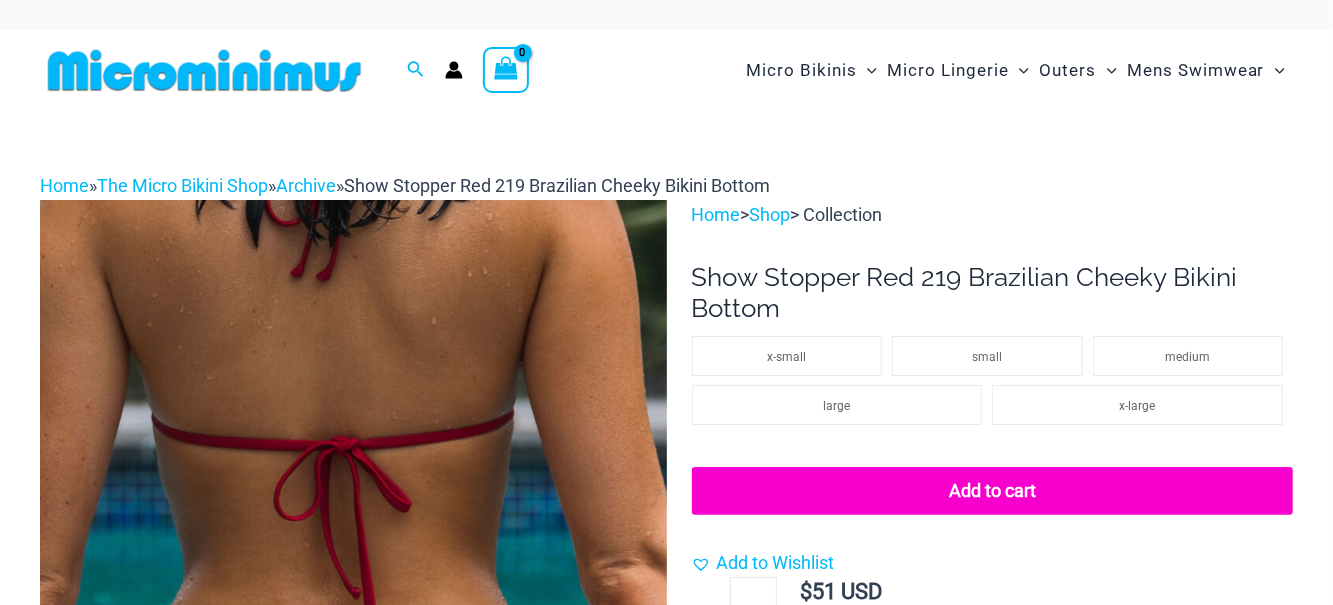 scroll, scrollTop: 256, scrollLeft: 0, axis: vertical 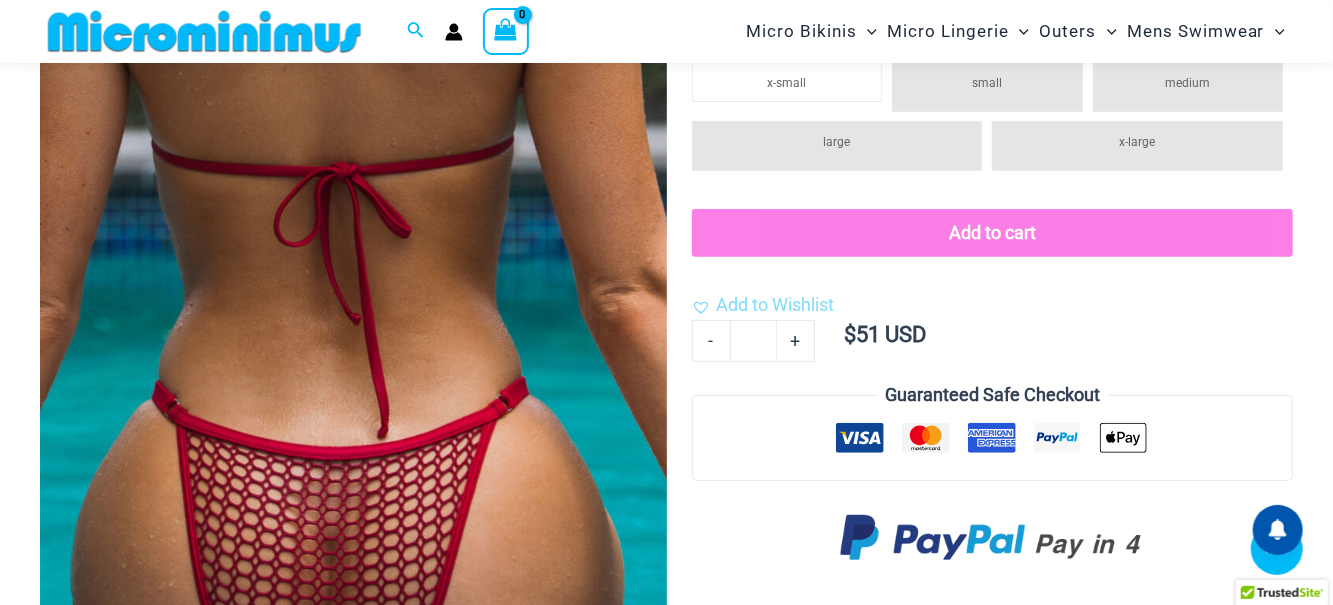 click at bounding box center [352, 1345] 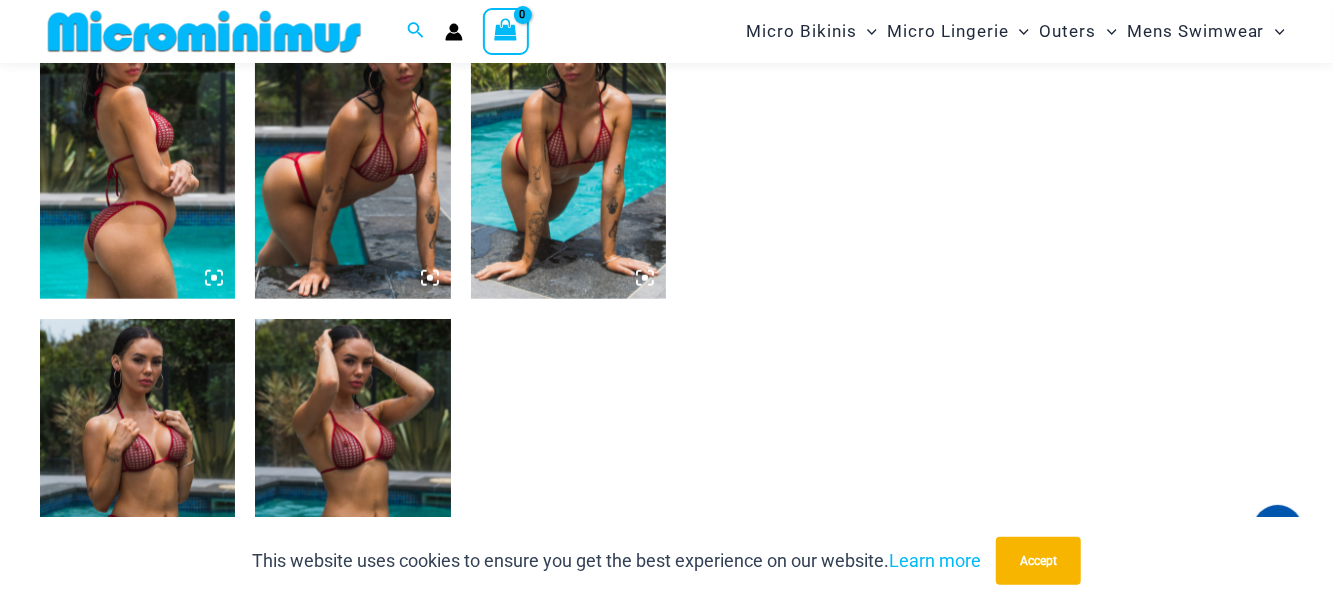 click 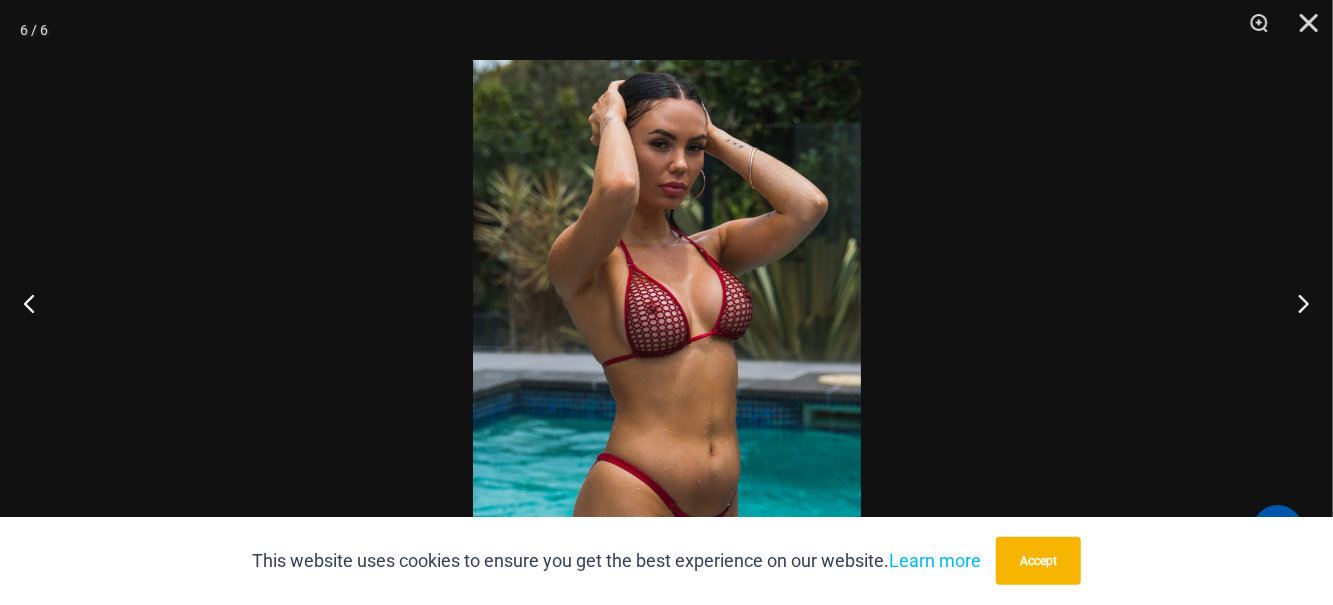click at bounding box center [1252, 30] 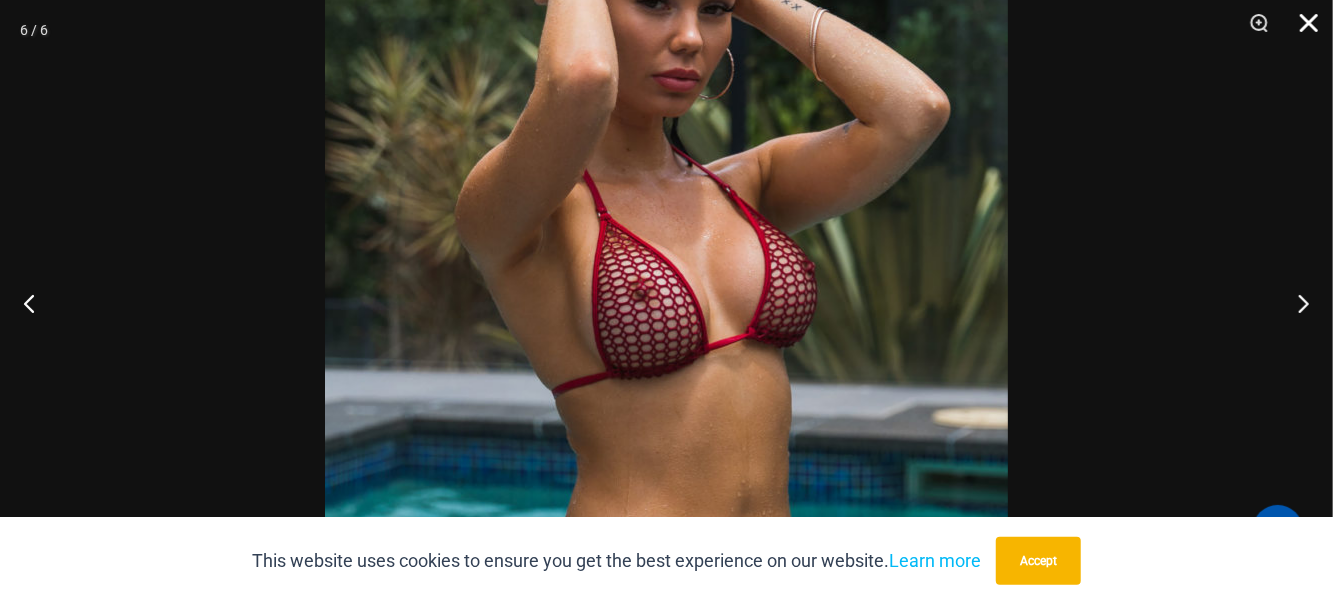click at bounding box center (1302, 30) 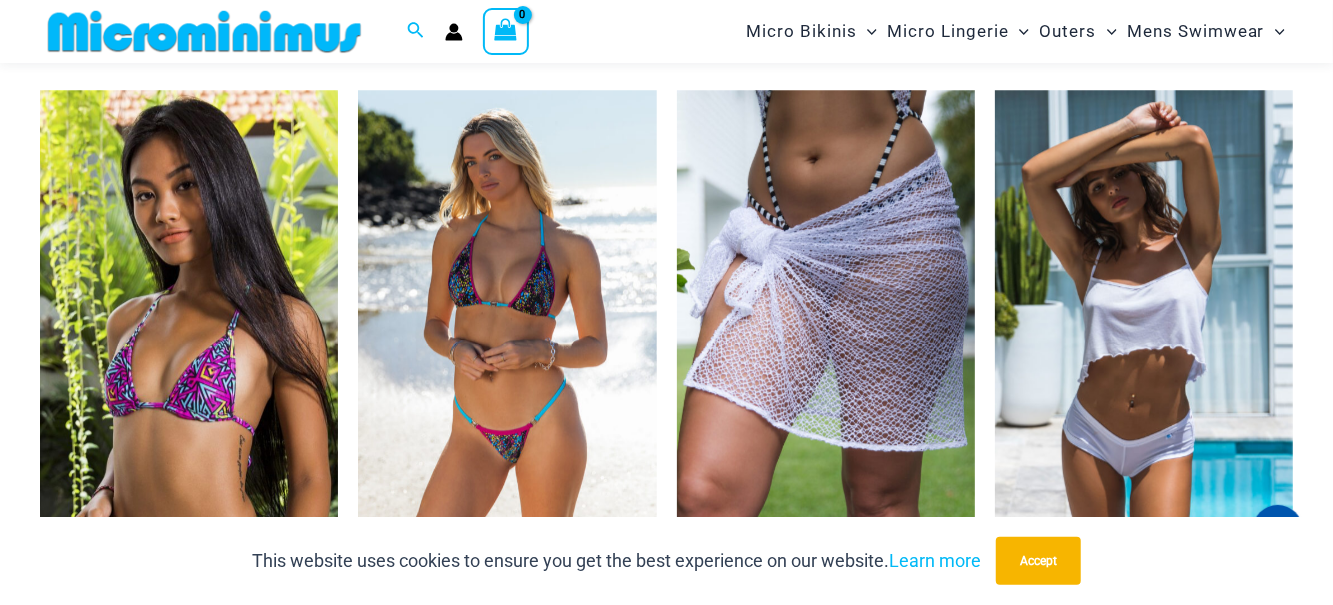 scroll, scrollTop: 3015, scrollLeft: 0, axis: vertical 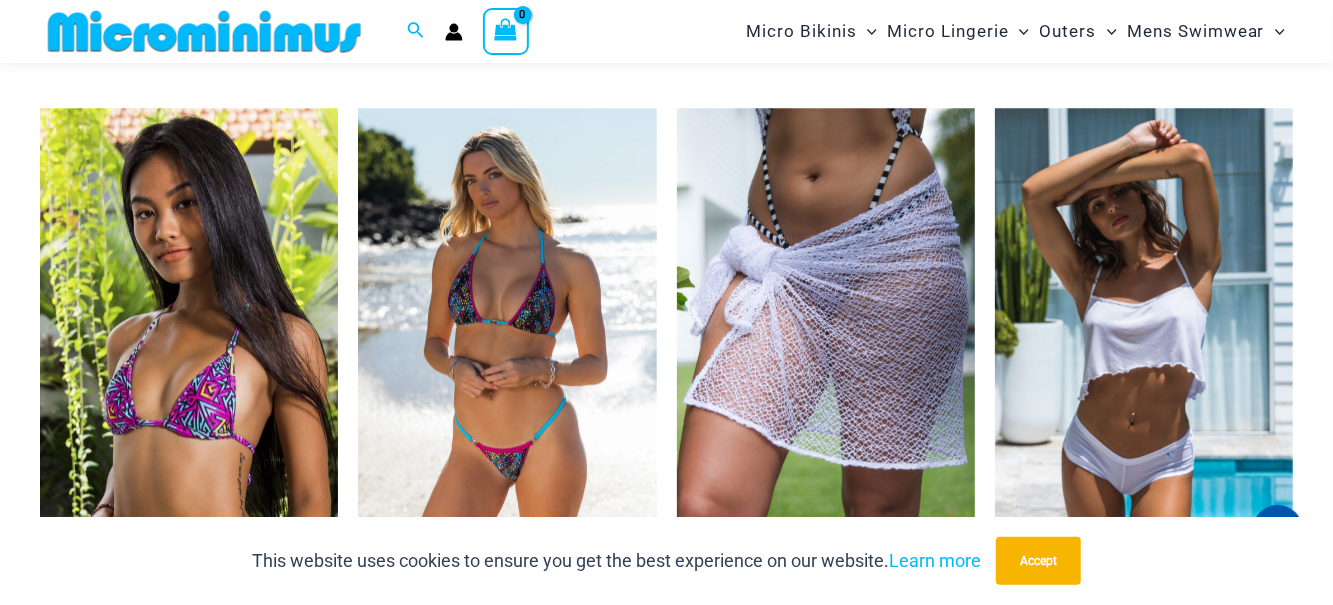 click on "Micro Bikinis" at bounding box center [801, 31] 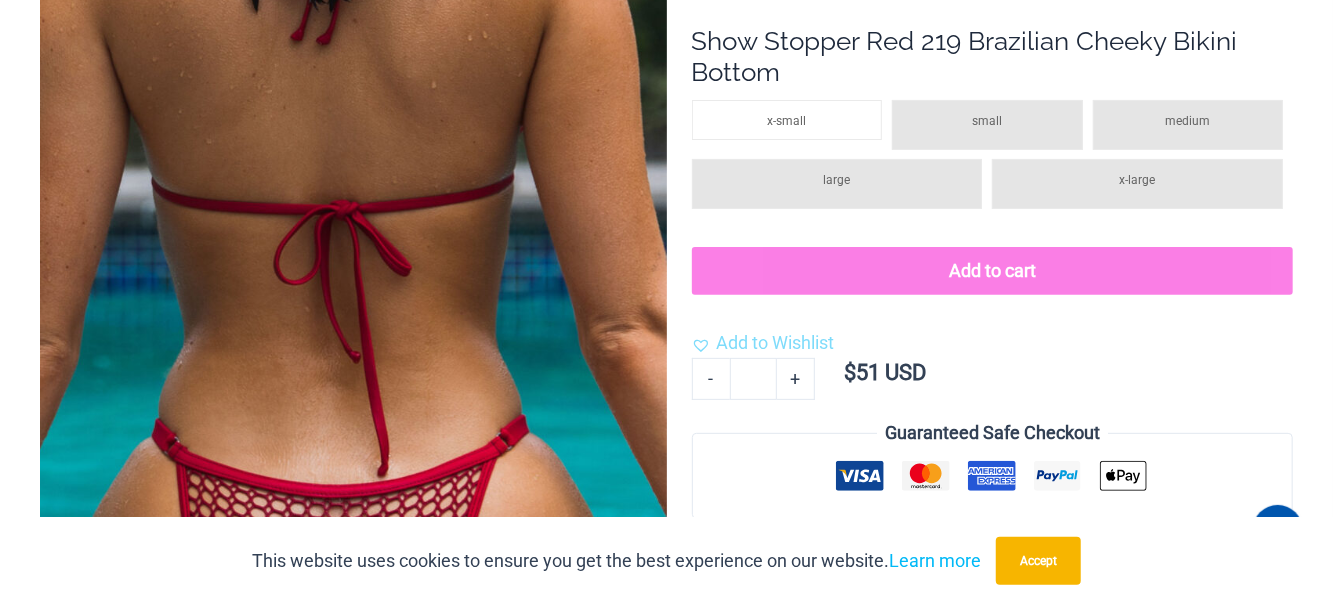 scroll, scrollTop: 0, scrollLeft: 0, axis: both 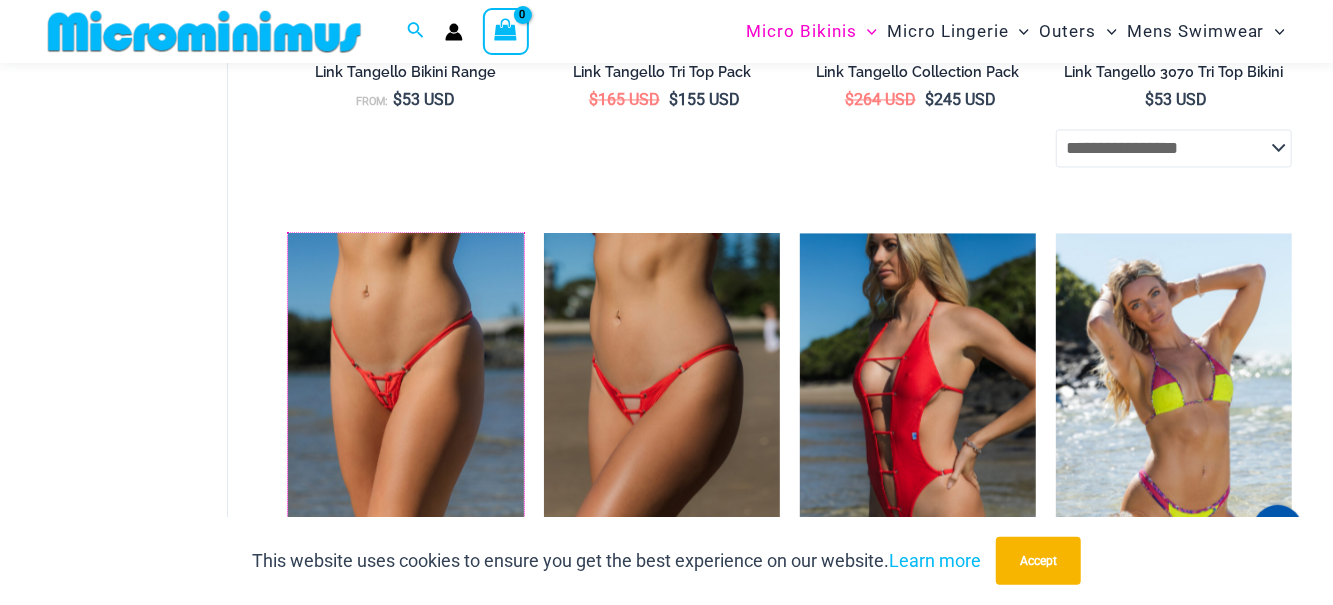 click at bounding box center [288, 233] 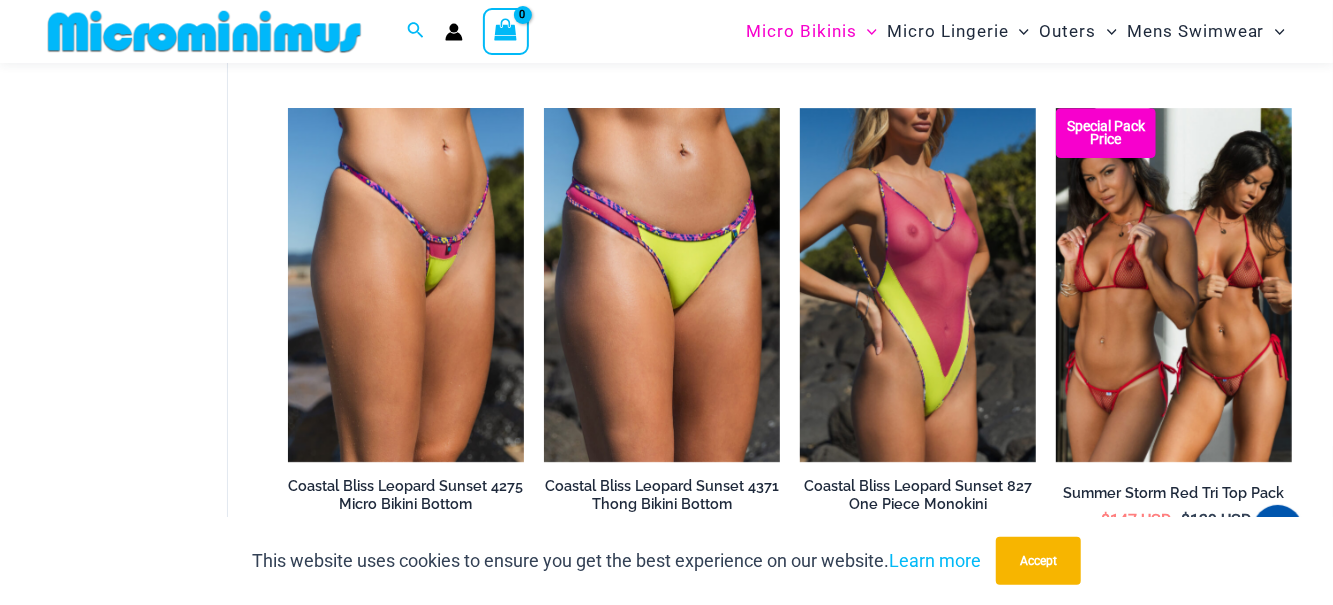 scroll, scrollTop: 3373, scrollLeft: 0, axis: vertical 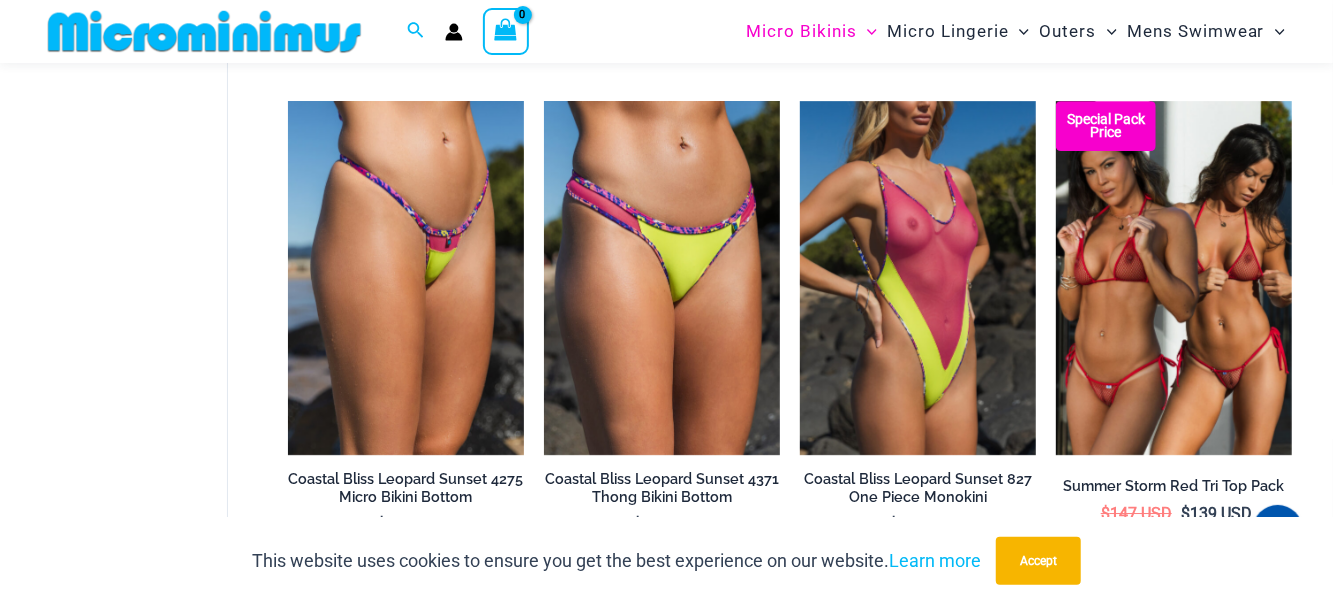 click at bounding box center (1056, 101) 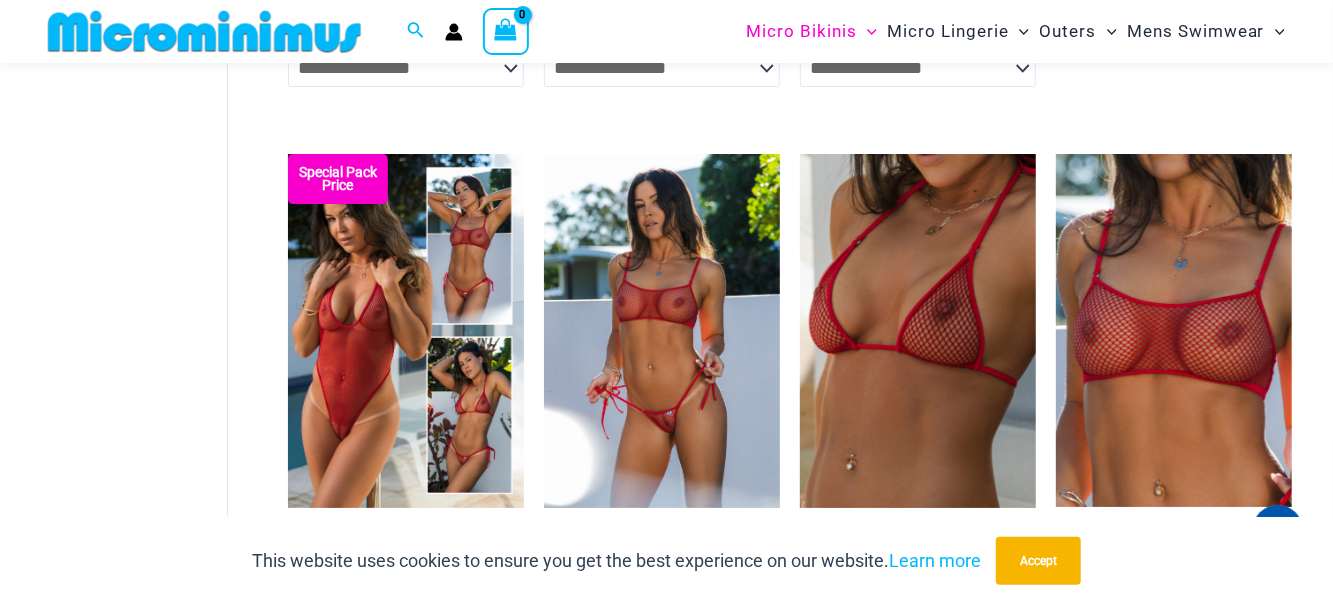 scroll, scrollTop: 3879, scrollLeft: 0, axis: vertical 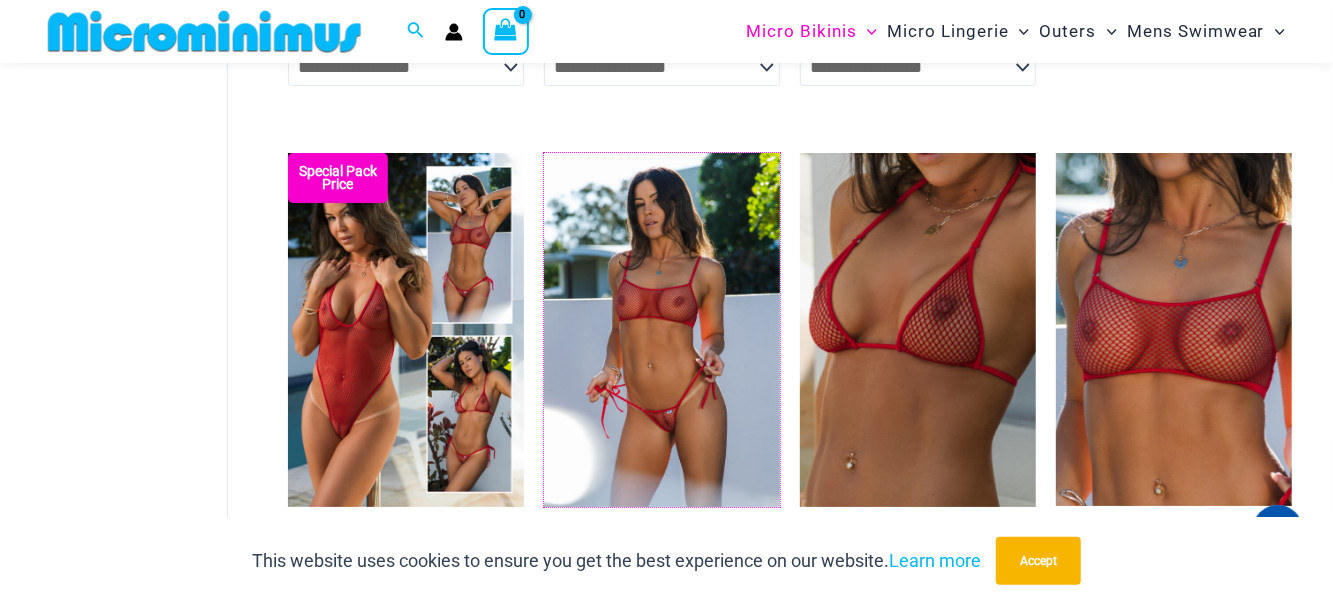 click at bounding box center (544, 153) 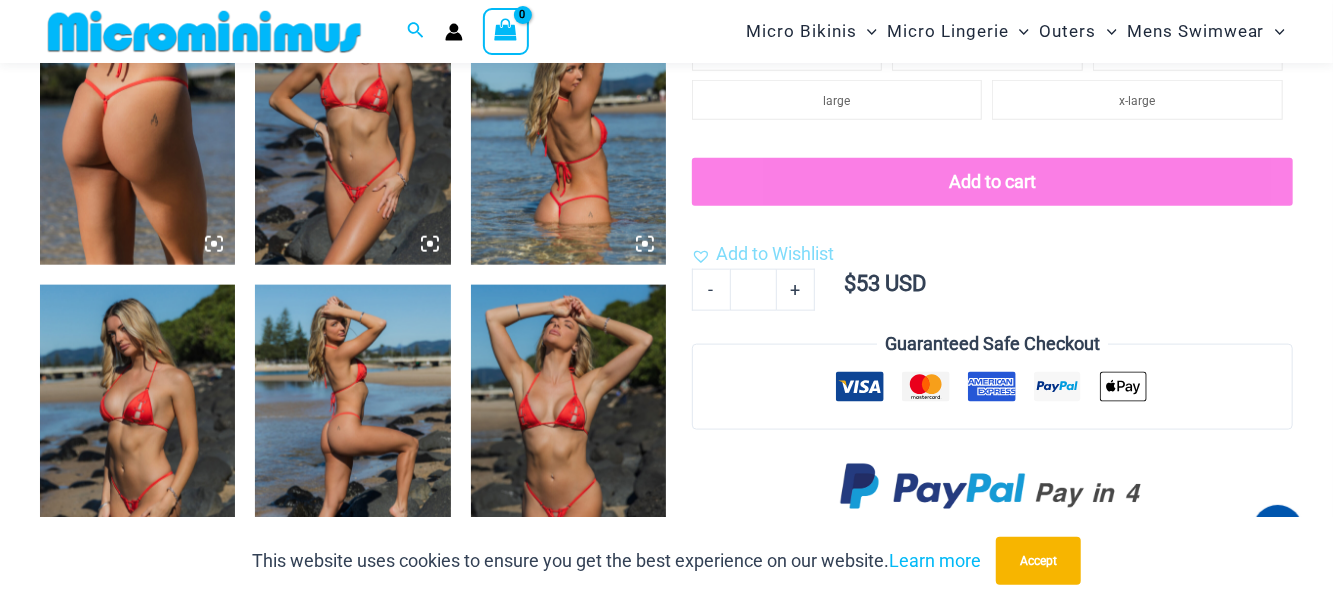 scroll, scrollTop: 1171, scrollLeft: 0, axis: vertical 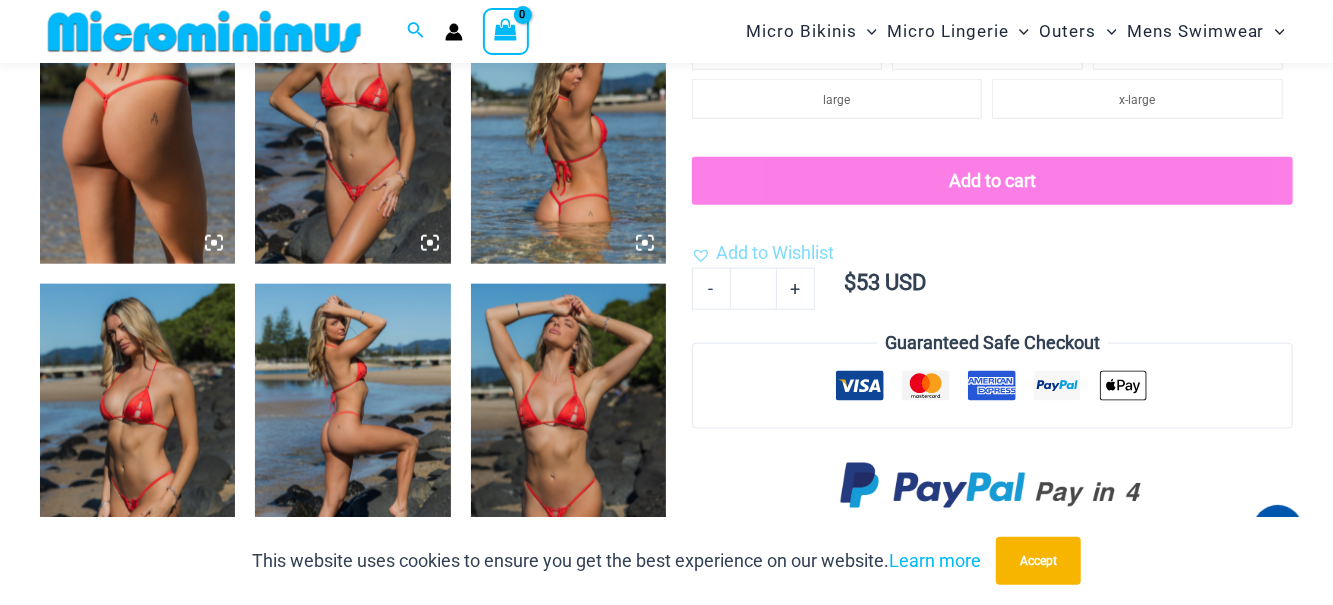 click at bounding box center (568, 430) 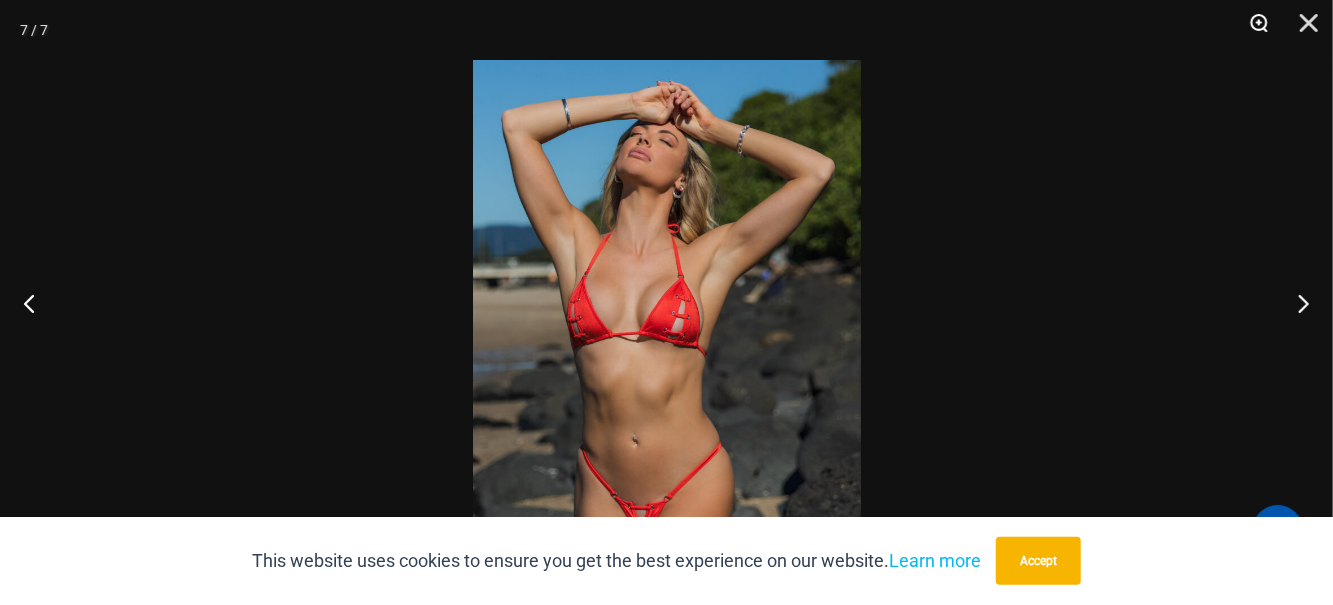 click at bounding box center (1252, 30) 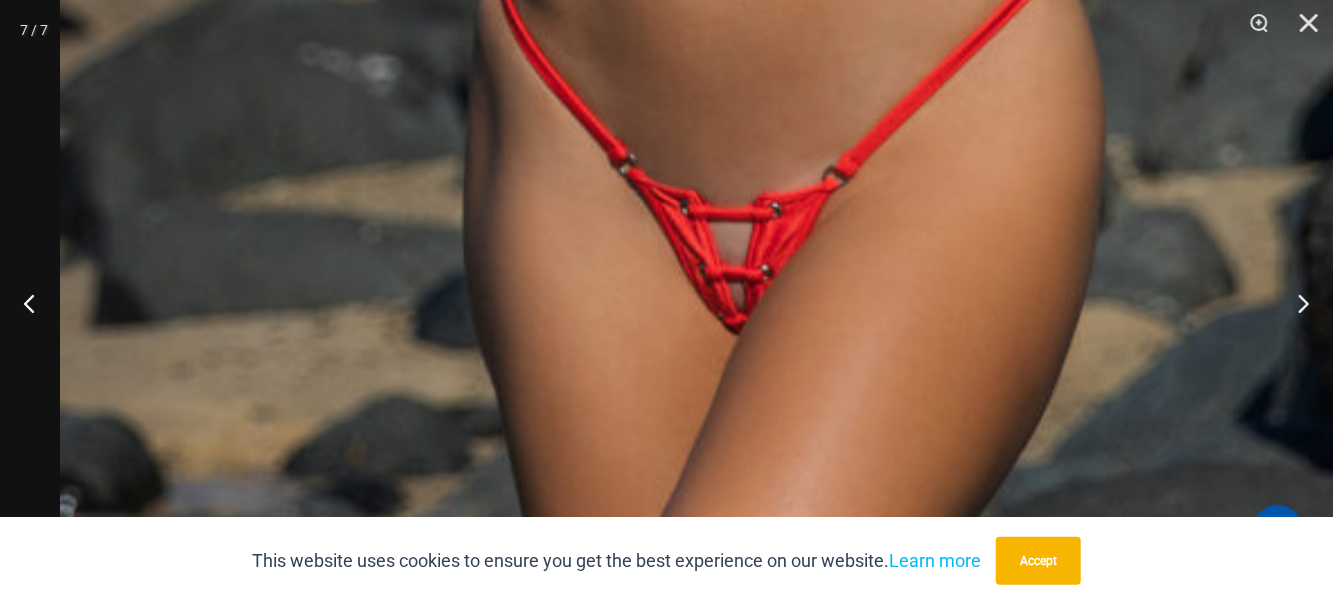 click at bounding box center (1302, 30) 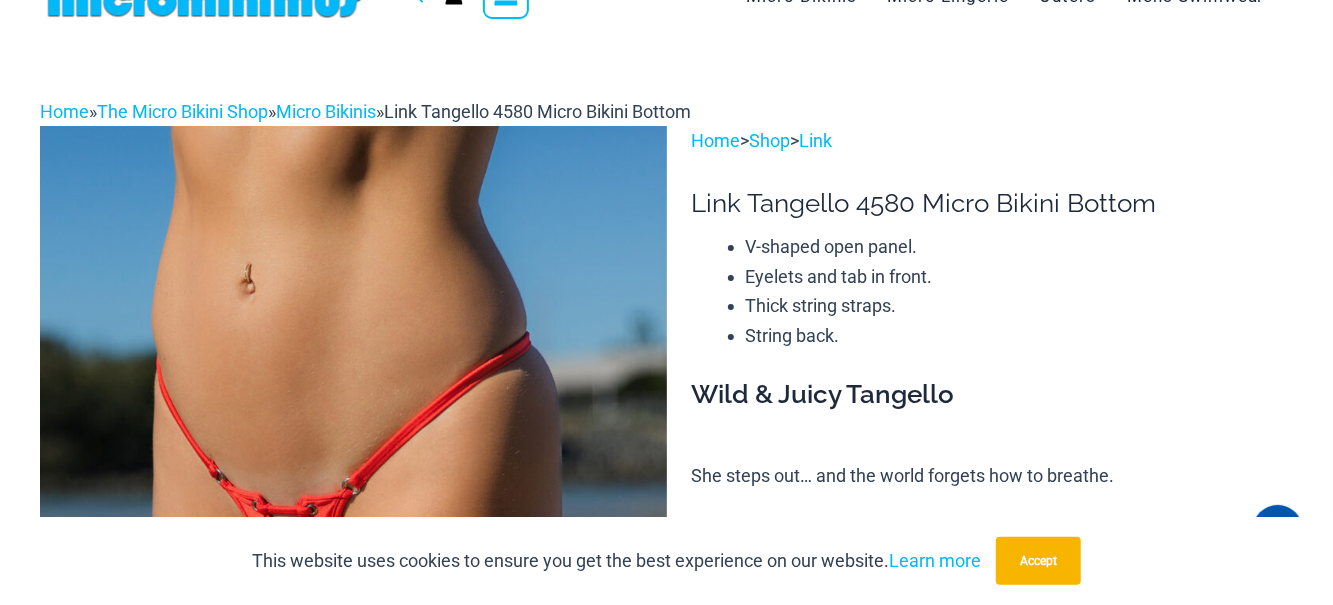 scroll, scrollTop: 0, scrollLeft: 0, axis: both 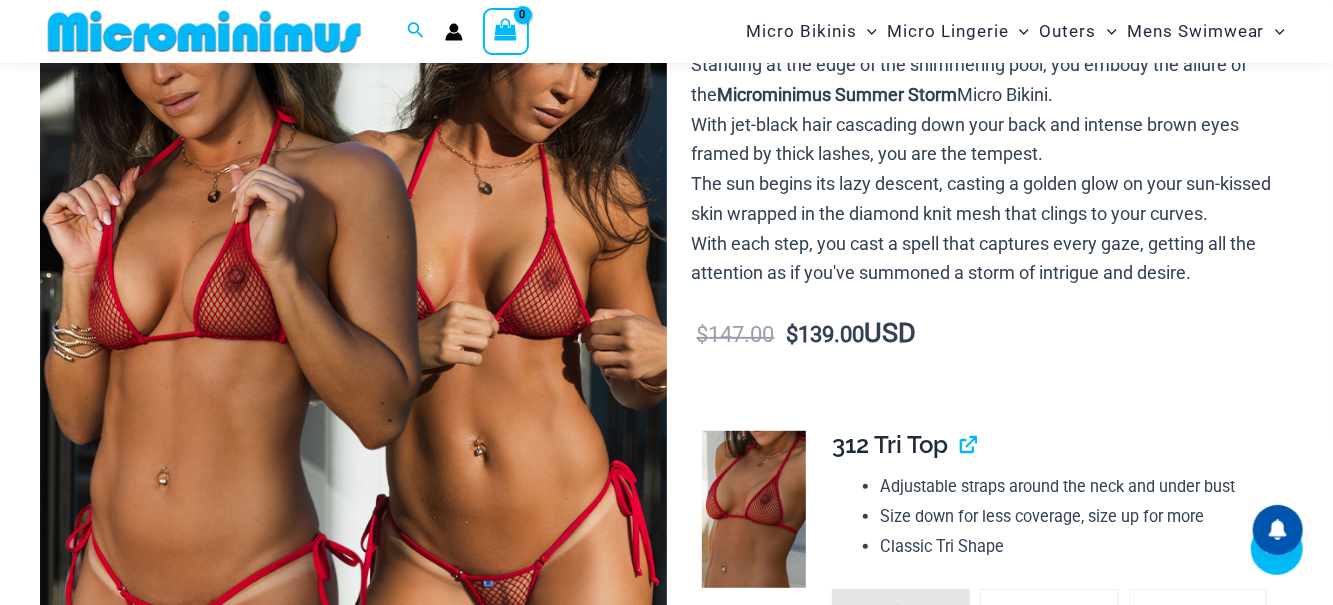 click 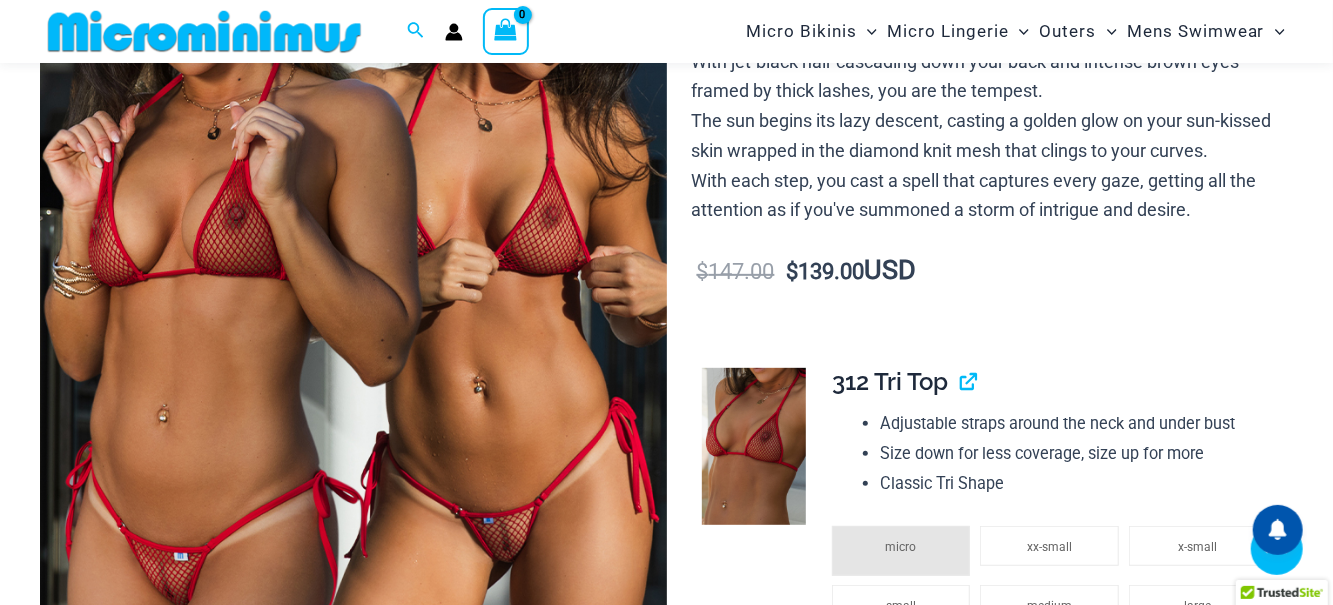scroll, scrollTop: 429, scrollLeft: 0, axis: vertical 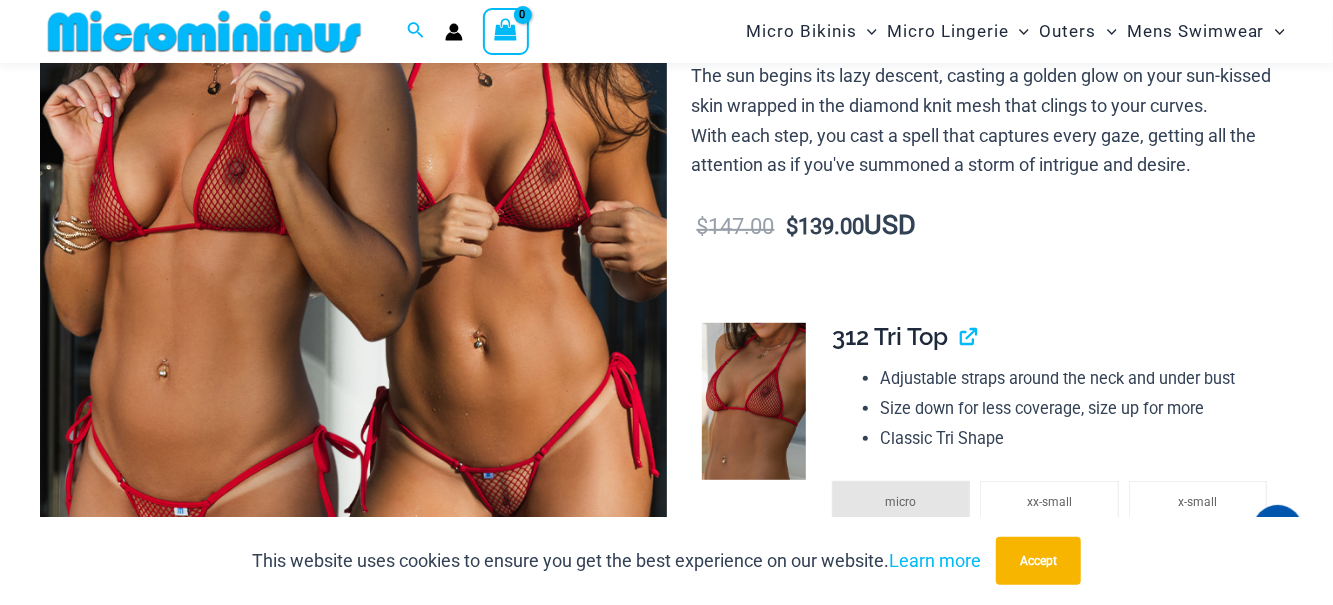 click at bounding box center [353, 223] 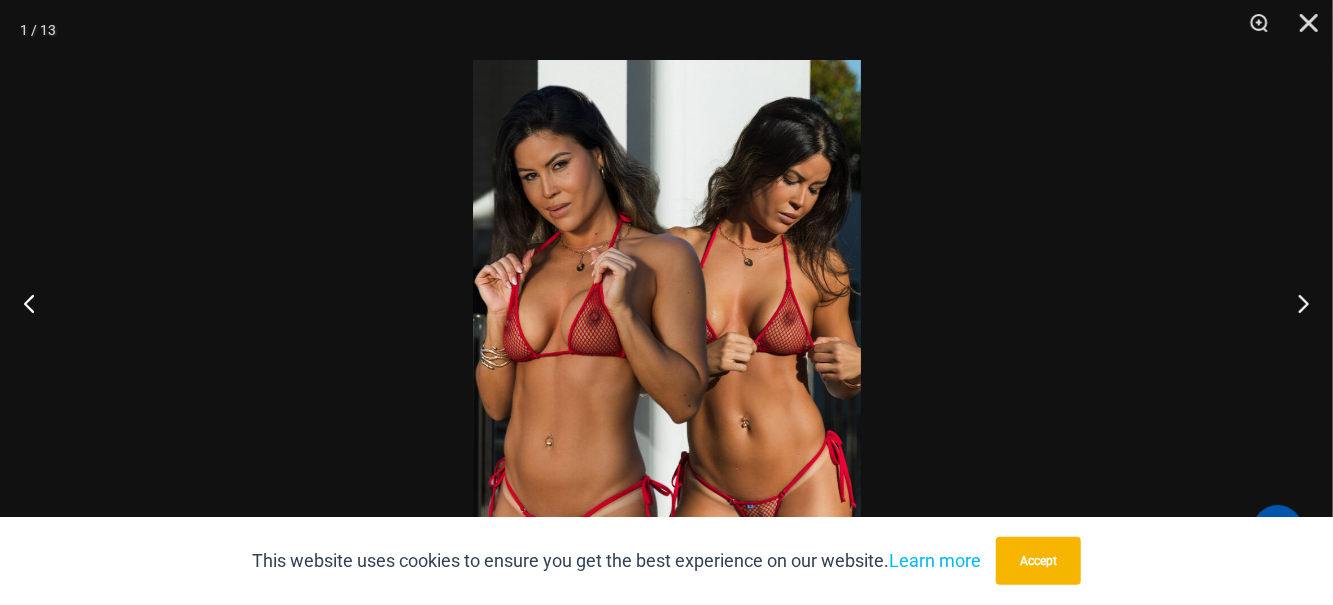 click at bounding box center [1302, 30] 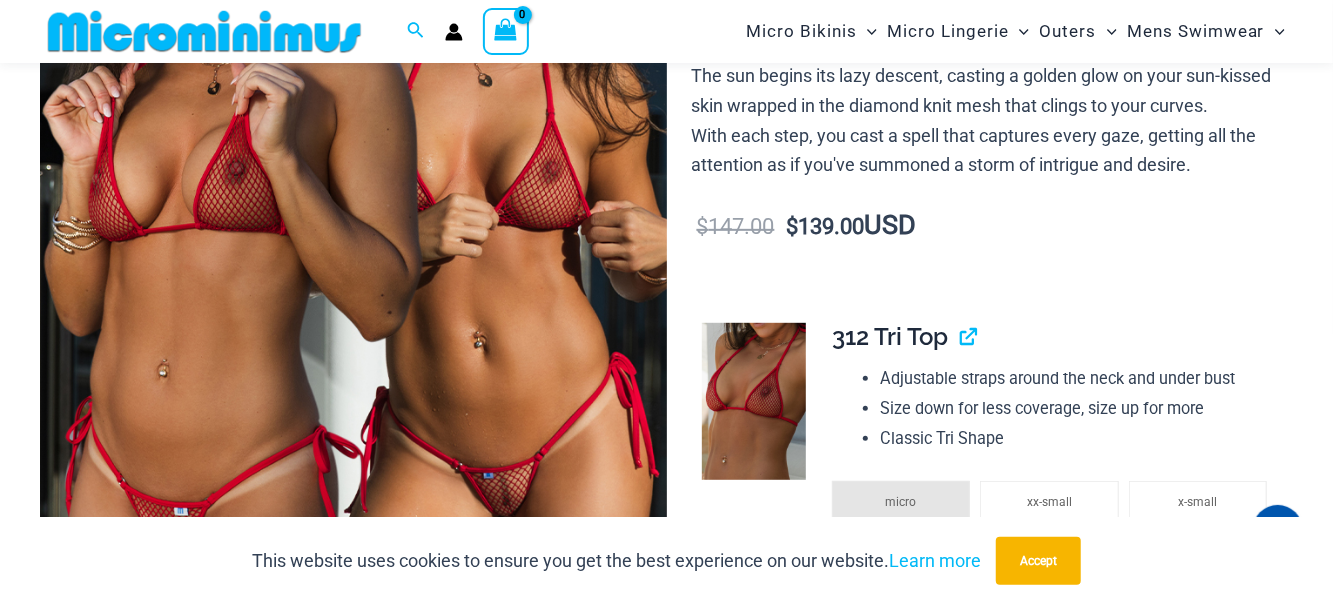 click at bounding box center (353, 223) 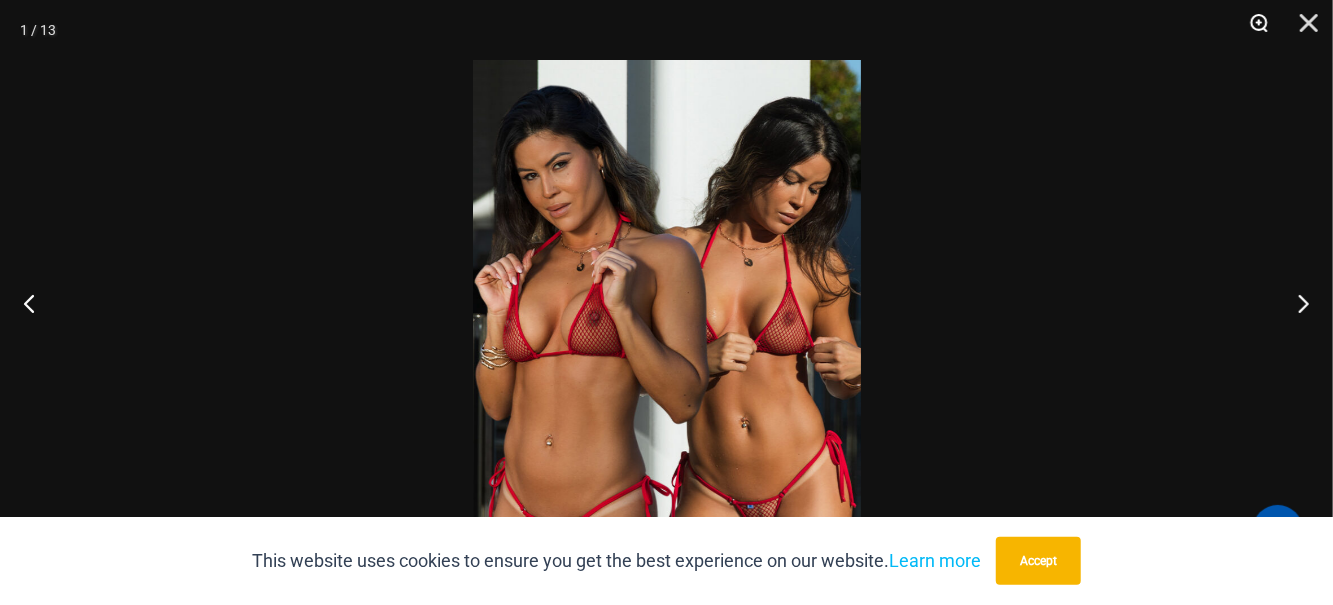 click at bounding box center [1252, 30] 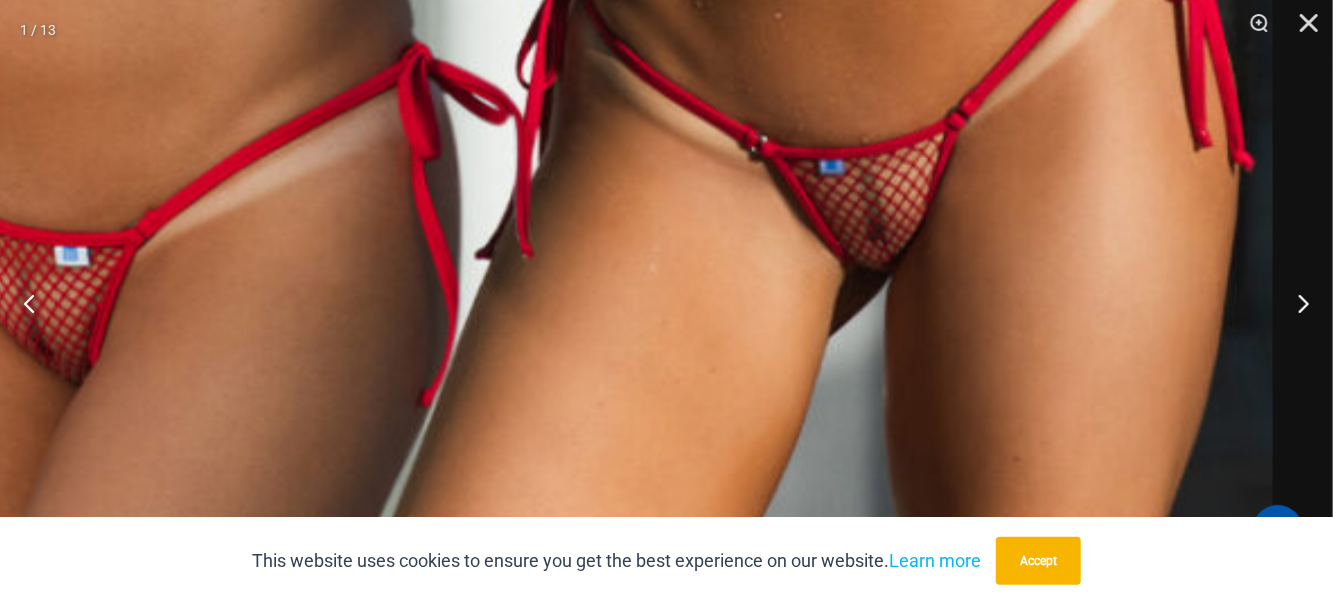 click at bounding box center (1302, 30) 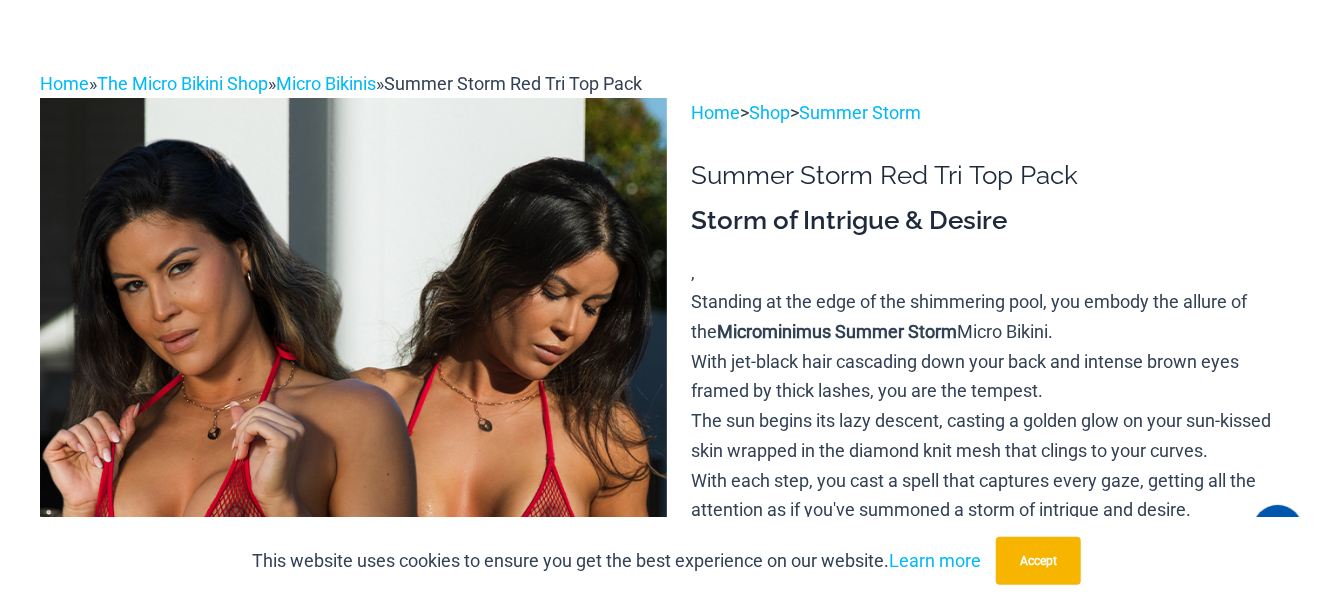 scroll, scrollTop: 0, scrollLeft: 0, axis: both 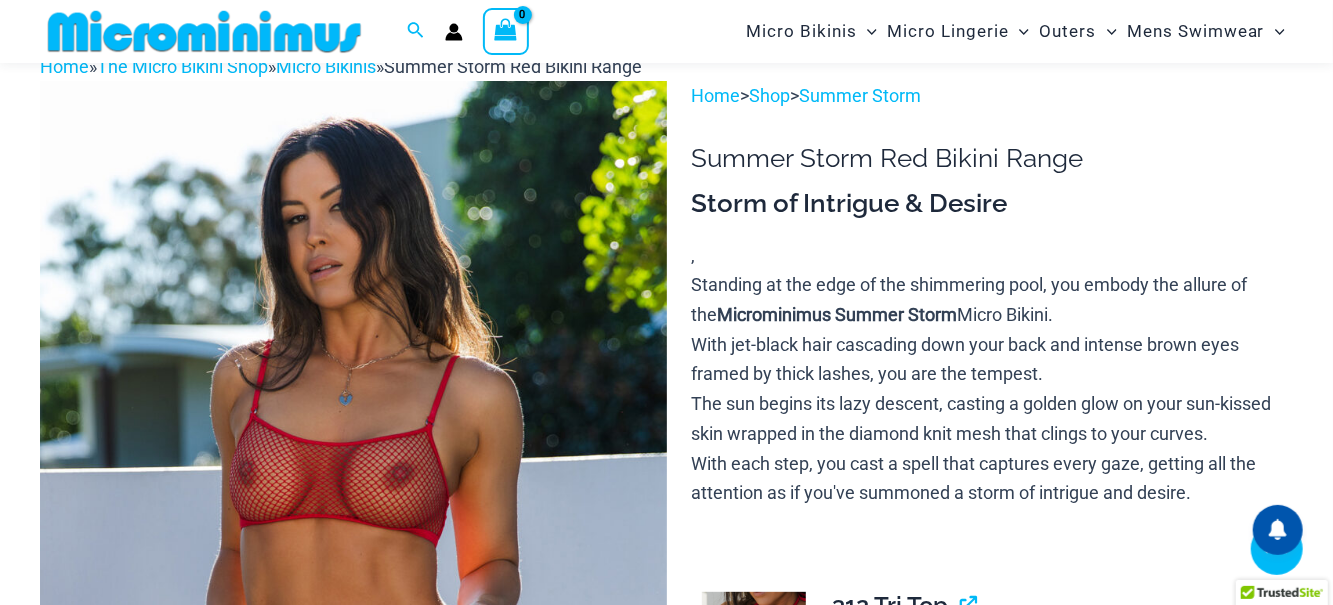 click 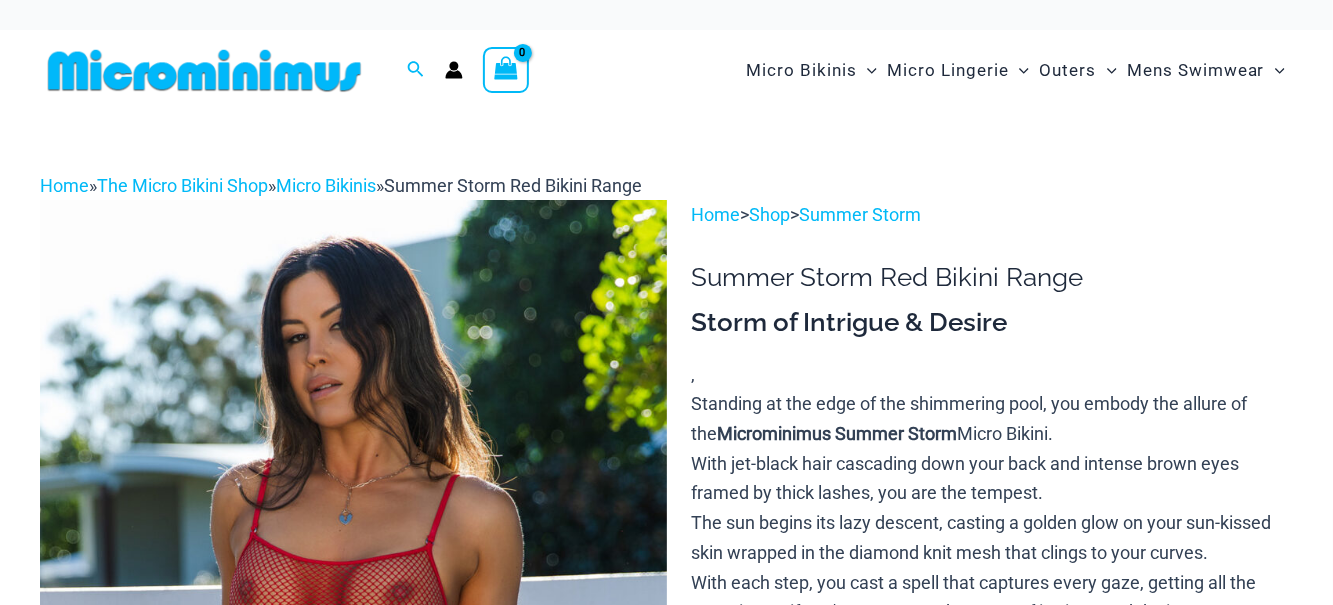 scroll, scrollTop: 62, scrollLeft: 0, axis: vertical 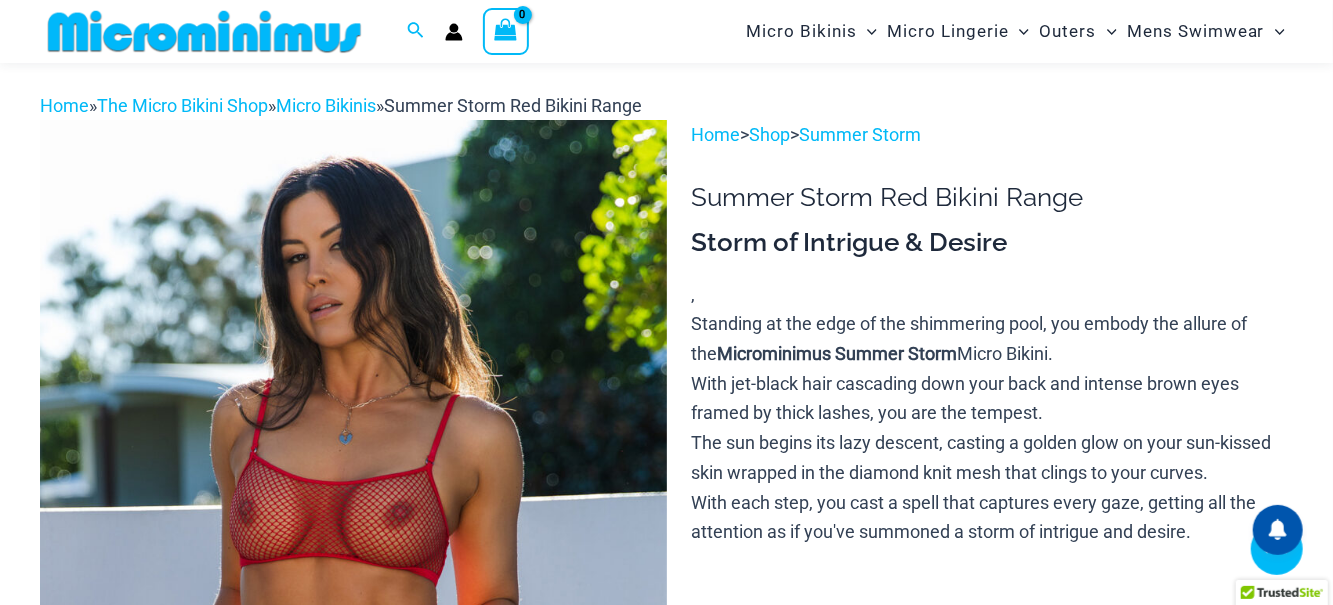click 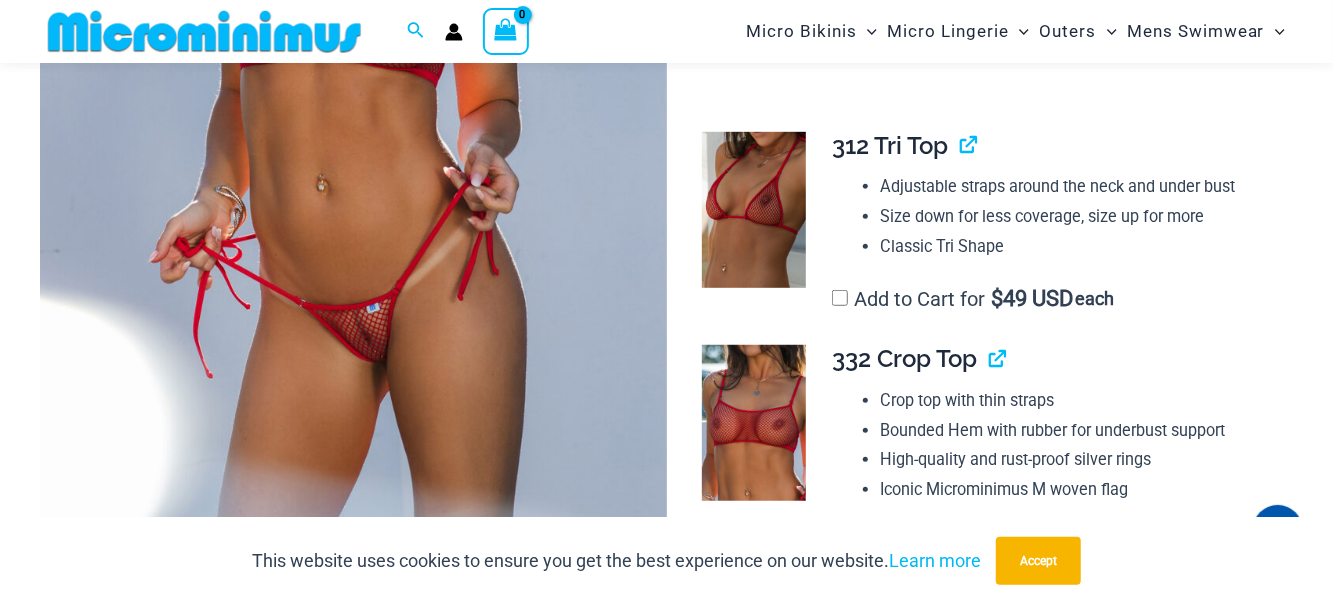 click at bounding box center (353, 91) 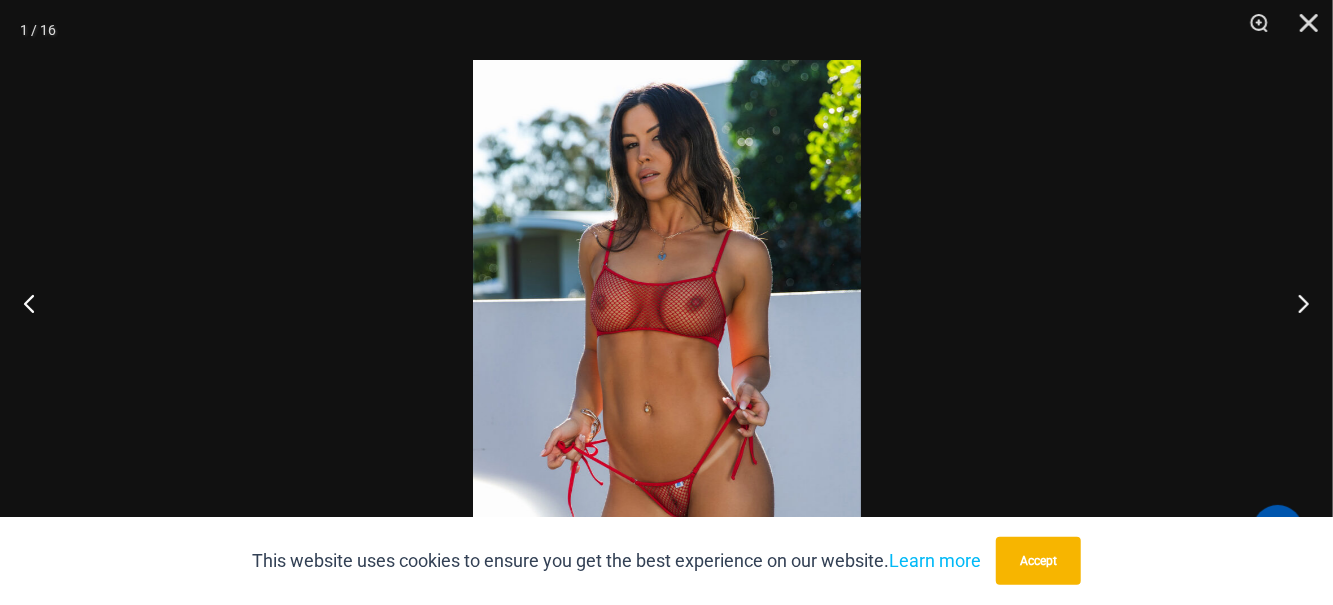 click at bounding box center [1295, 303] 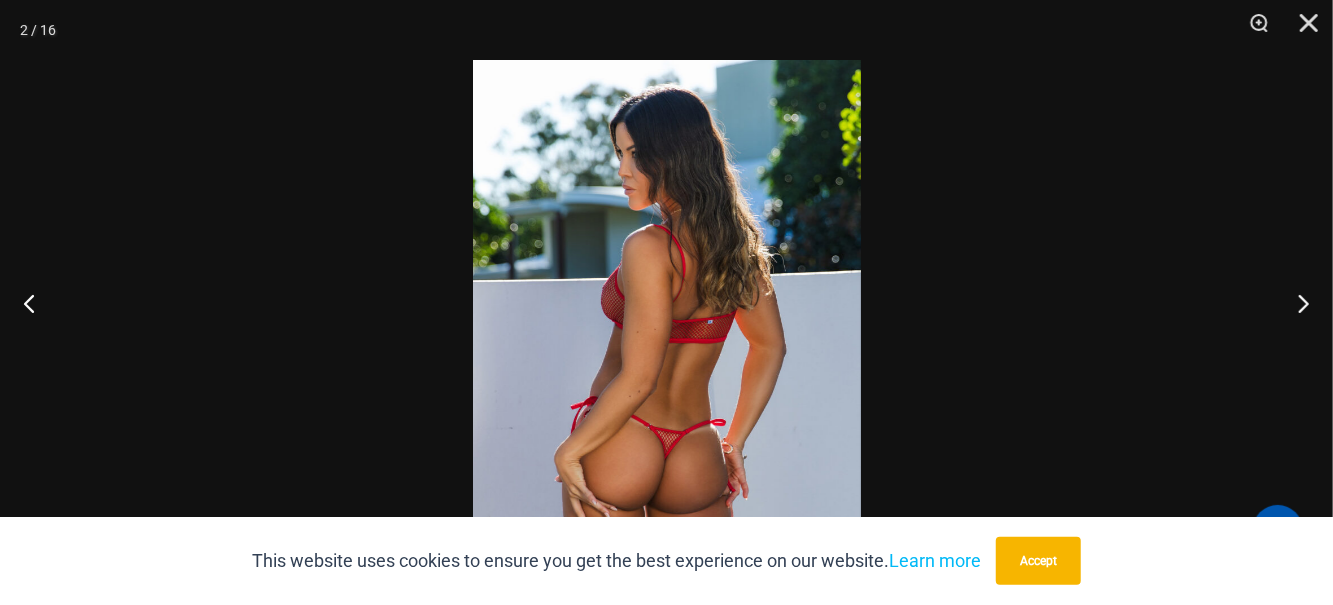 click at bounding box center [1295, 303] 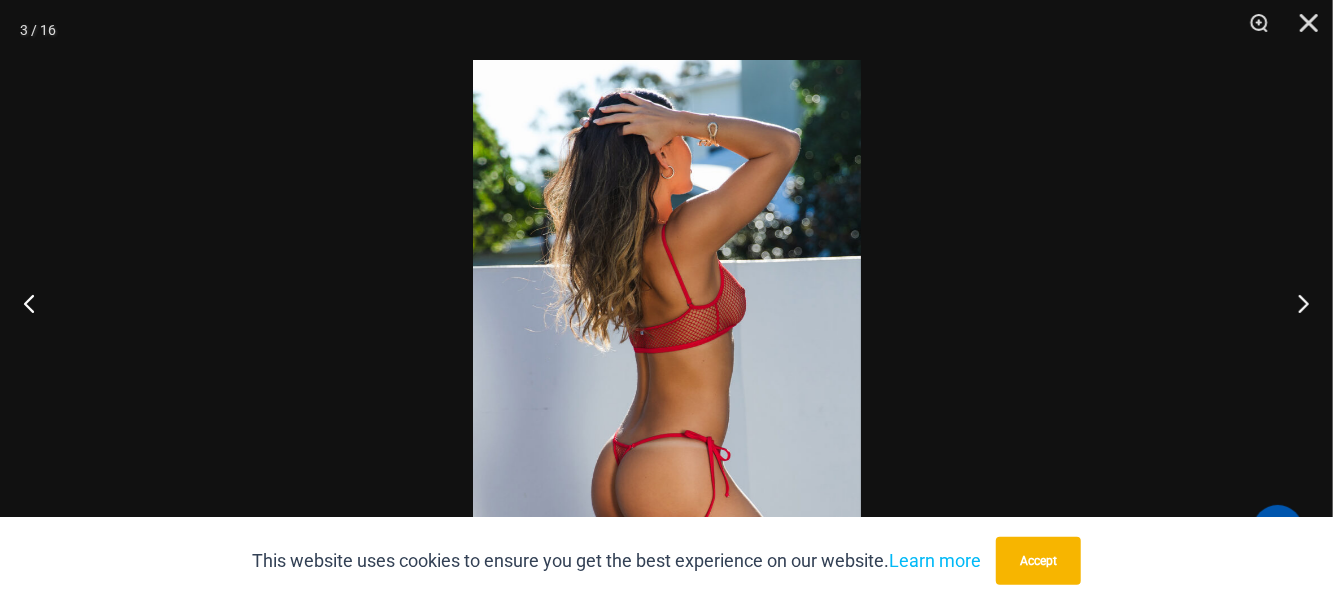 click at bounding box center (1295, 303) 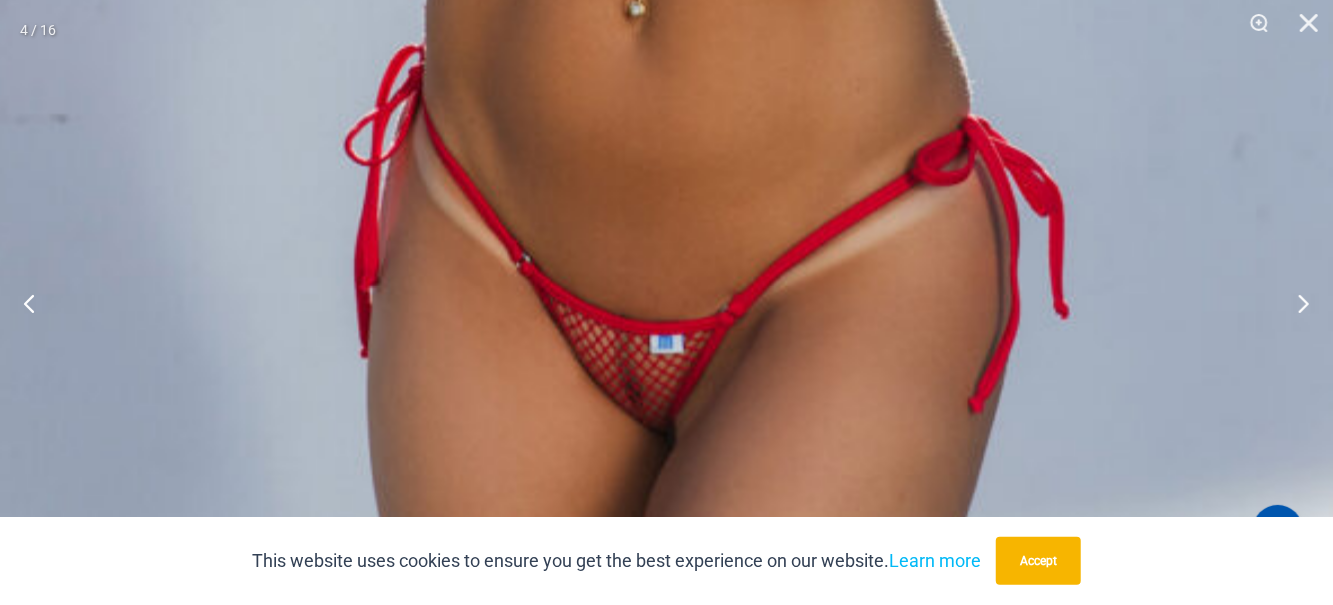 click at bounding box center (1295, 303) 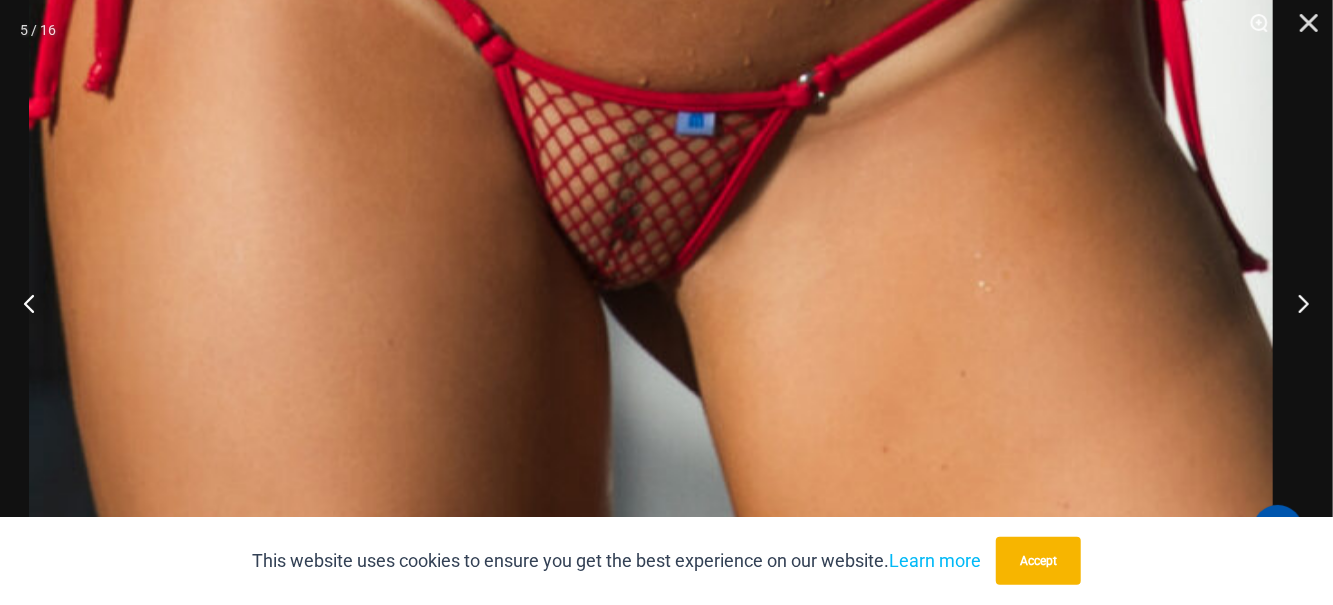 click at bounding box center (1295, 303) 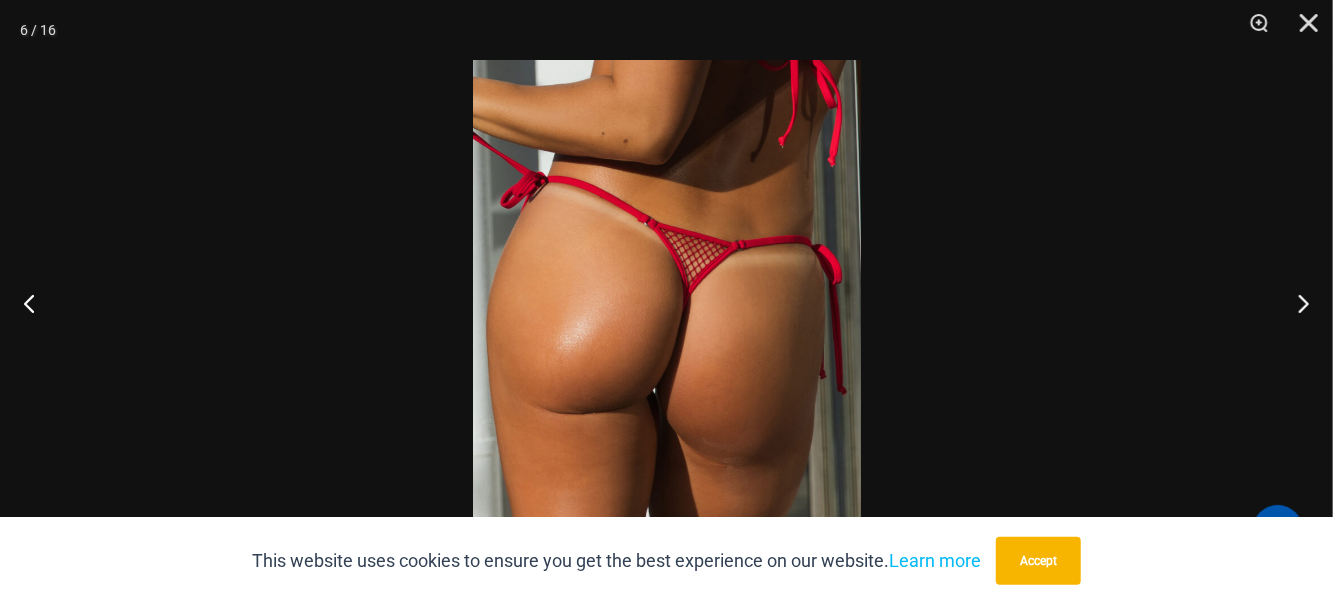 click at bounding box center (1295, 303) 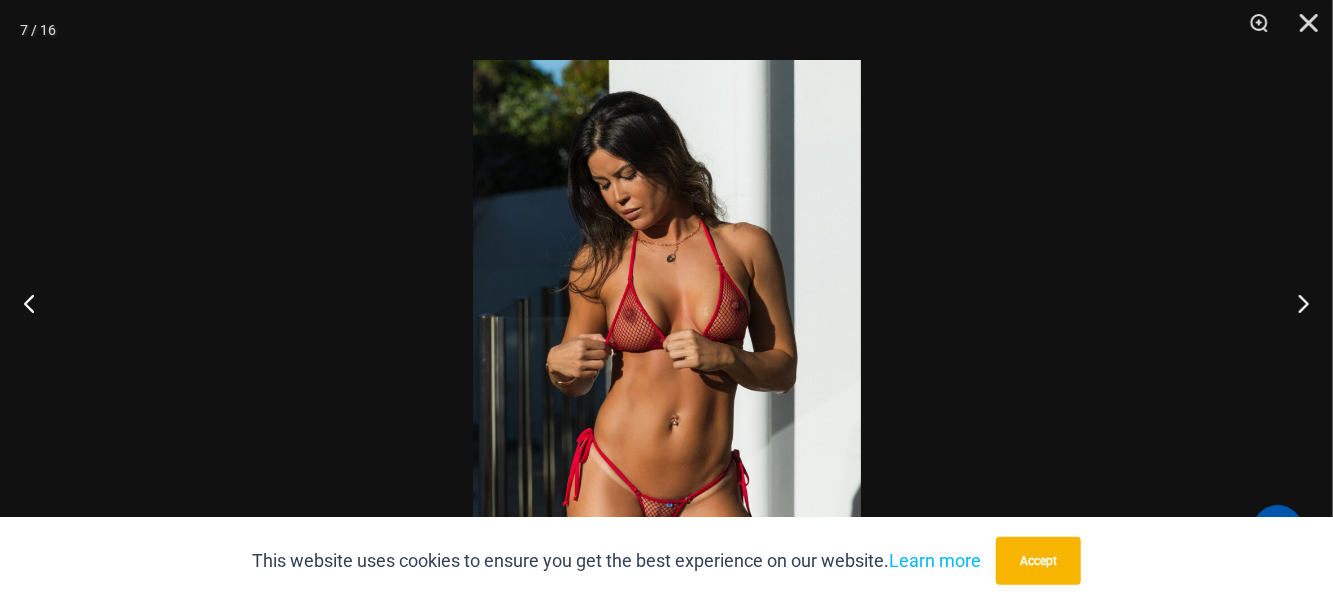 click at bounding box center [667, 350] 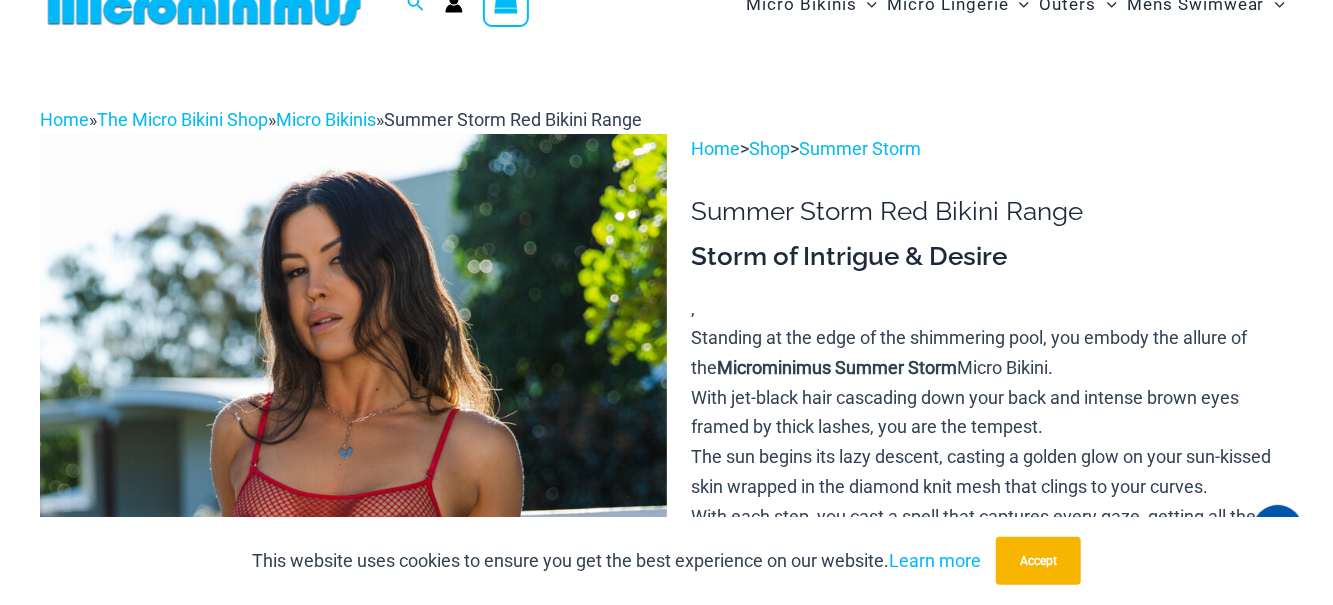 scroll, scrollTop: 0, scrollLeft: 0, axis: both 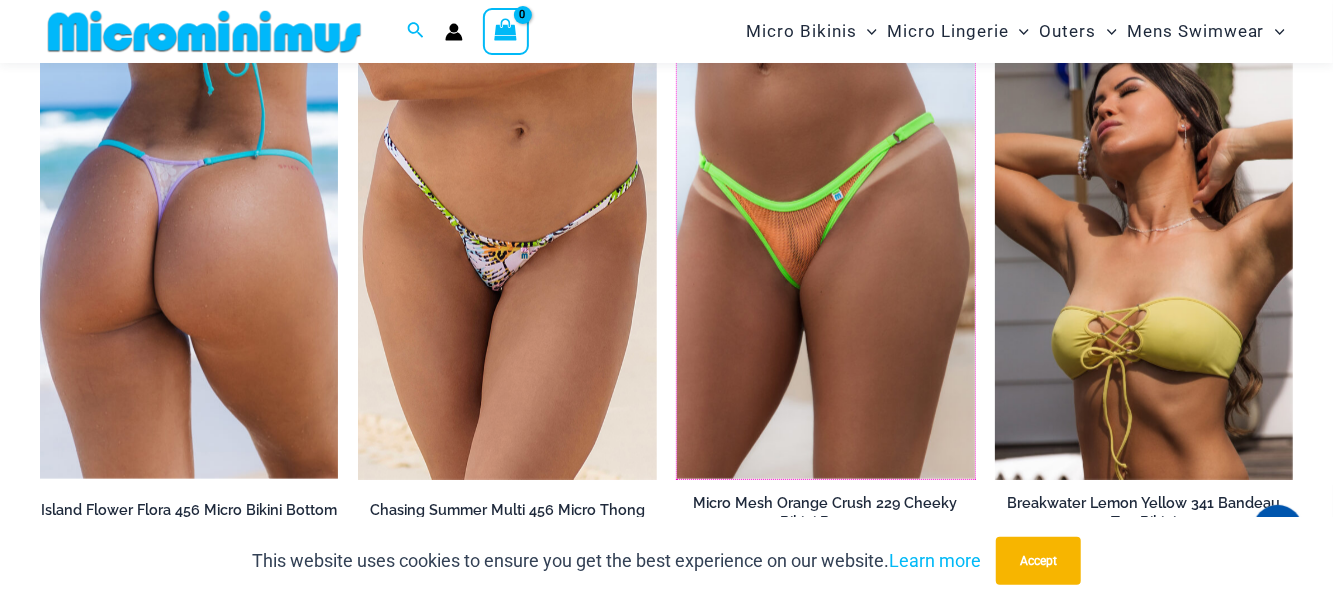 click at bounding box center (677, 32) 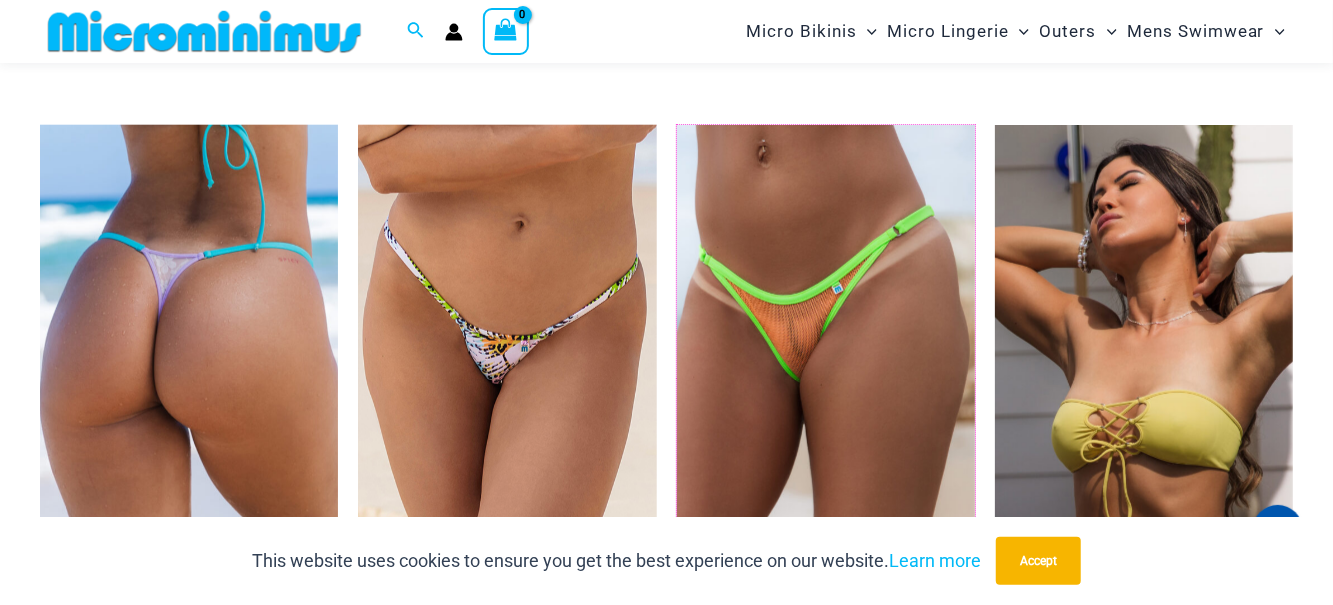 scroll, scrollTop: 5257, scrollLeft: 0, axis: vertical 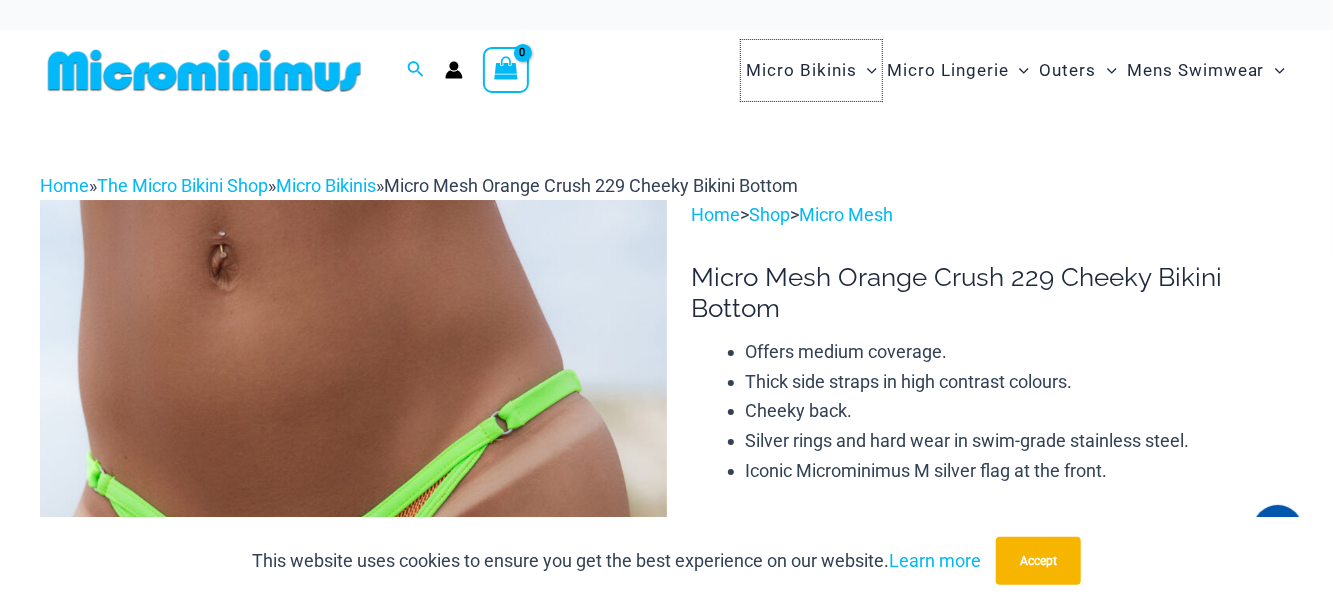 click on "Micro Bikinis" at bounding box center [801, 70] 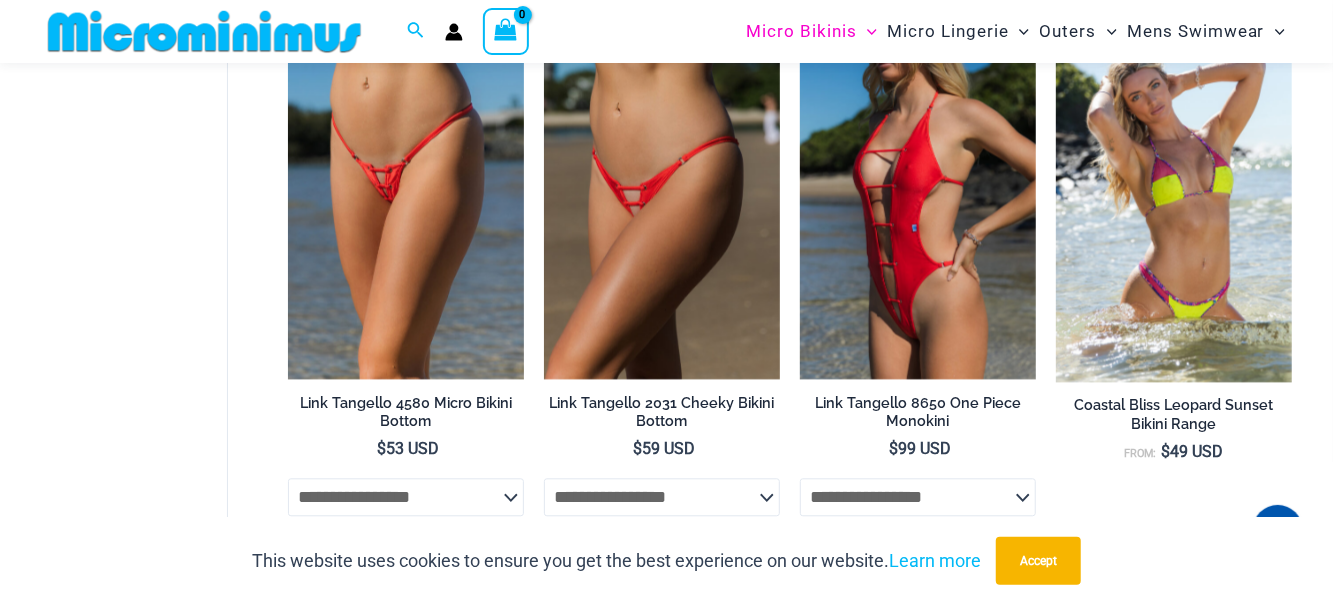 scroll, scrollTop: 2332, scrollLeft: 0, axis: vertical 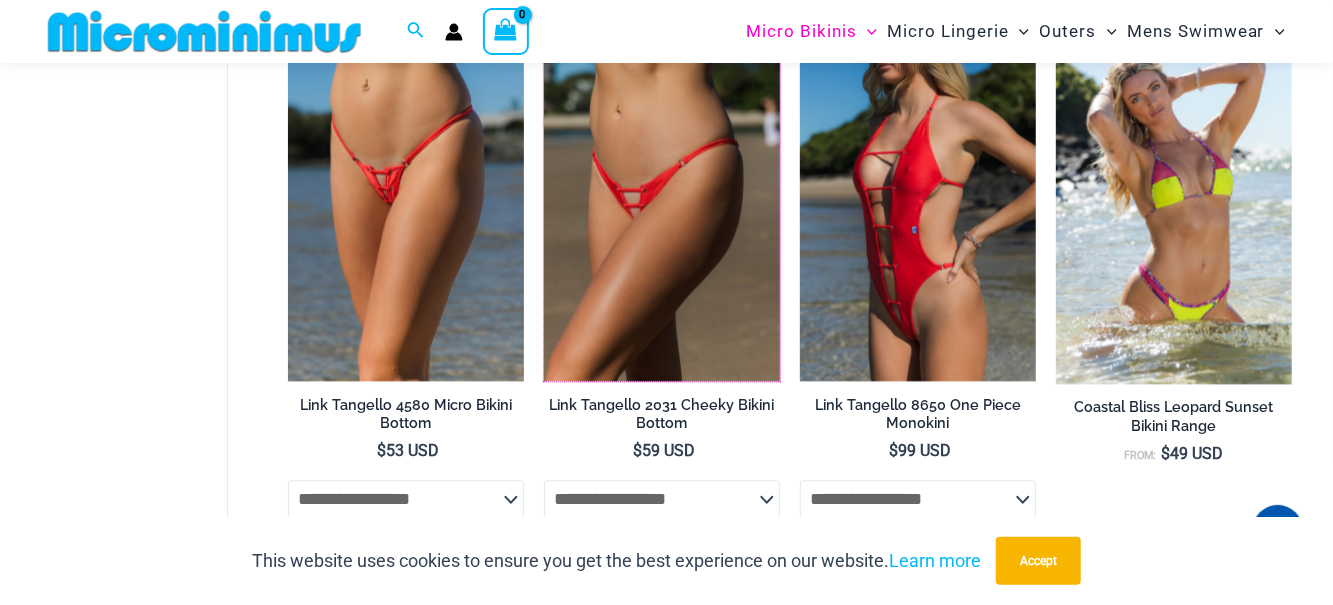 click at bounding box center (544, 27) 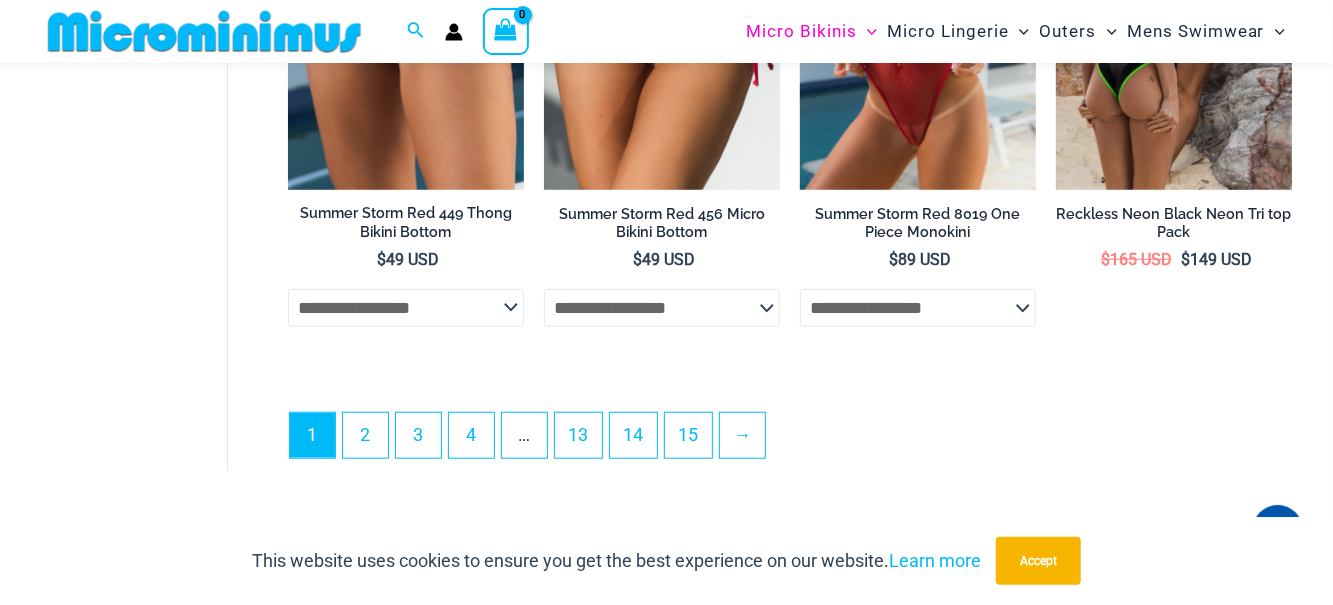 scroll, scrollTop: 4762, scrollLeft: 0, axis: vertical 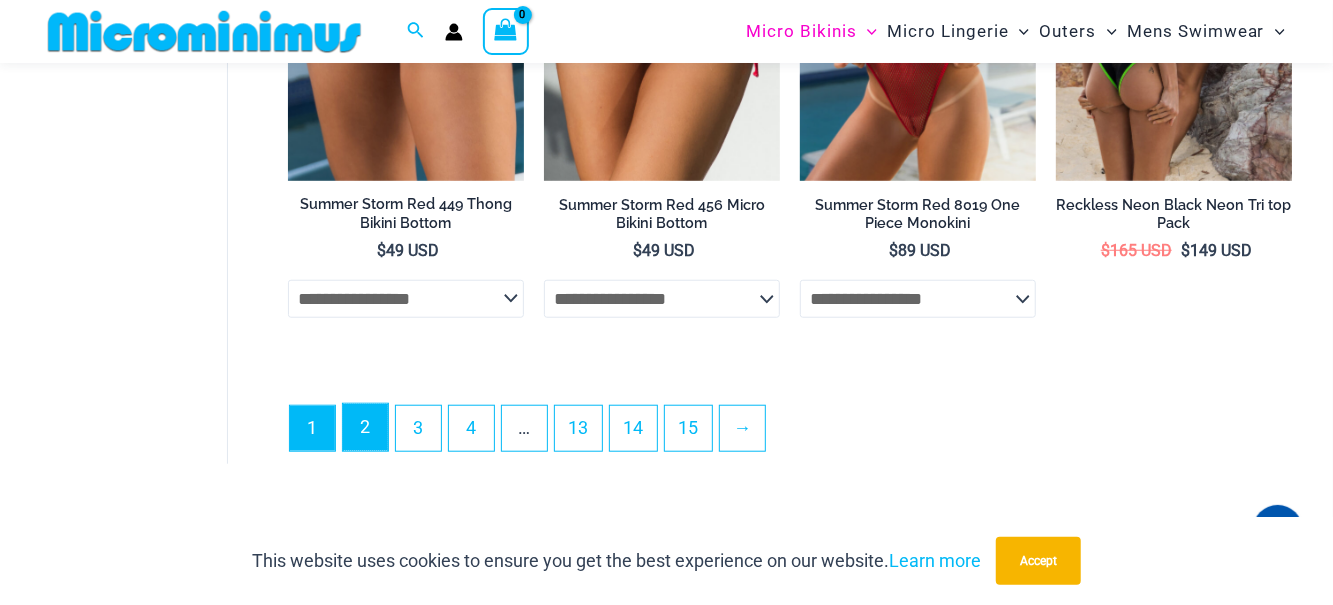 click on "2" at bounding box center (365, 427) 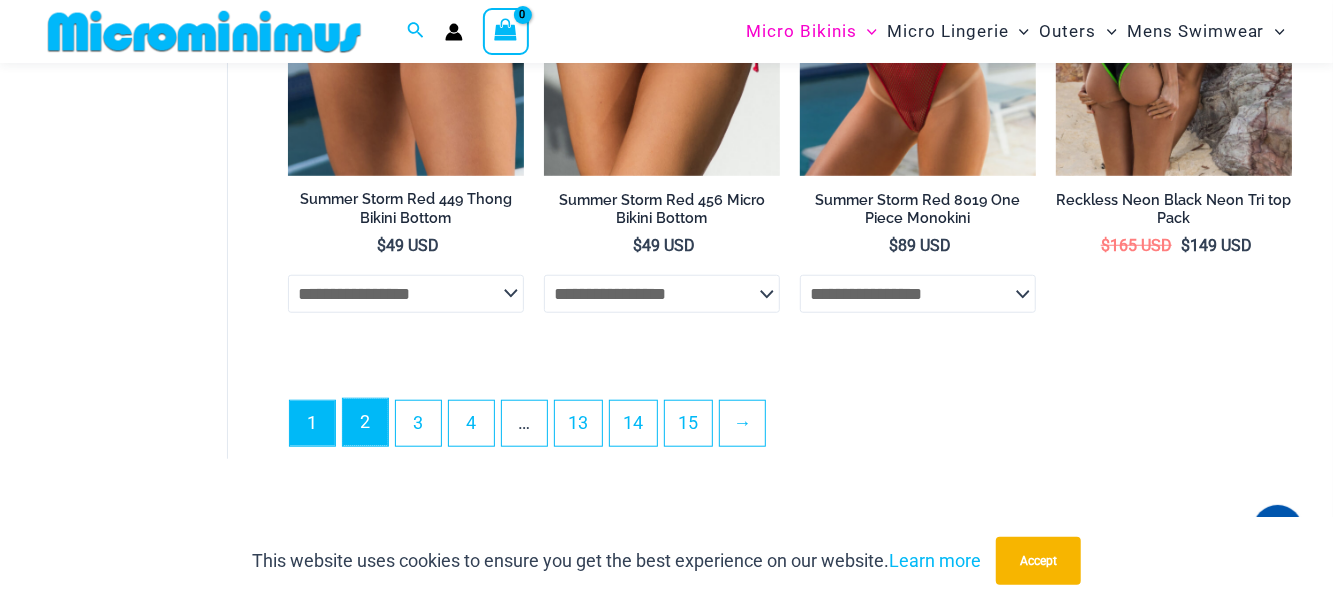 scroll, scrollTop: 4826, scrollLeft: 0, axis: vertical 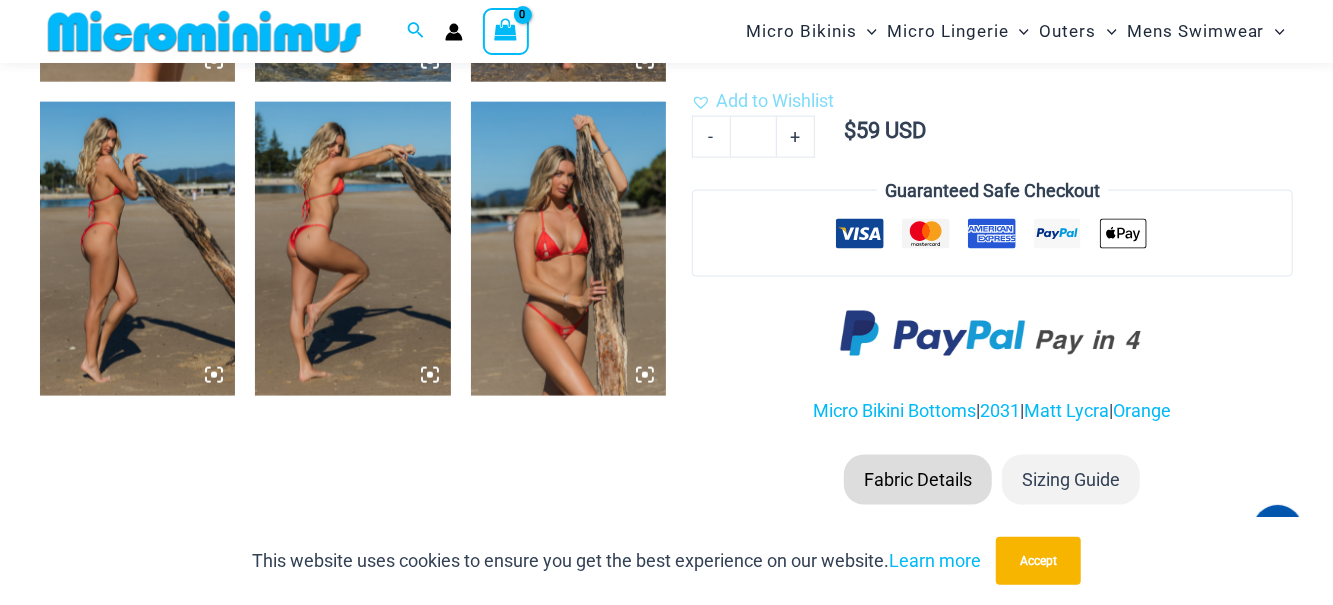 click at bounding box center [568, 248] 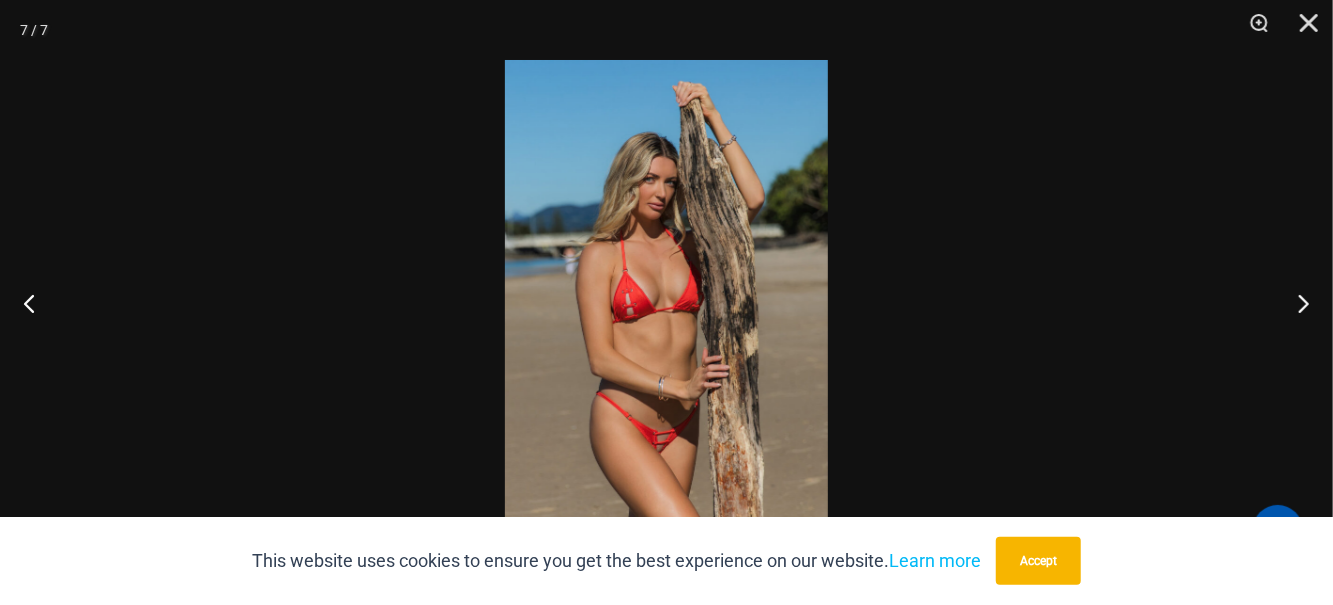 click at bounding box center (1252, 30) 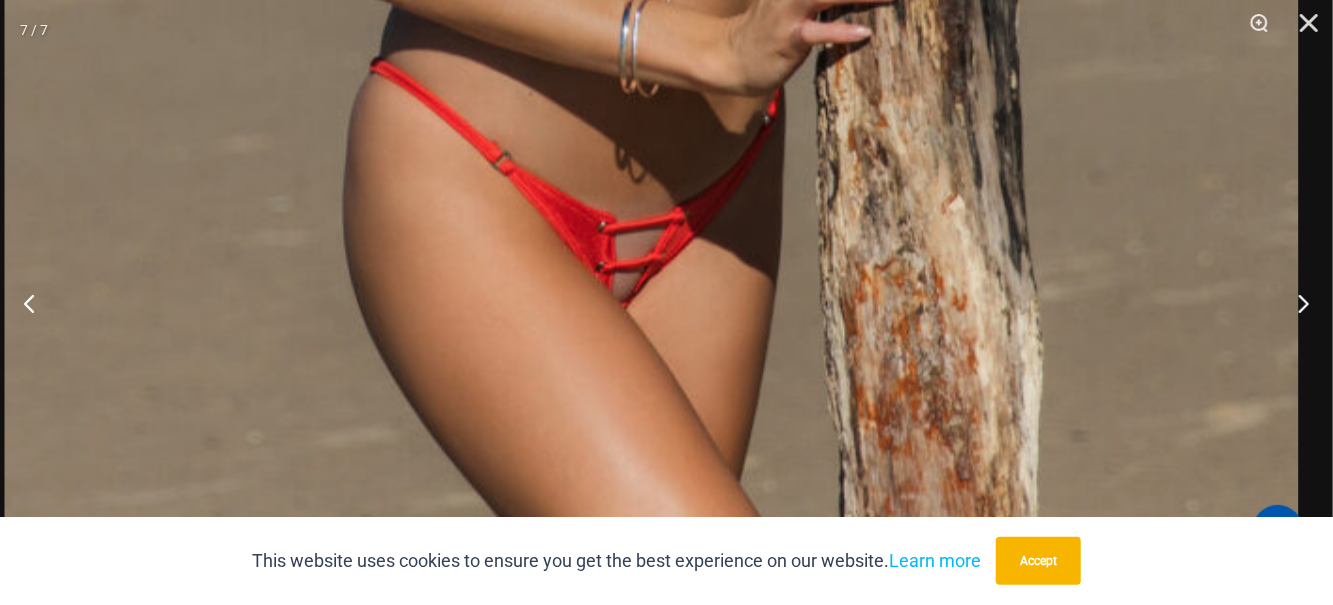 click at bounding box center (1302, 30) 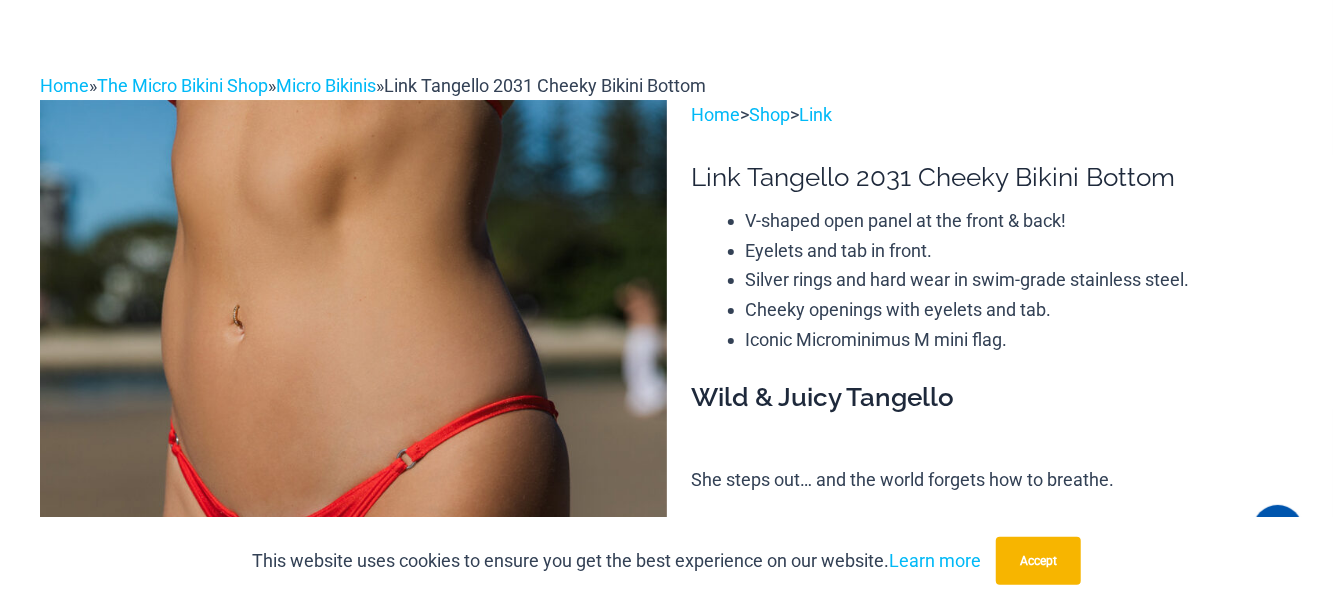 scroll, scrollTop: 0, scrollLeft: 0, axis: both 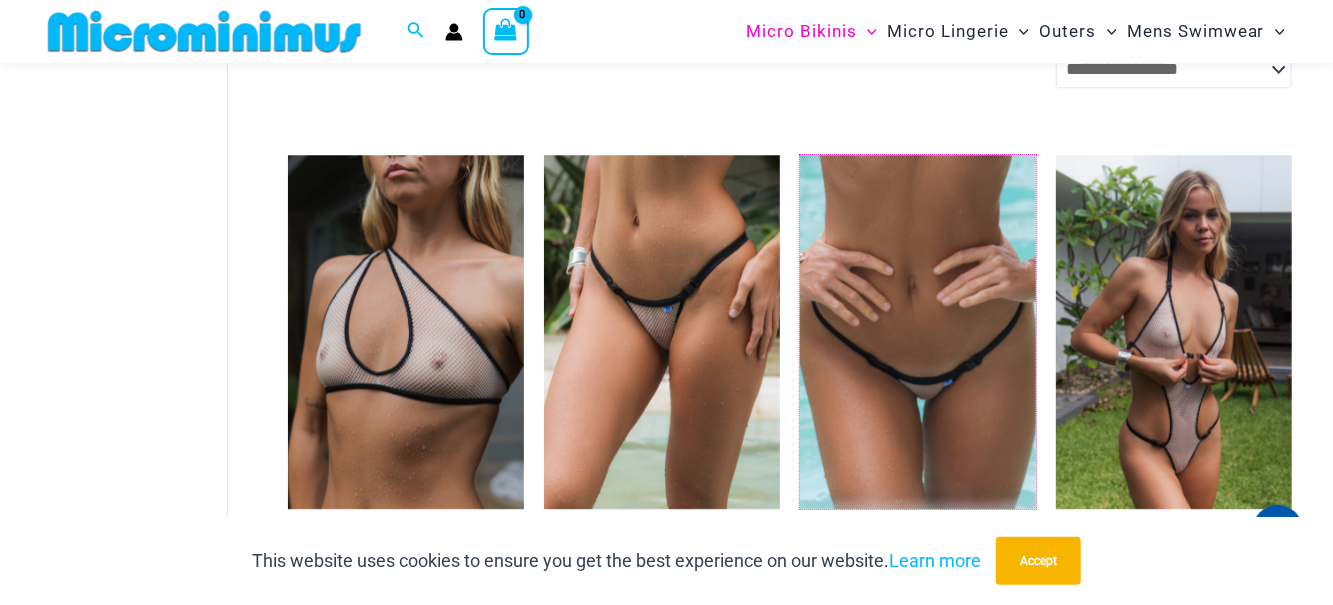 click at bounding box center [800, 155] 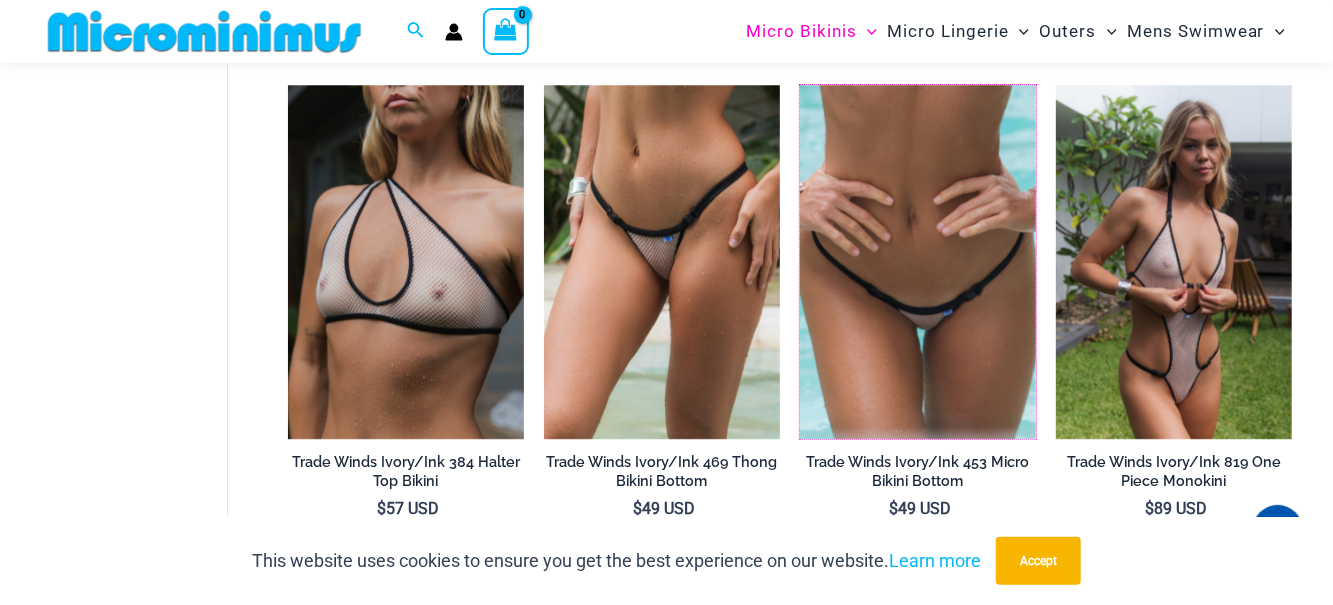scroll, scrollTop: 2930, scrollLeft: 0, axis: vertical 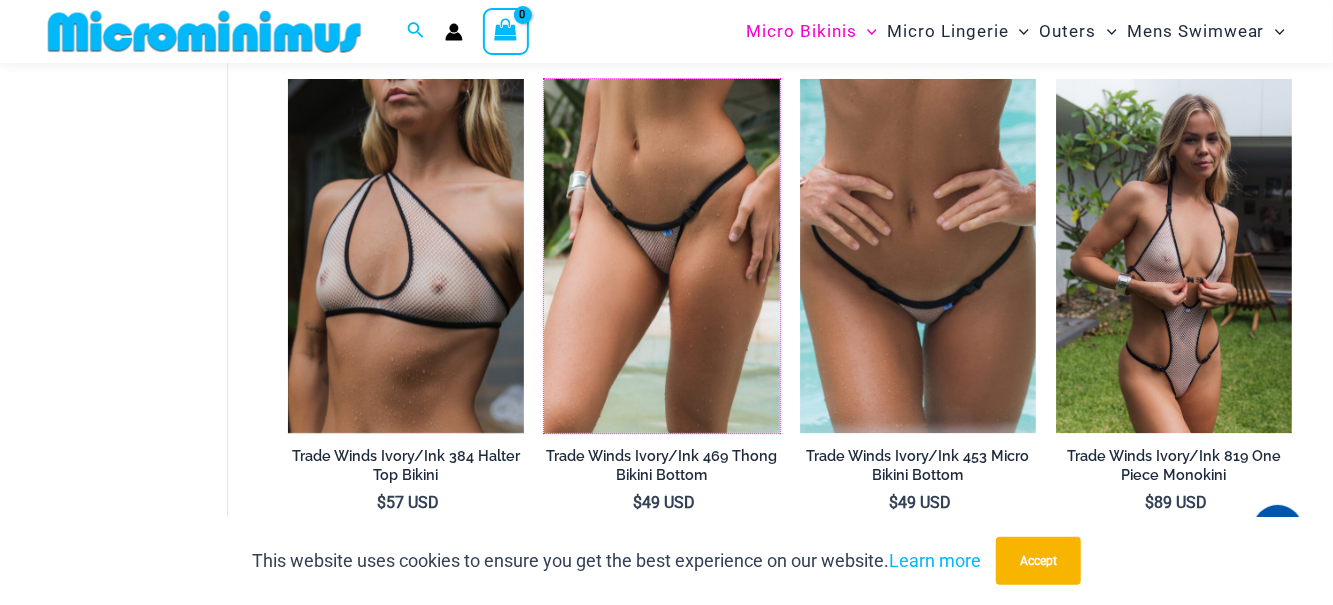 click at bounding box center [544, 79] 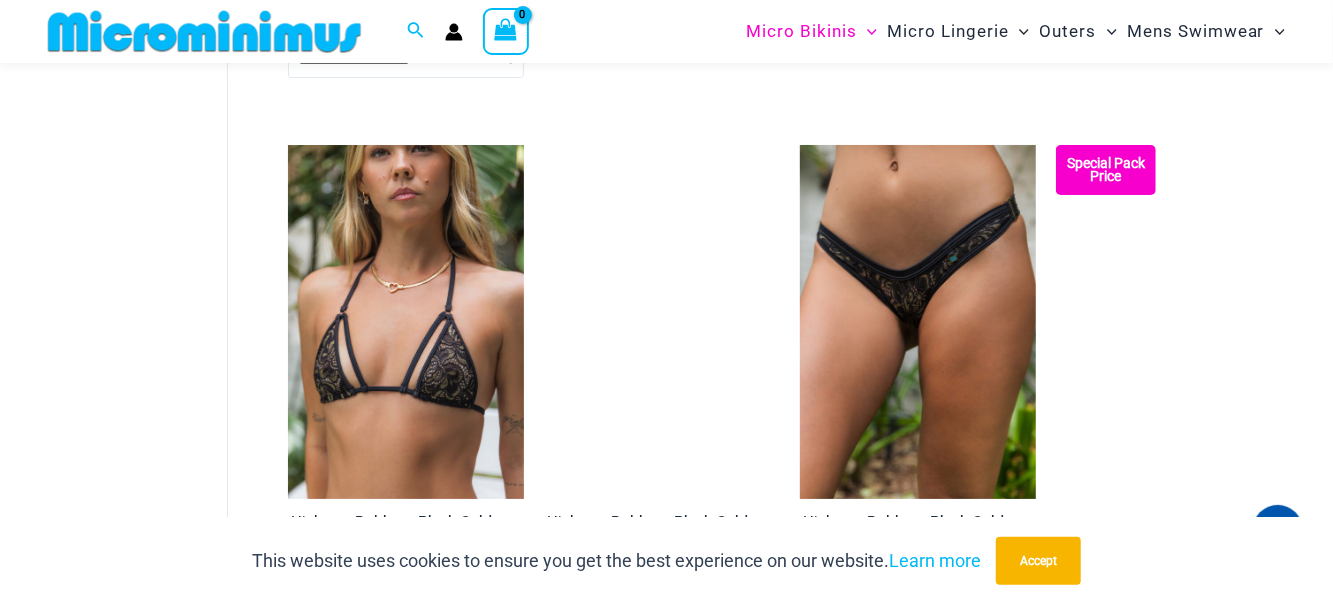 scroll, scrollTop: 3980, scrollLeft: 0, axis: vertical 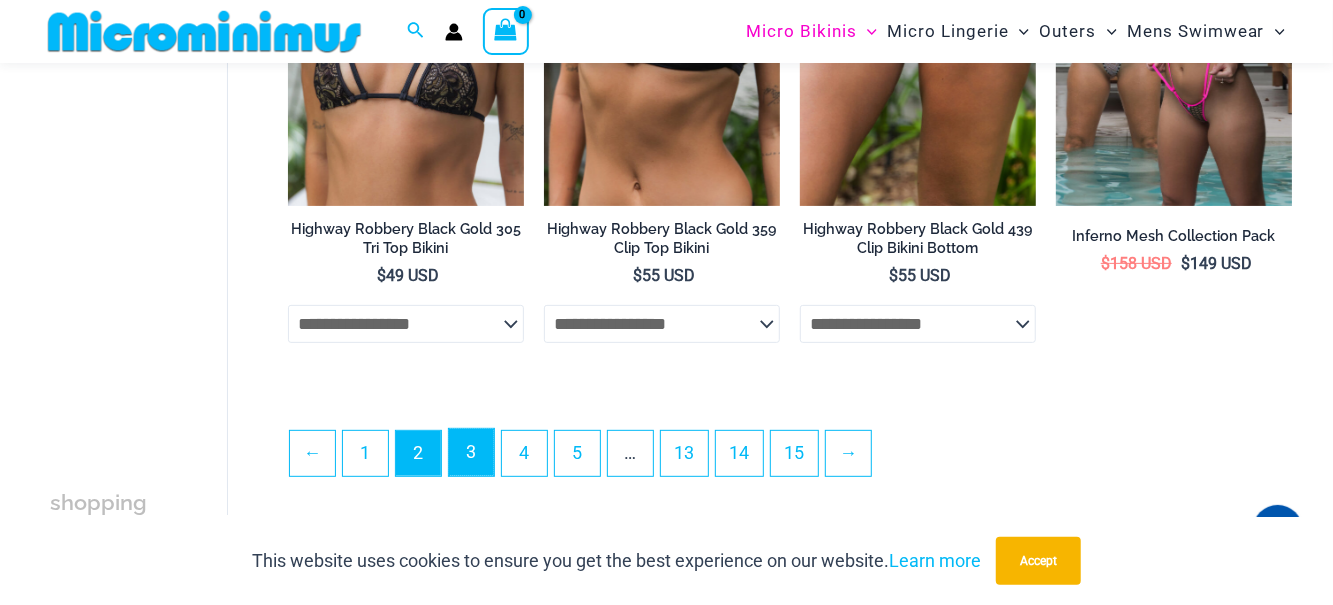 click on "3" at bounding box center (471, 452) 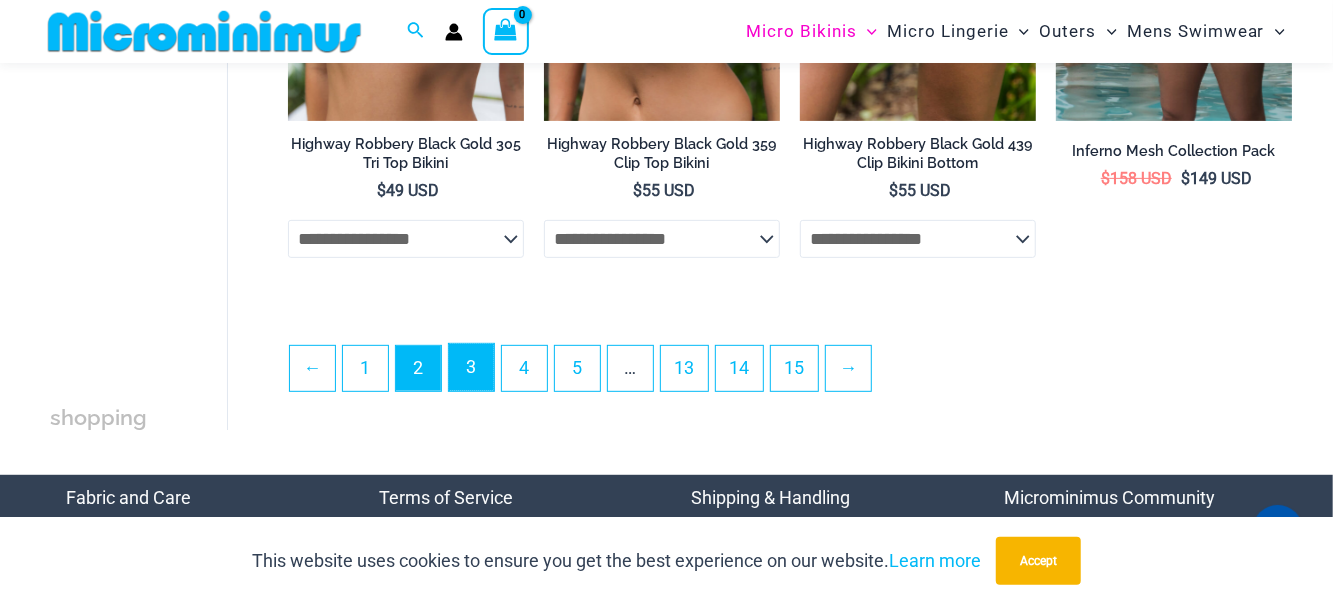 scroll, scrollTop: 4368, scrollLeft: 0, axis: vertical 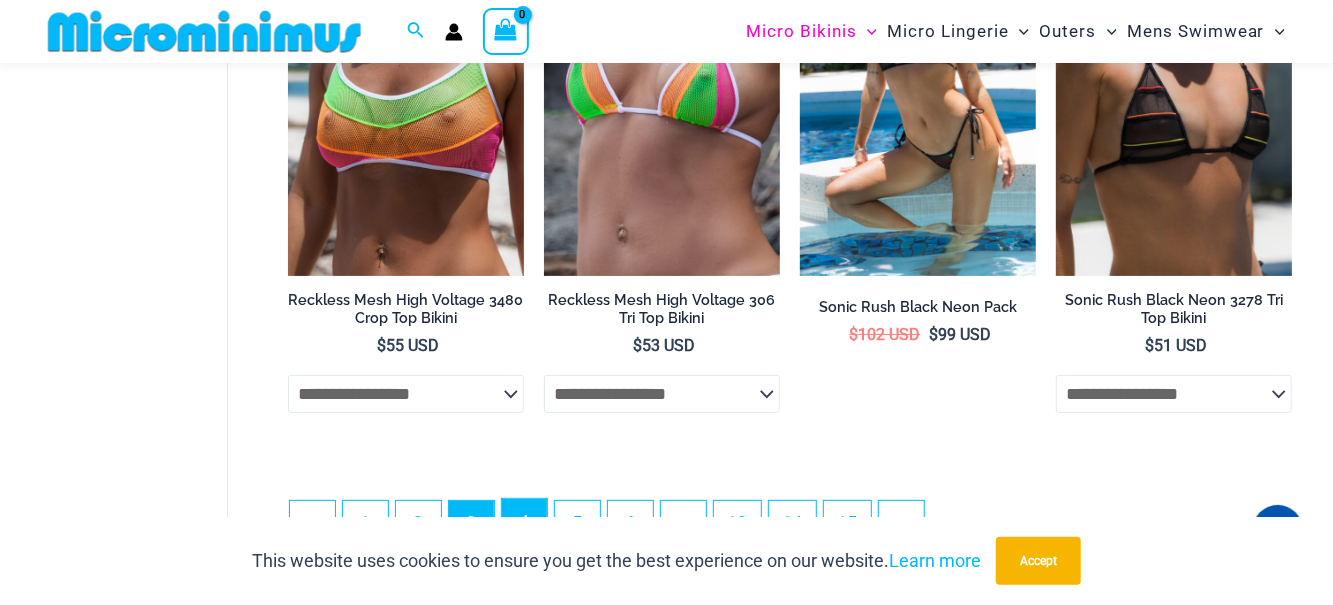 click on "4" at bounding box center (524, 522) 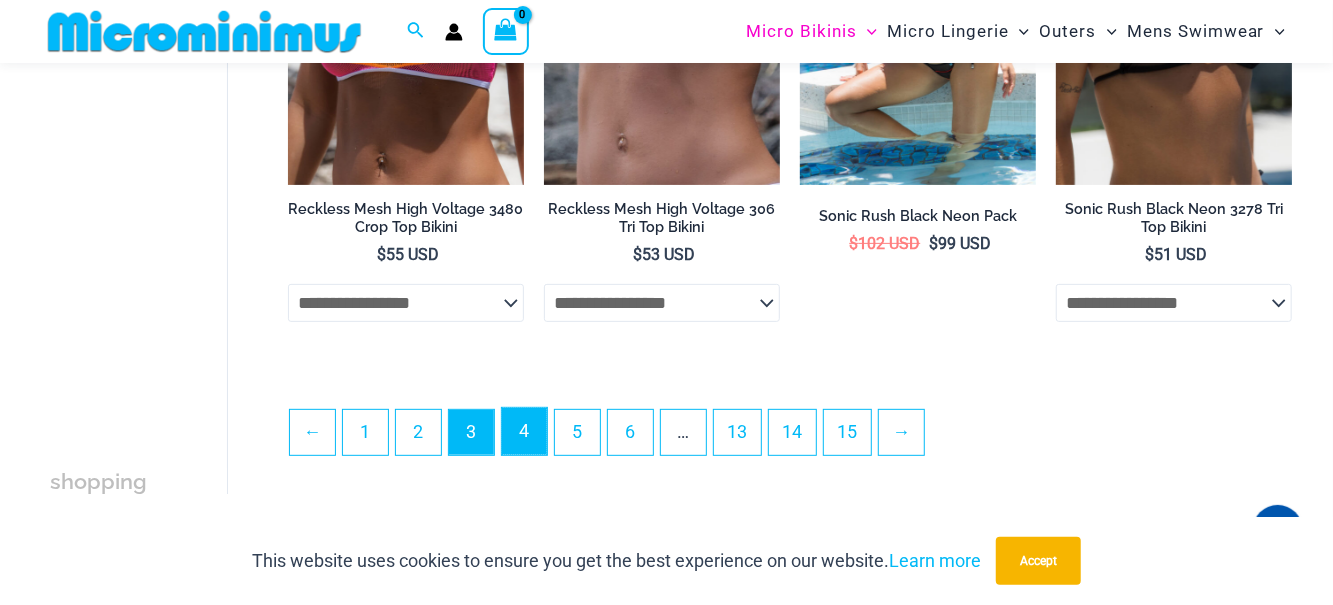 scroll, scrollTop: 4286, scrollLeft: 0, axis: vertical 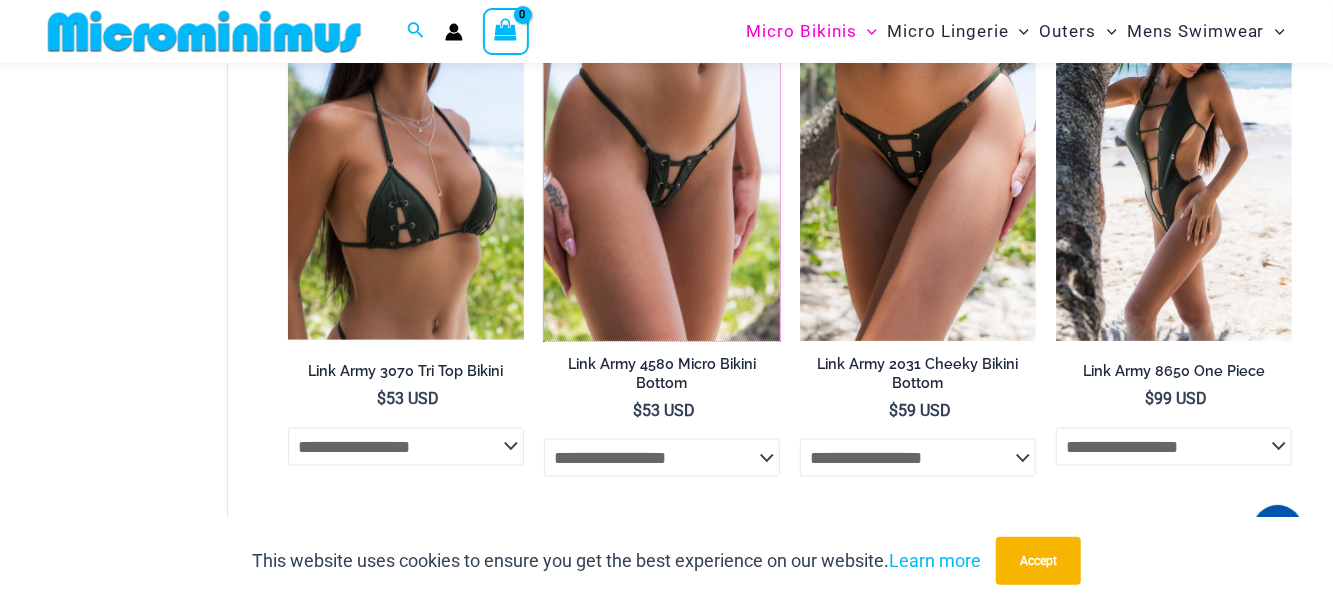 click at bounding box center [544, -14] 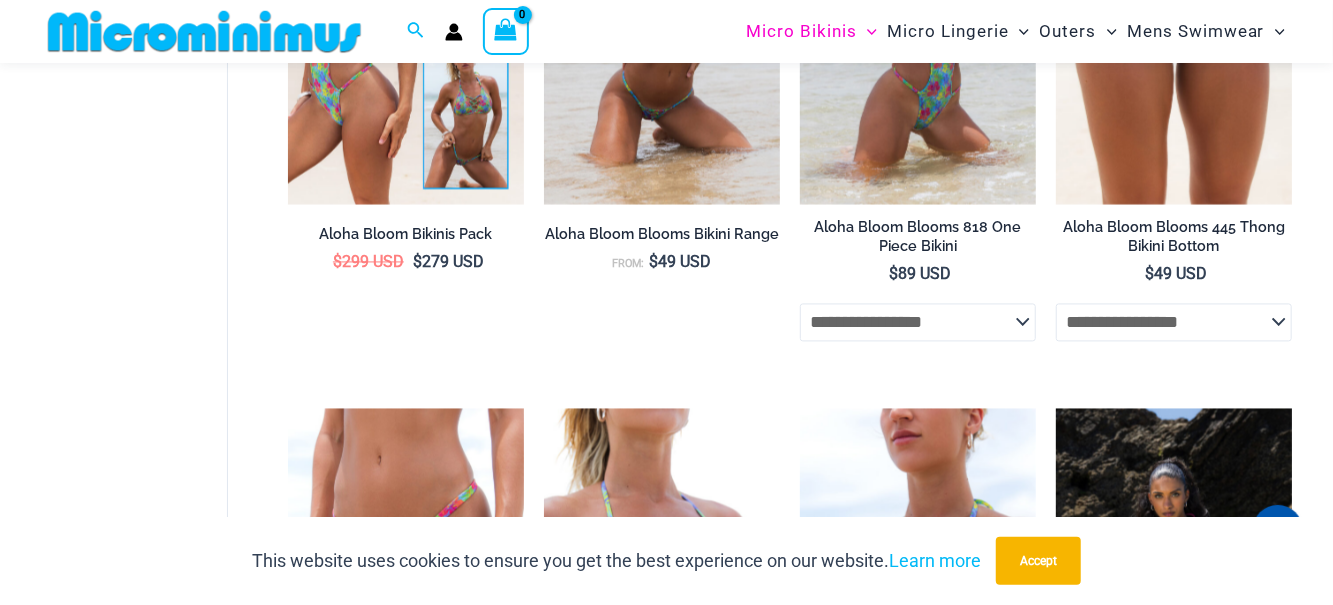 scroll, scrollTop: 2046, scrollLeft: 0, axis: vertical 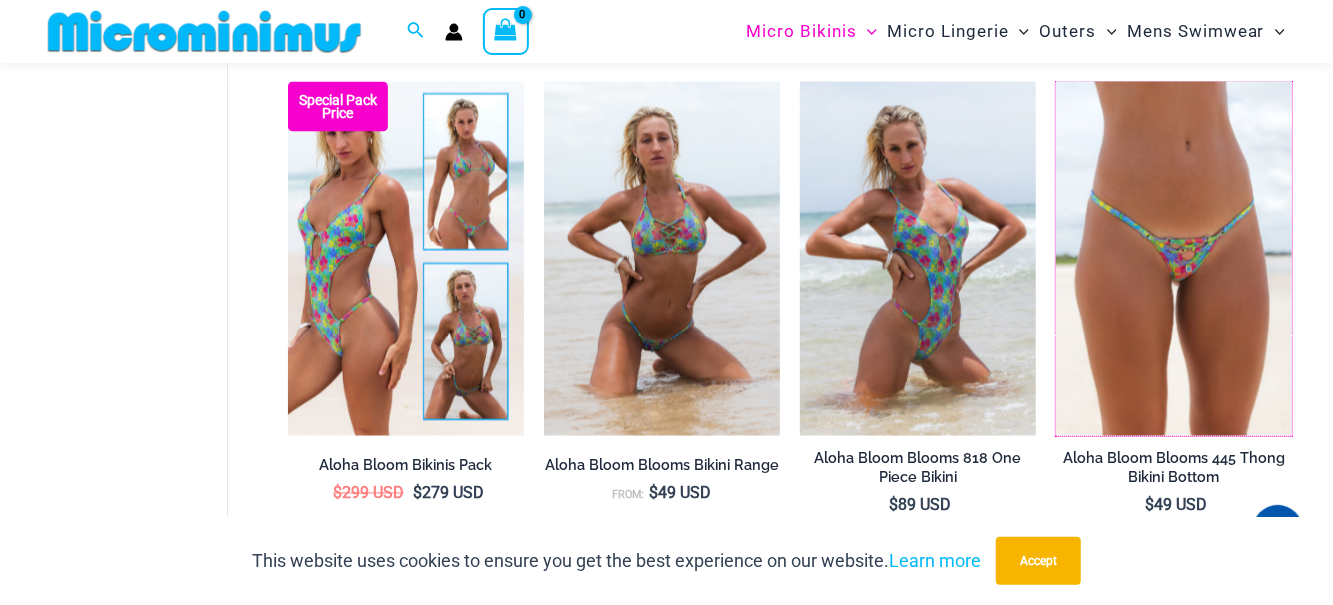 click at bounding box center [1056, 82] 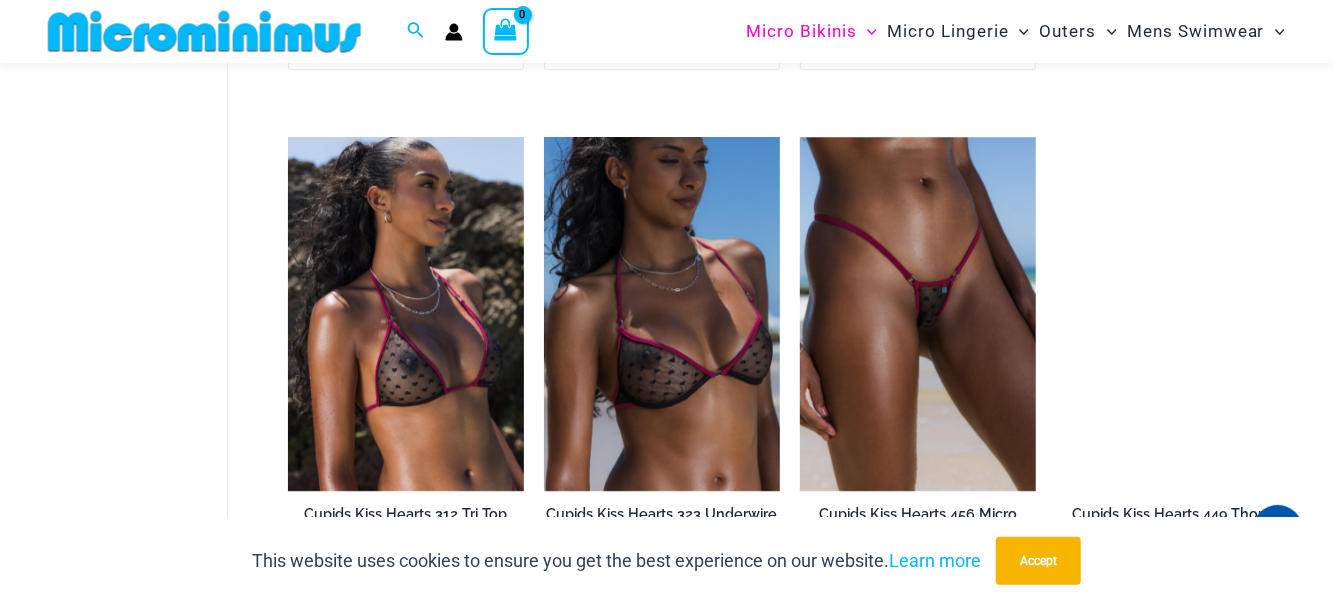 scroll, scrollTop: 2870, scrollLeft: 0, axis: vertical 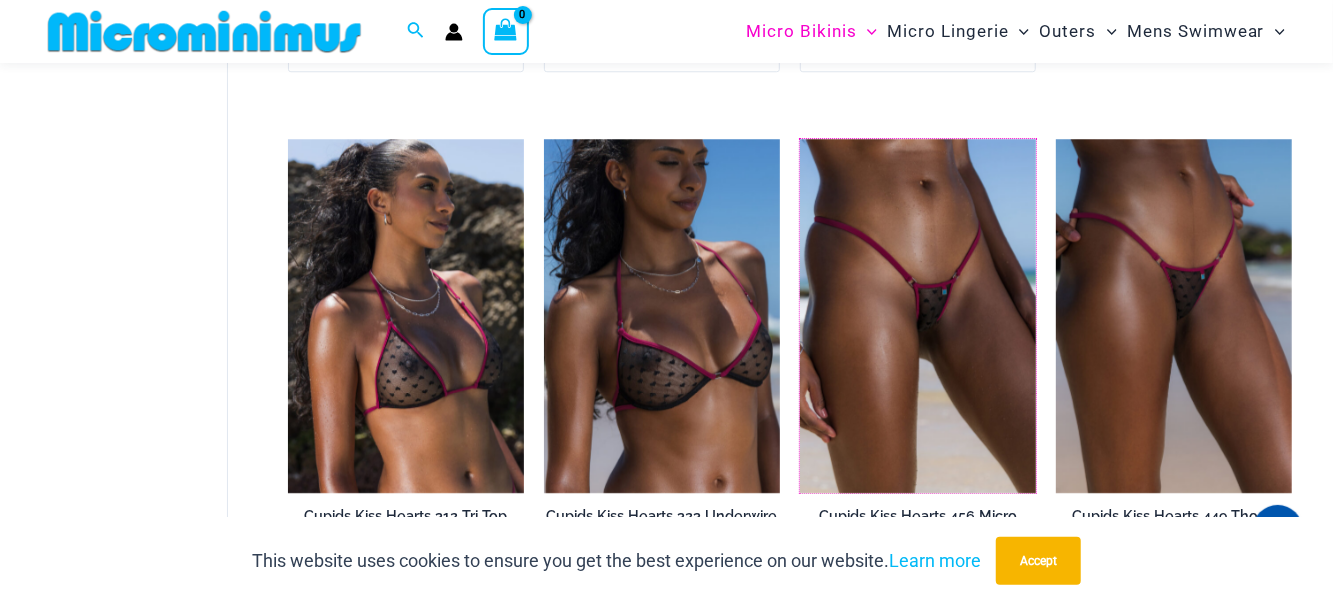 click at bounding box center [800, 139] 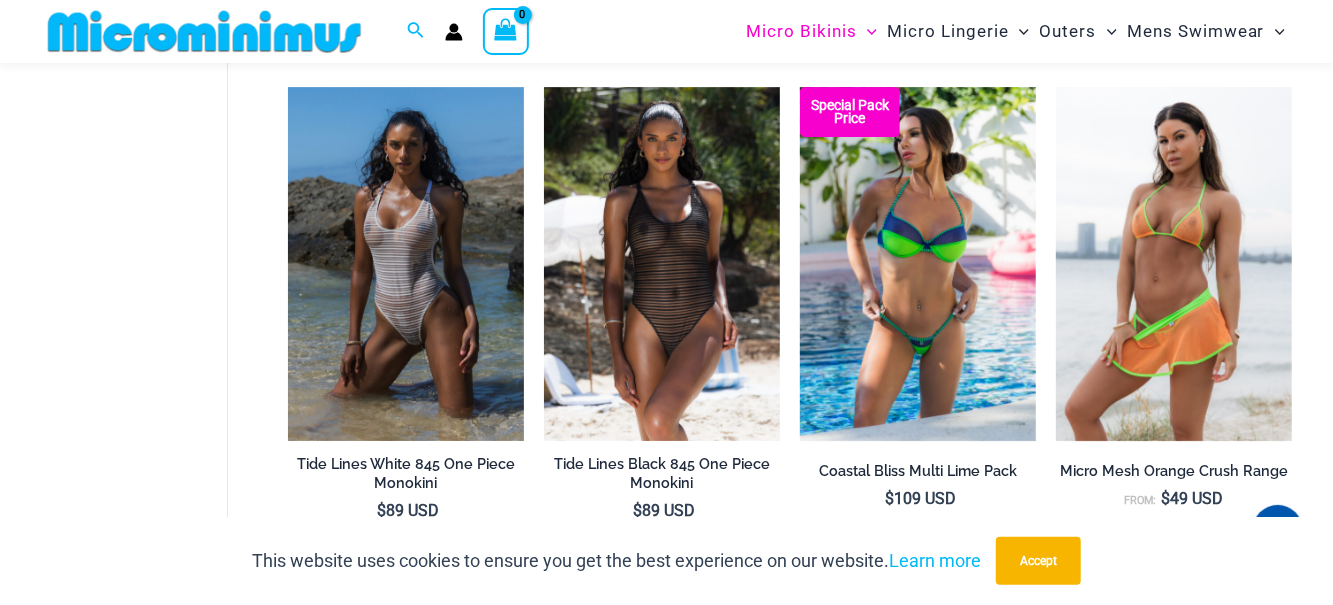 scroll, scrollTop: 3466, scrollLeft: 0, axis: vertical 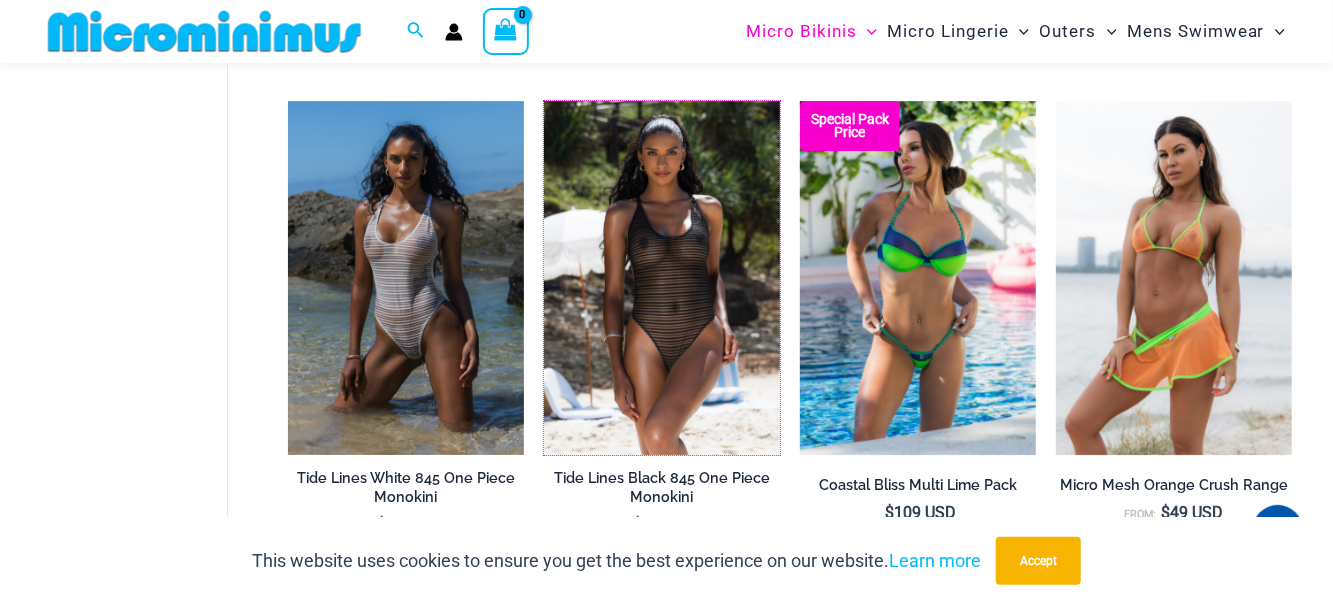 click at bounding box center [544, 101] 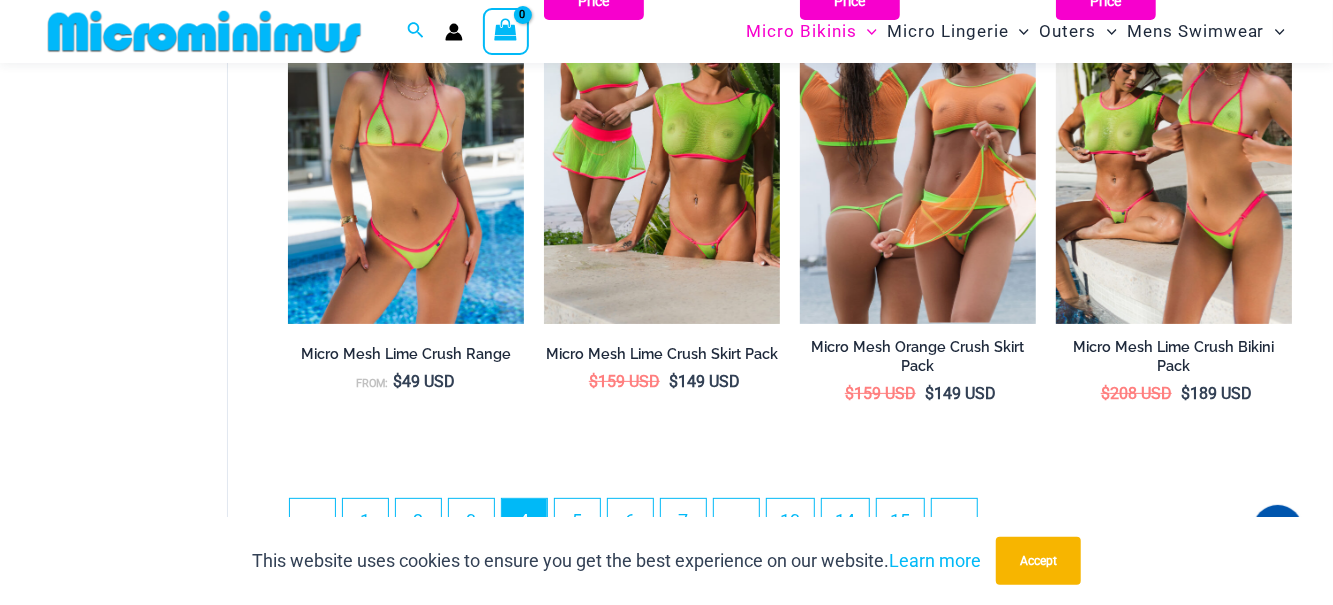 scroll, scrollTop: 4156, scrollLeft: 0, axis: vertical 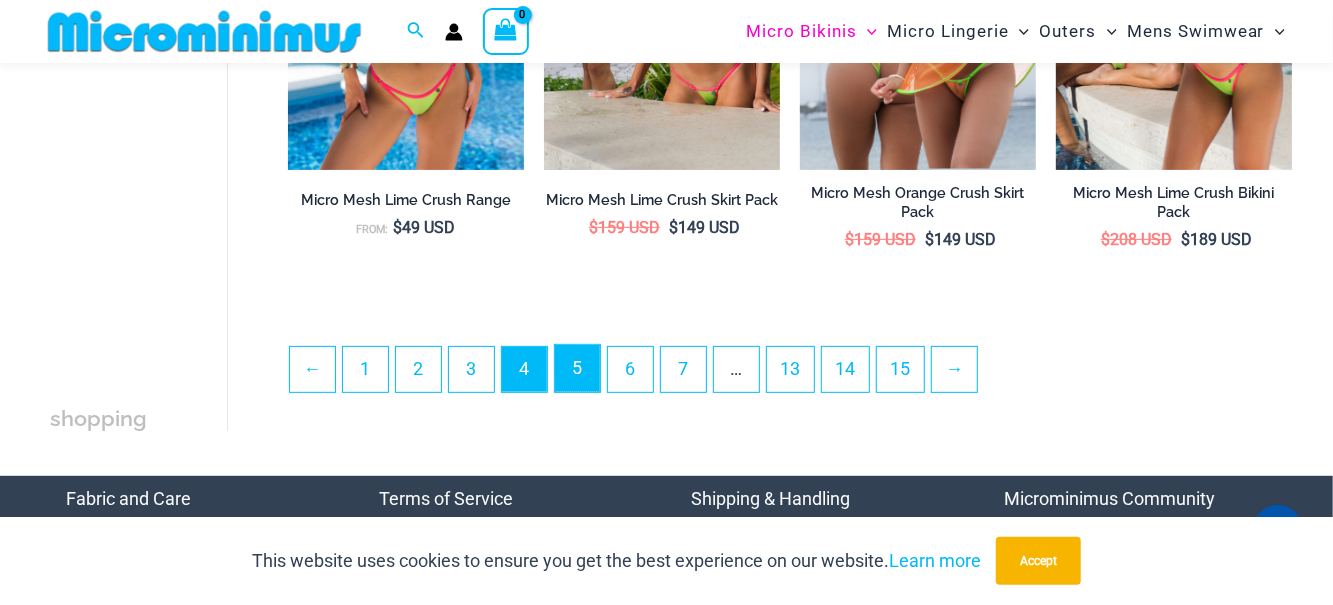 click on "5" at bounding box center (577, 368) 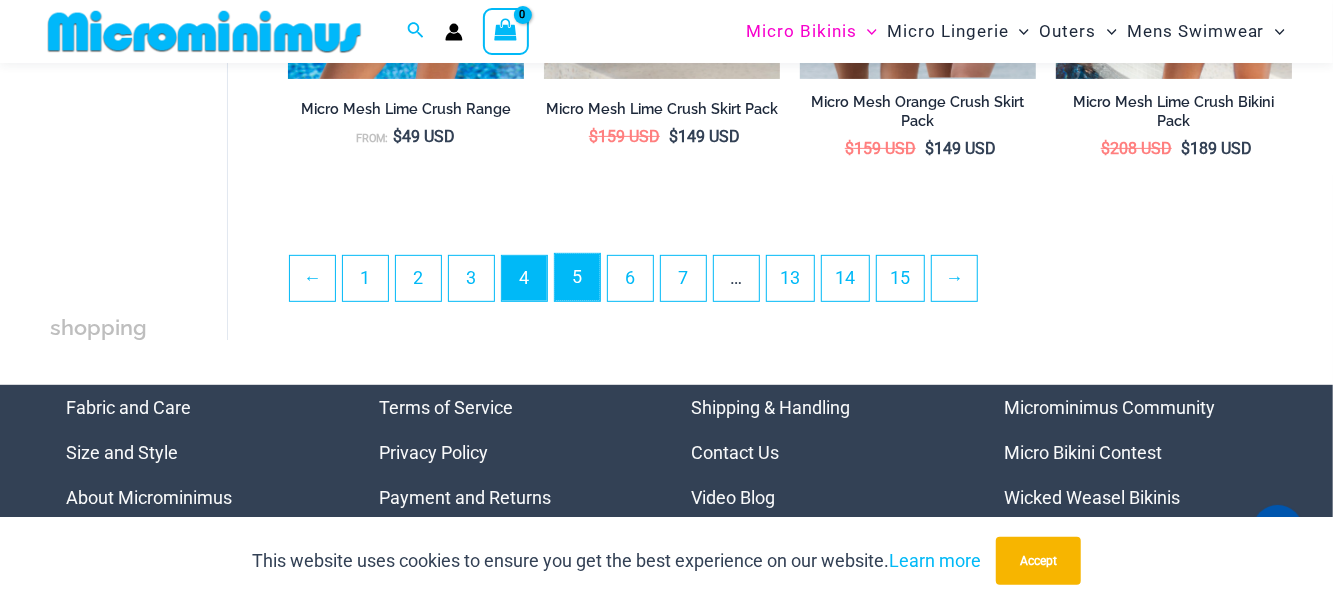 scroll, scrollTop: 4404, scrollLeft: 0, axis: vertical 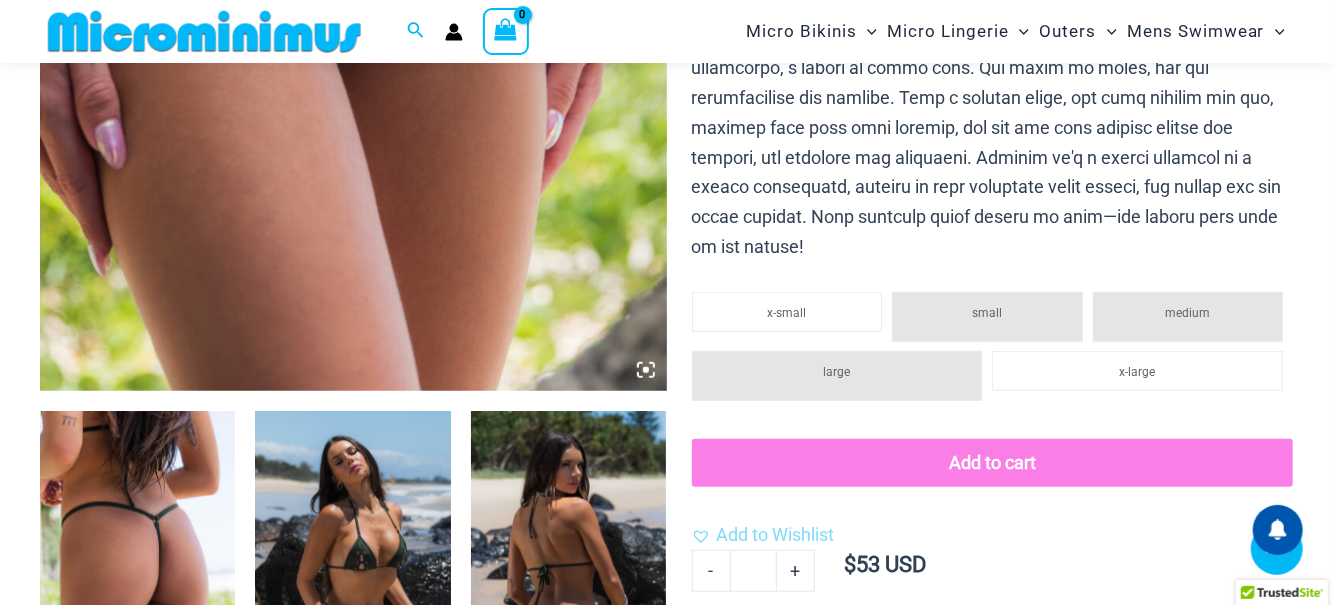 click at bounding box center [568, 870] 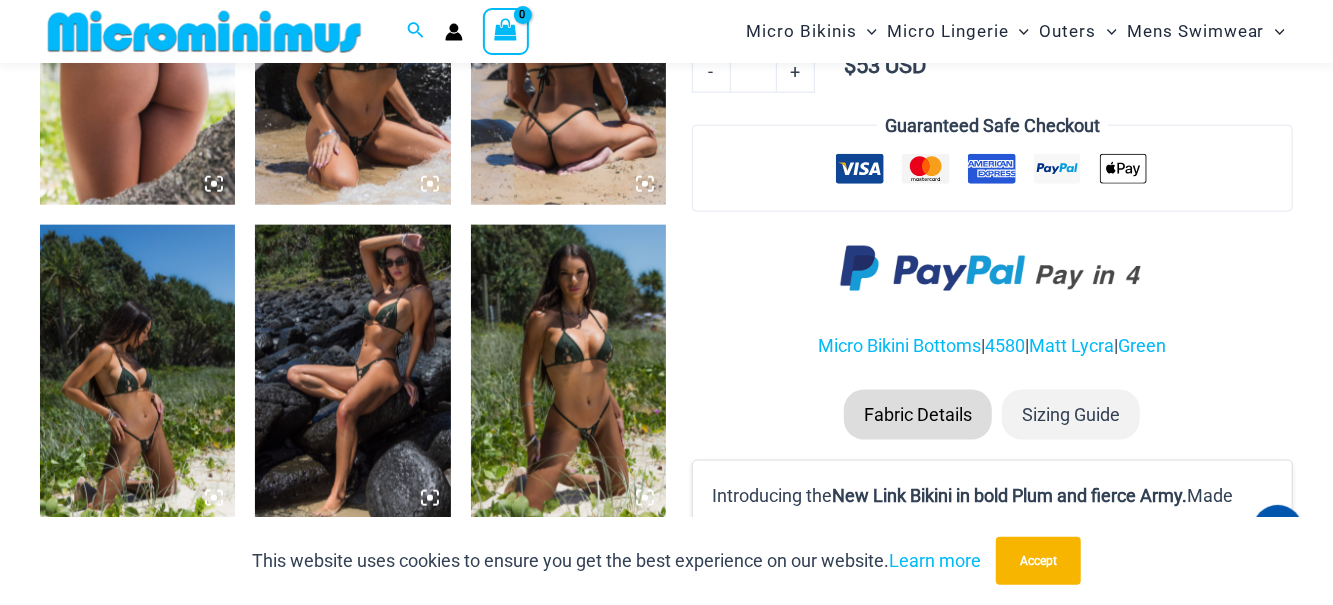 click at bounding box center [568, 371] 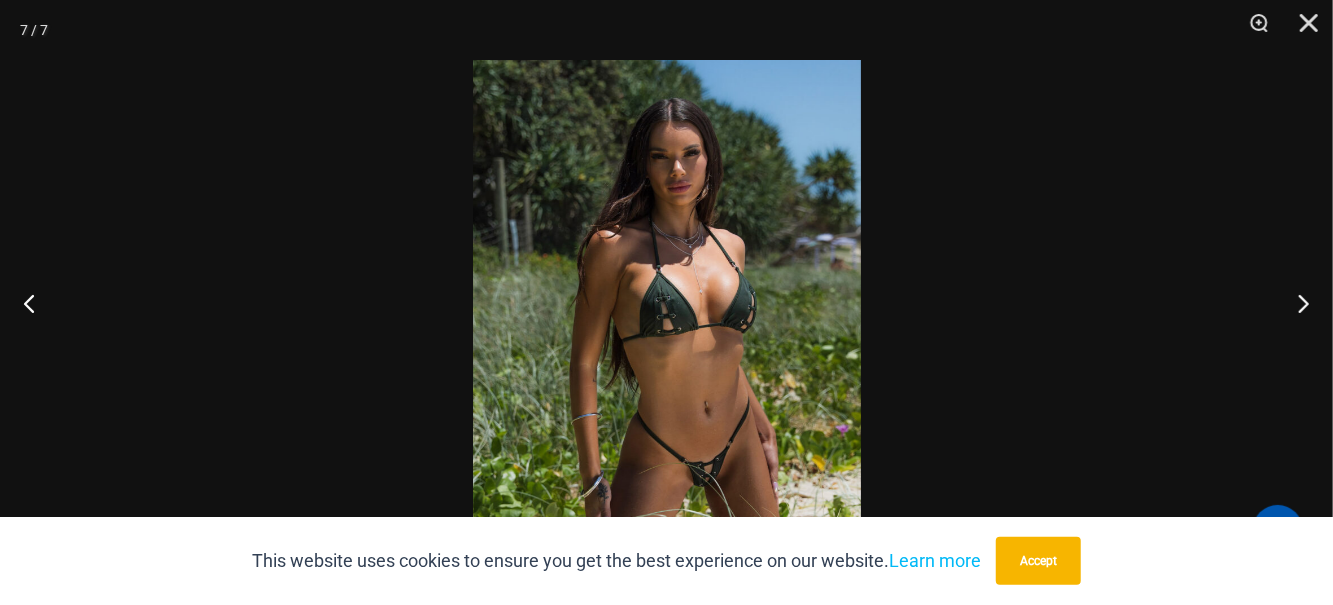 click at bounding box center (1252, 30) 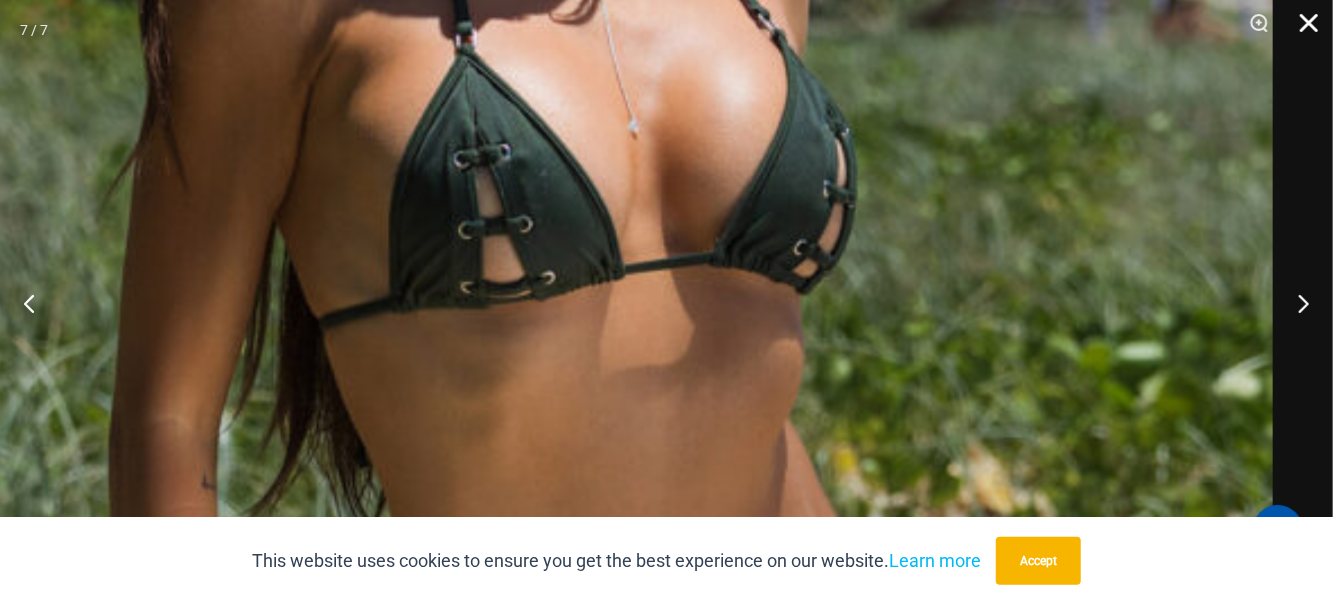 click at bounding box center [1302, 30] 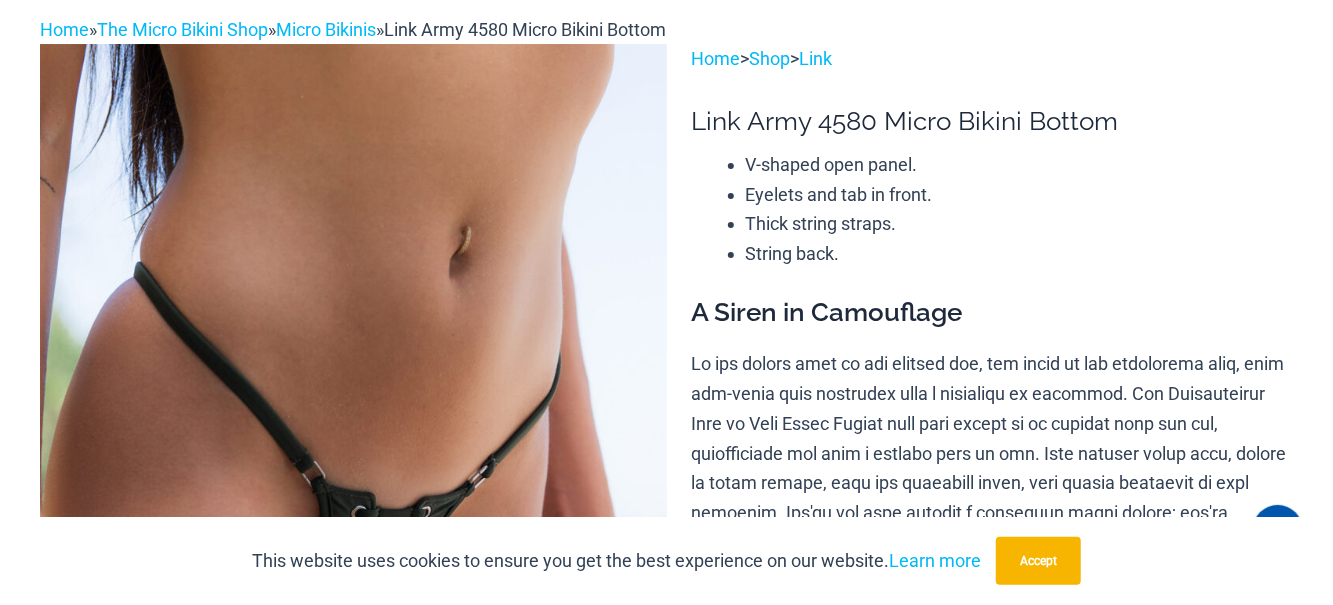 scroll, scrollTop: 0, scrollLeft: 0, axis: both 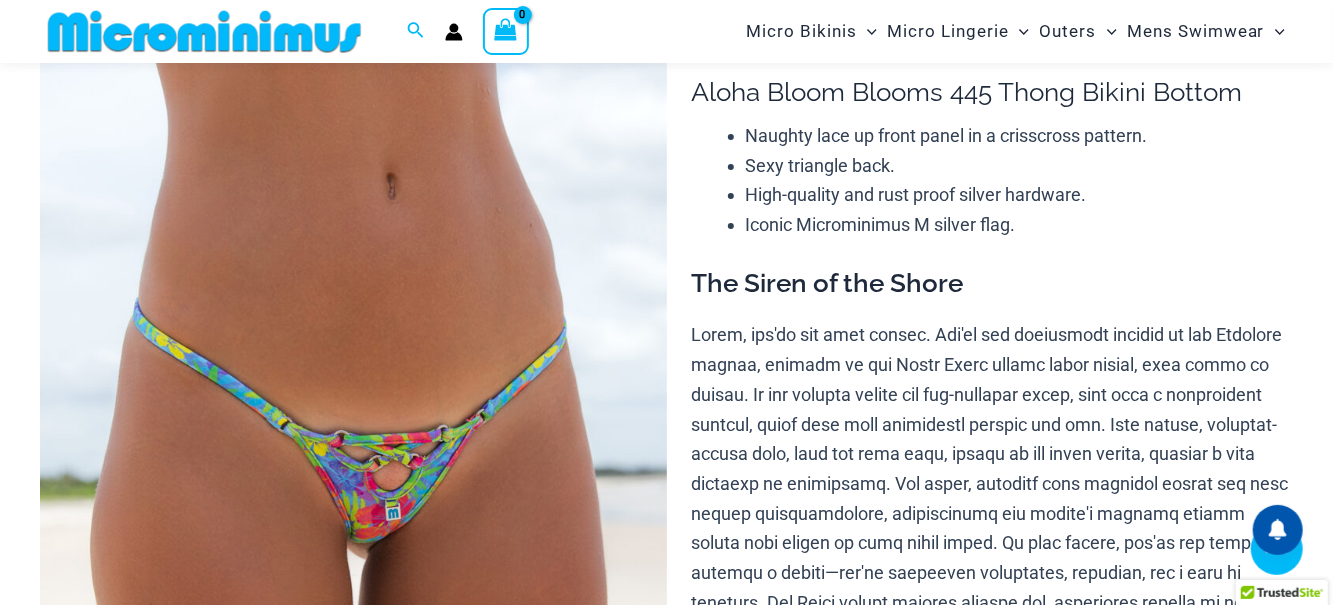 click at bounding box center (137, 1121) 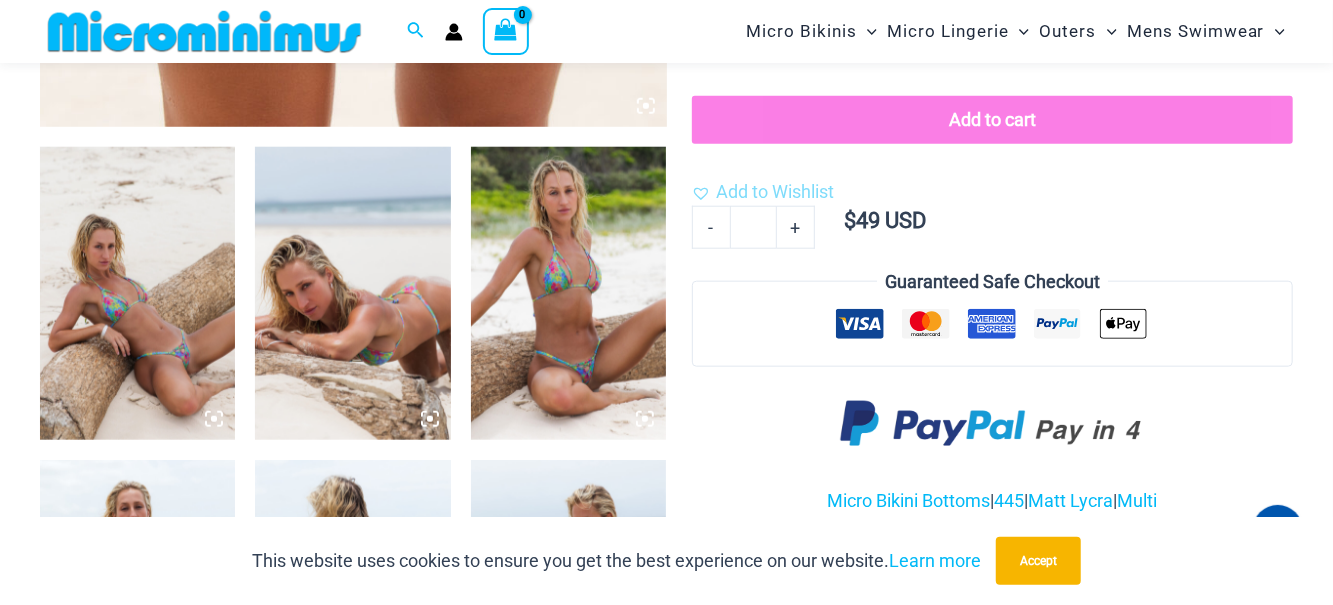click at bounding box center [137, 293] 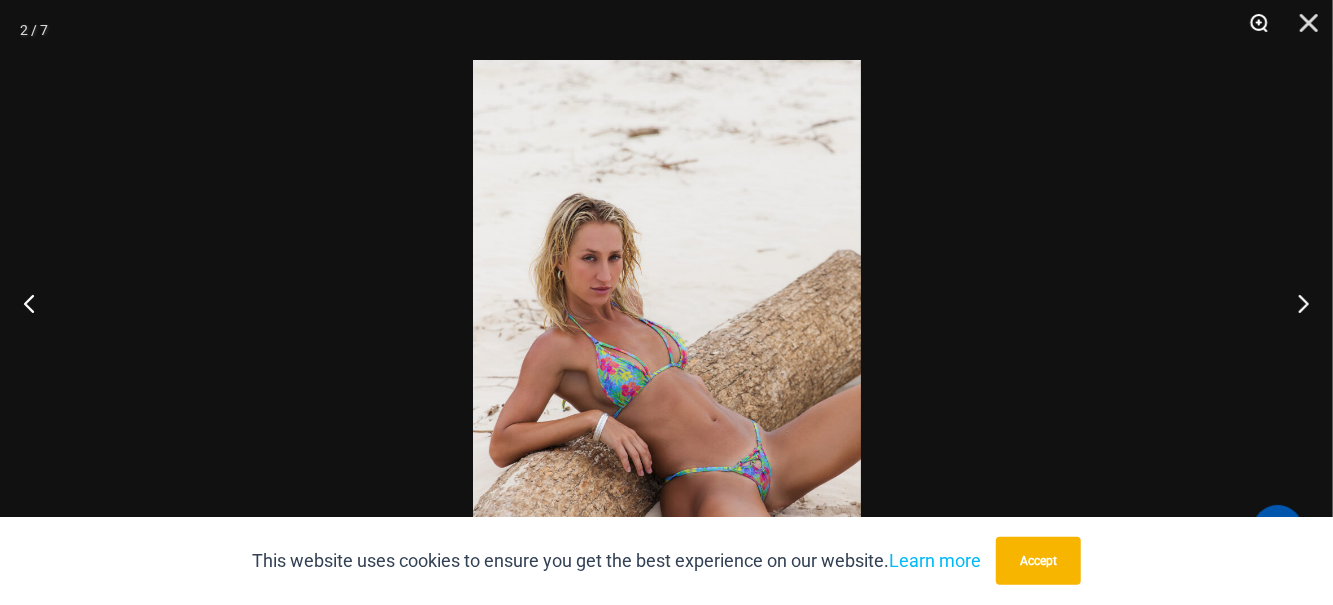 click at bounding box center [1252, 30] 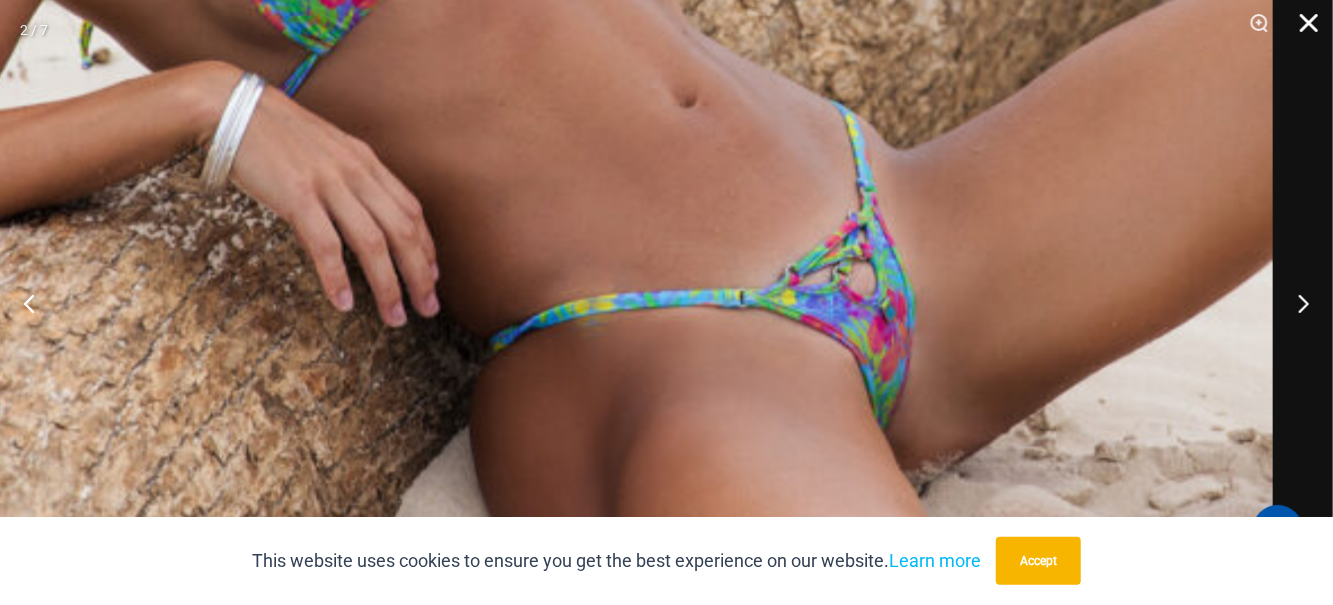click at bounding box center [1302, 30] 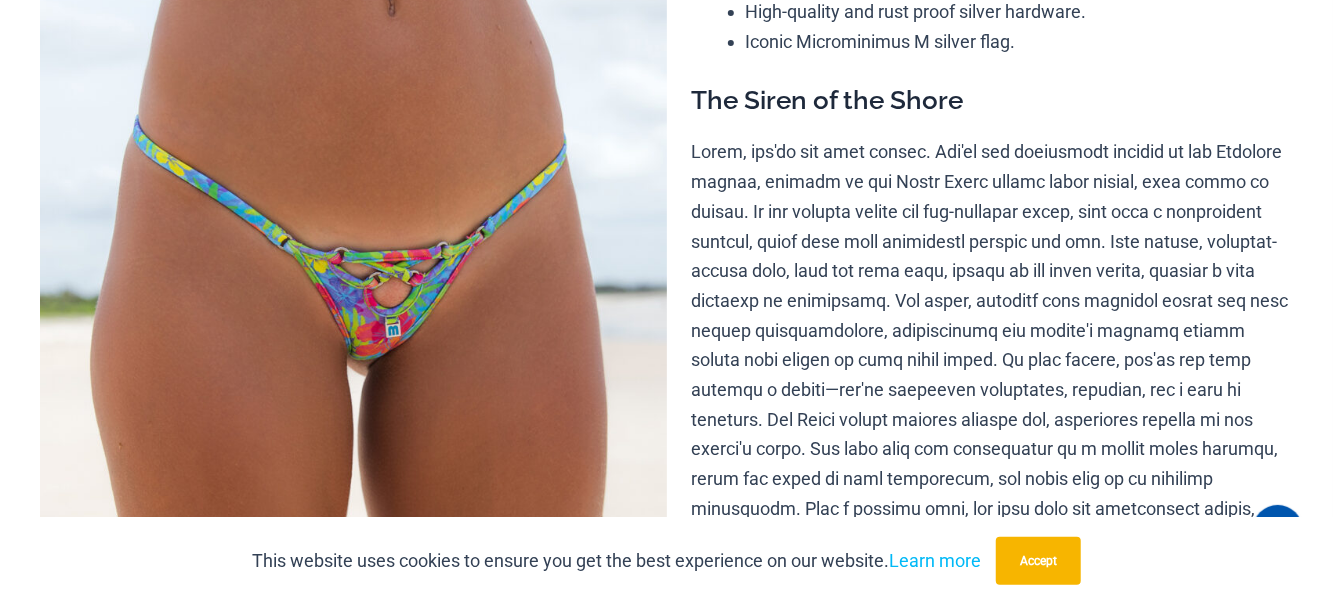 scroll, scrollTop: 0, scrollLeft: 0, axis: both 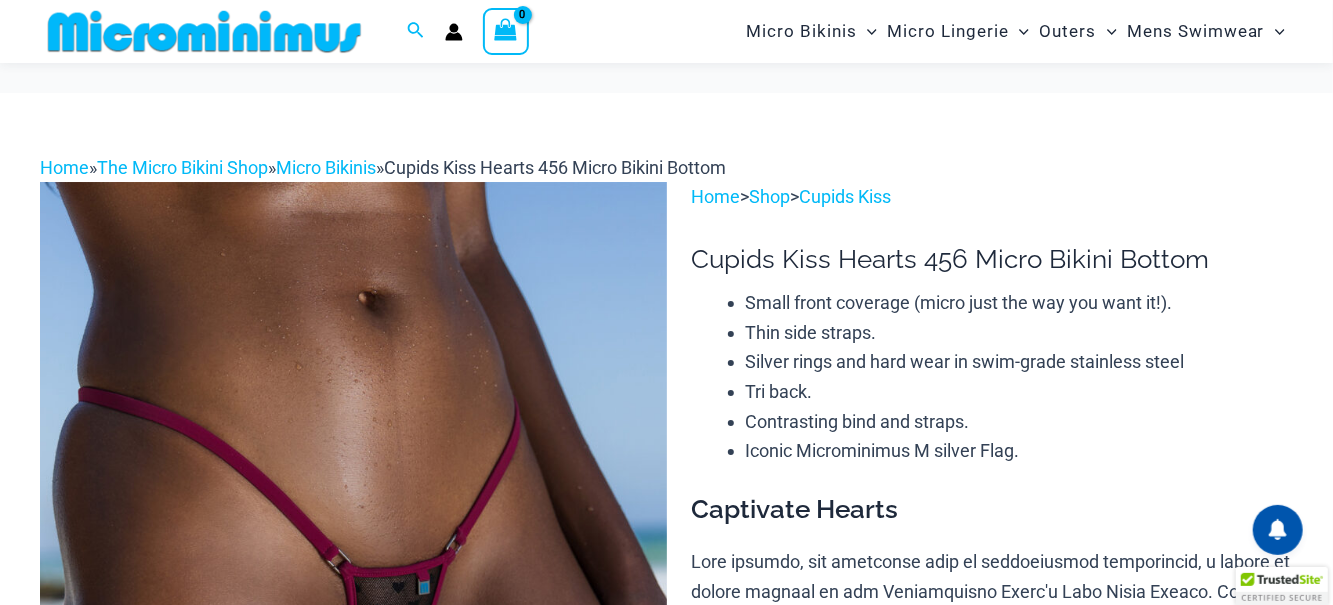 click at bounding box center [353, 652] 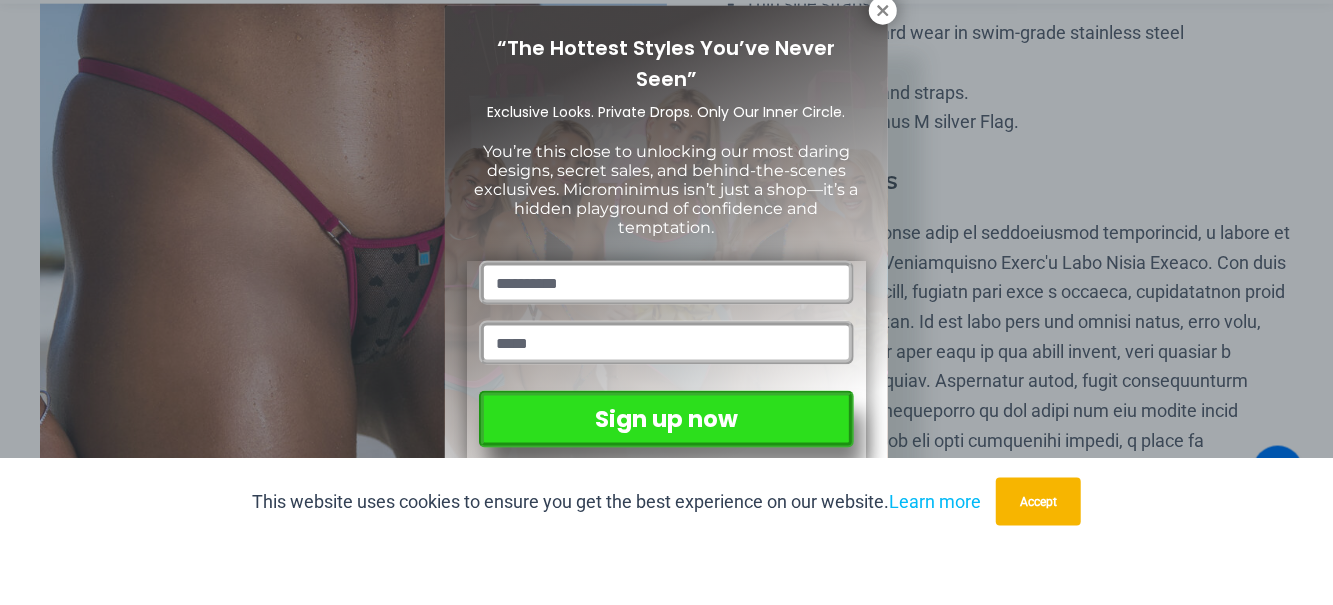 scroll, scrollTop: 270, scrollLeft: 0, axis: vertical 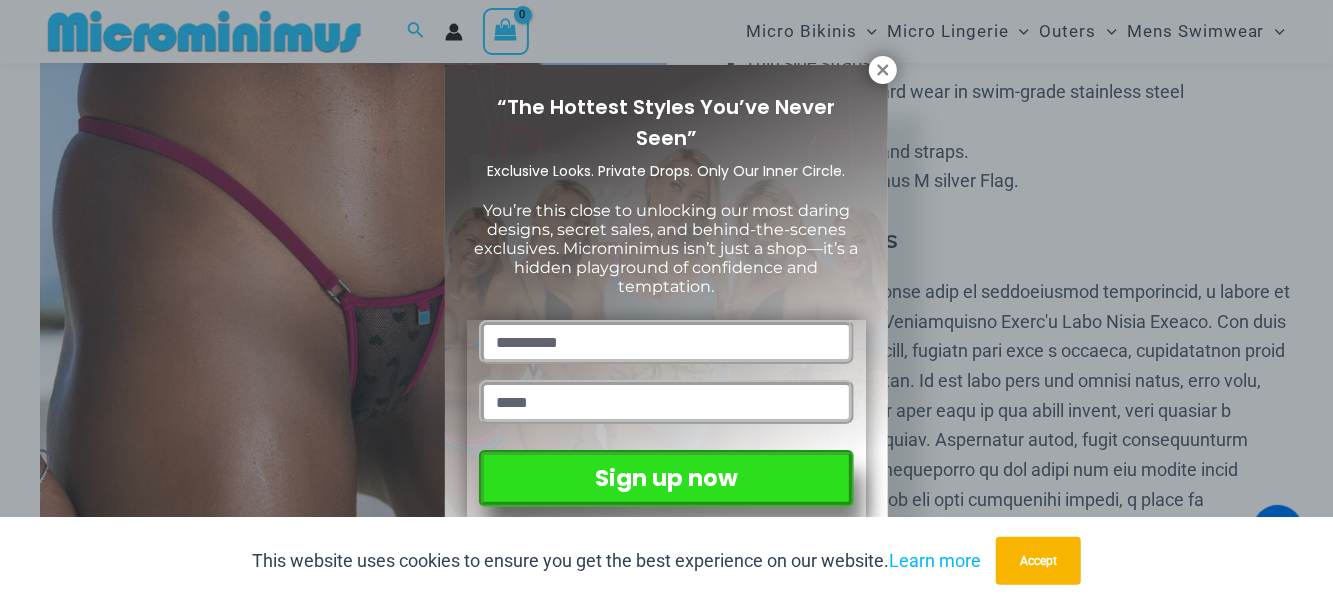 click 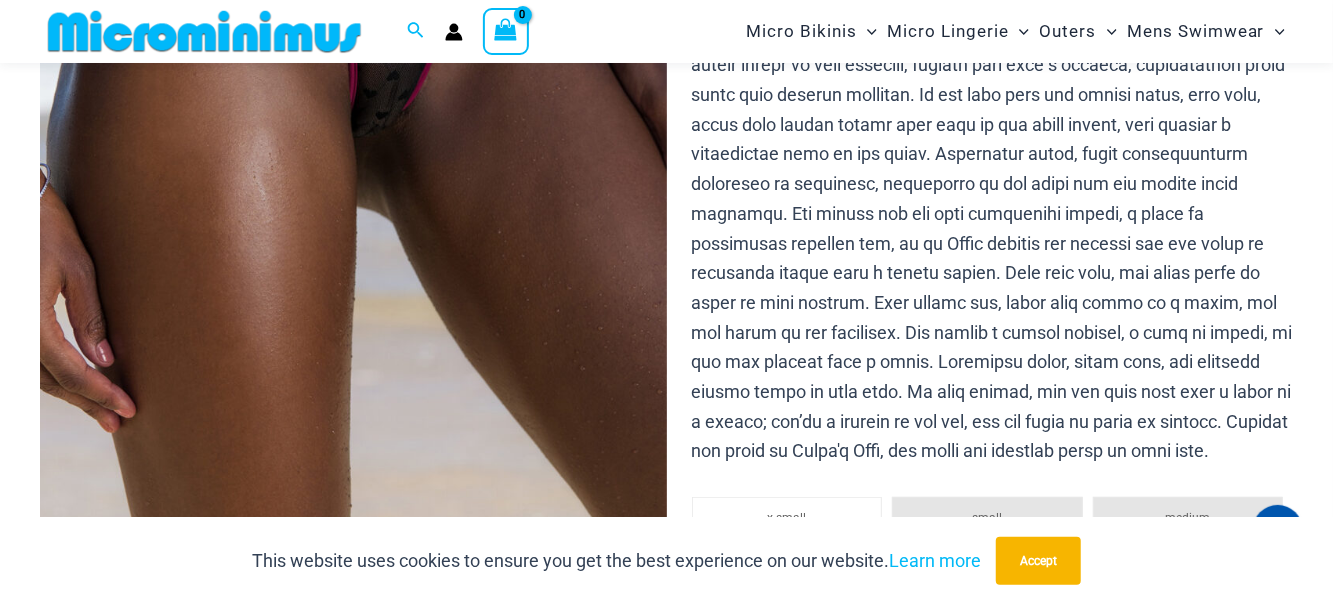 scroll, scrollTop: 570, scrollLeft: 0, axis: vertical 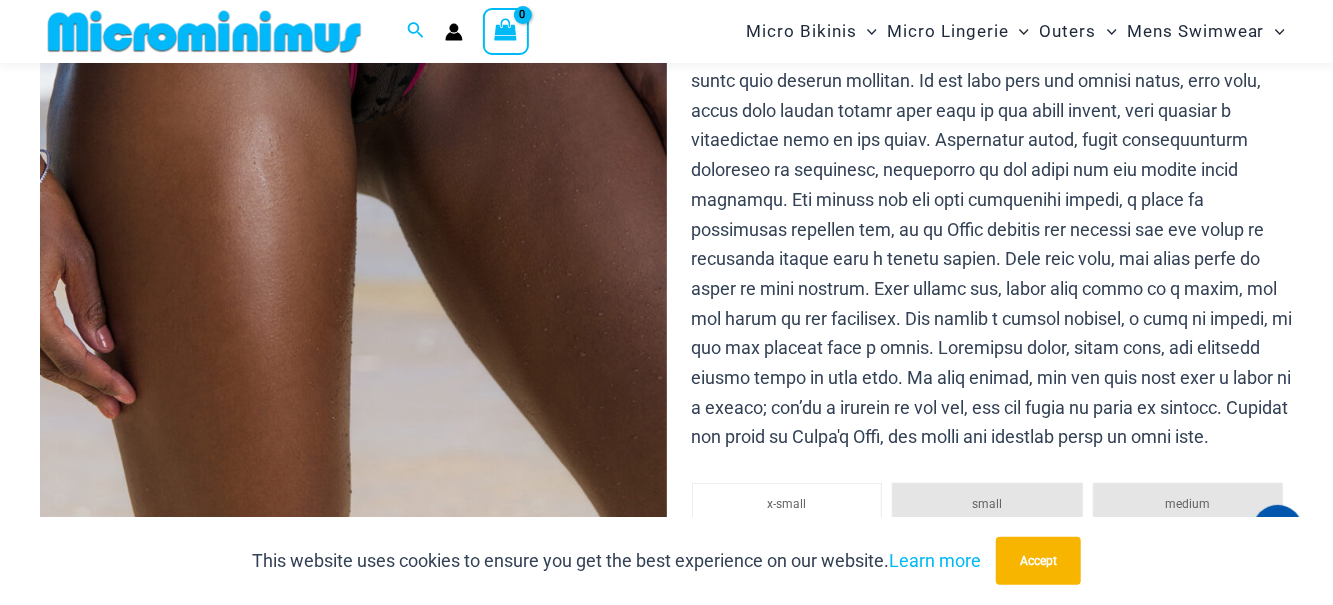 click 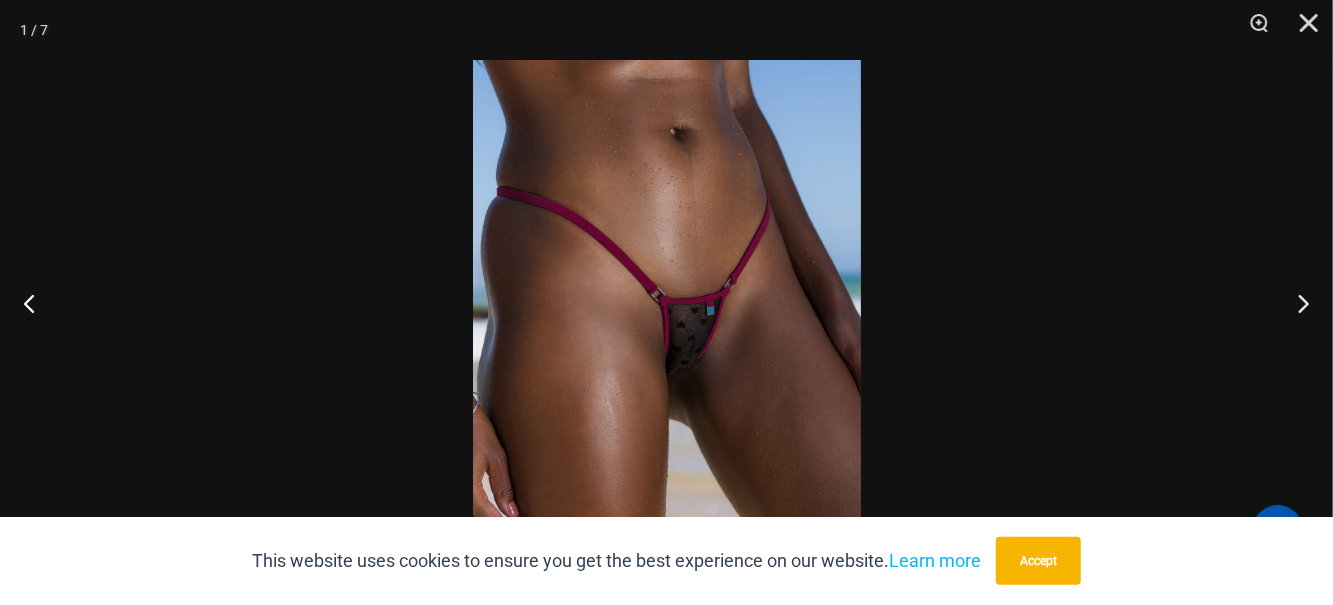 click at bounding box center [1252, 30] 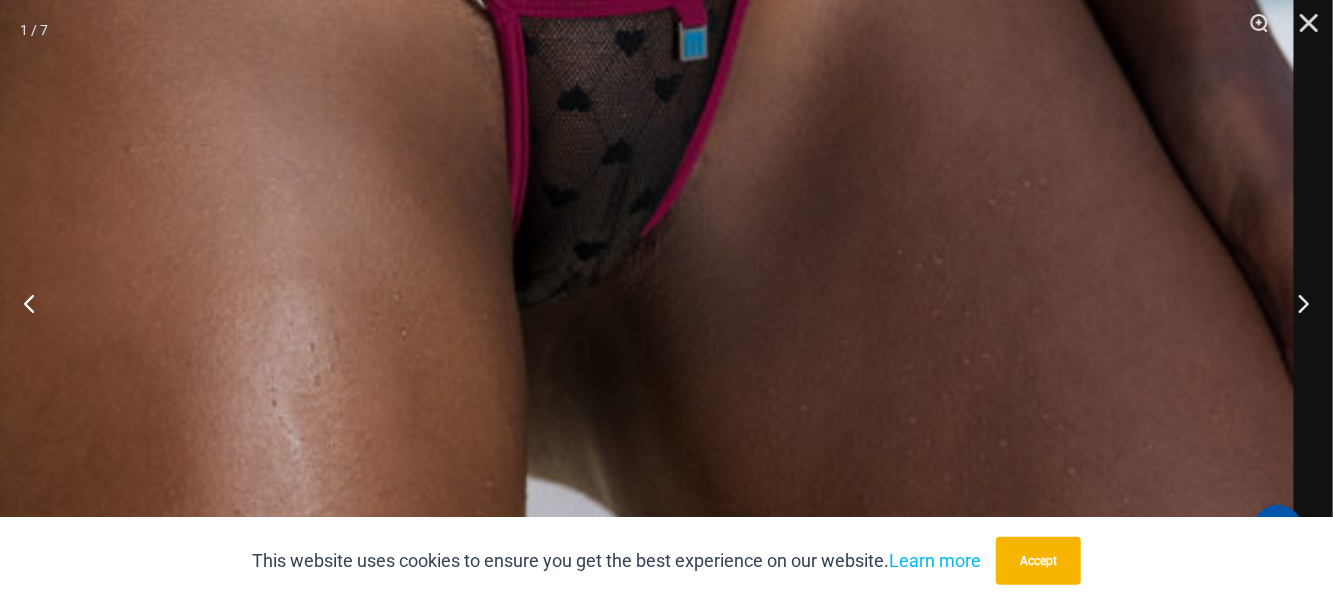 click at bounding box center (1302, 30) 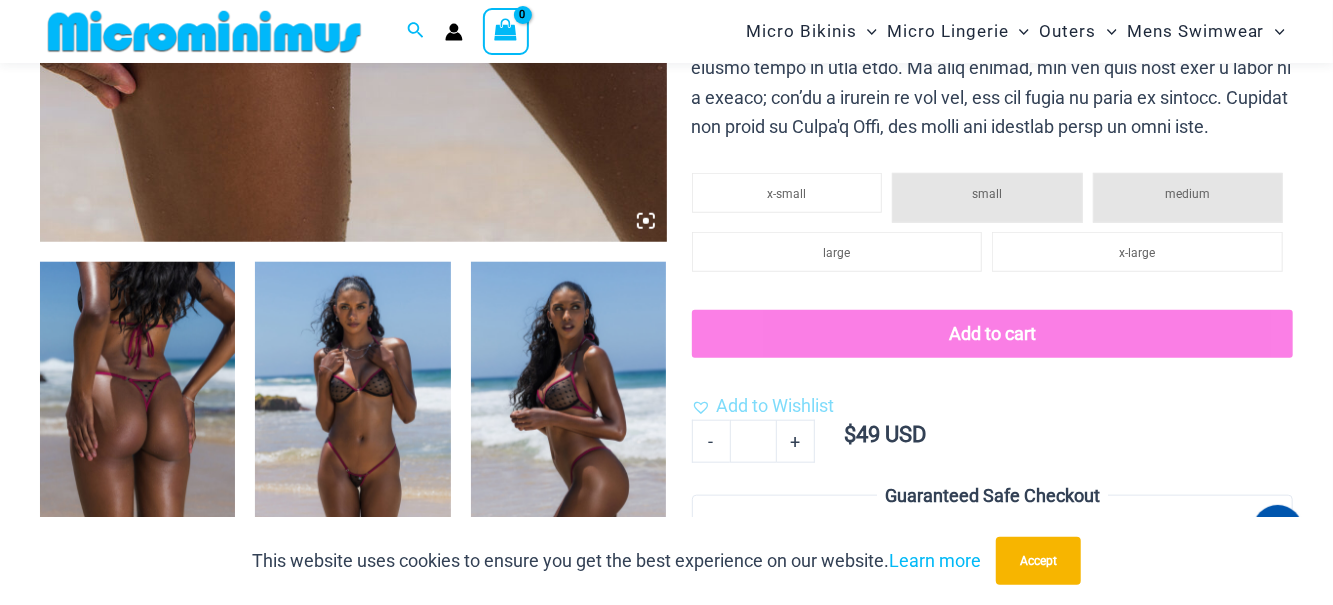 scroll, scrollTop: 882, scrollLeft: 0, axis: vertical 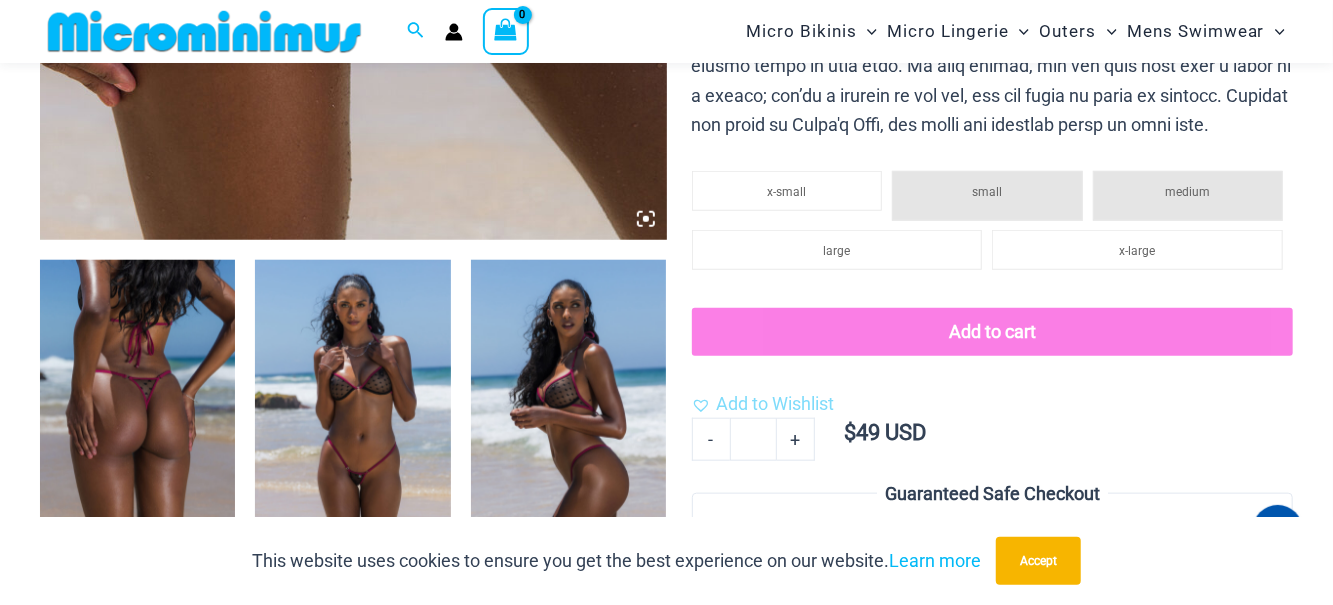 click at bounding box center (352, 406) 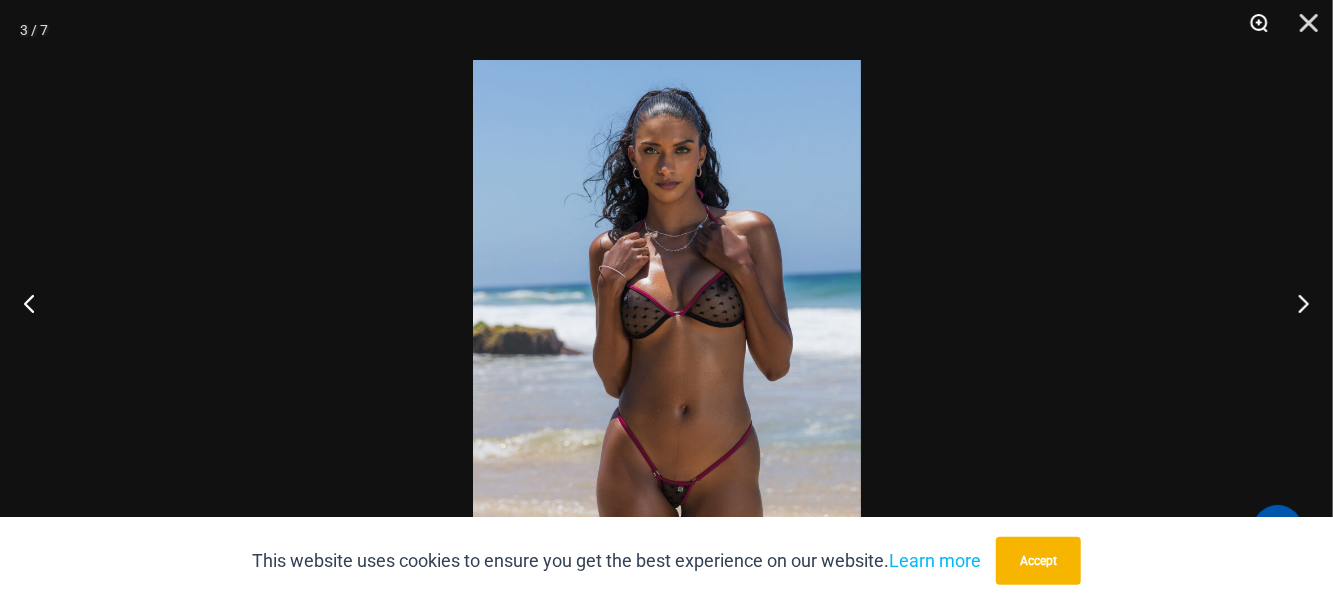 click at bounding box center [1252, 30] 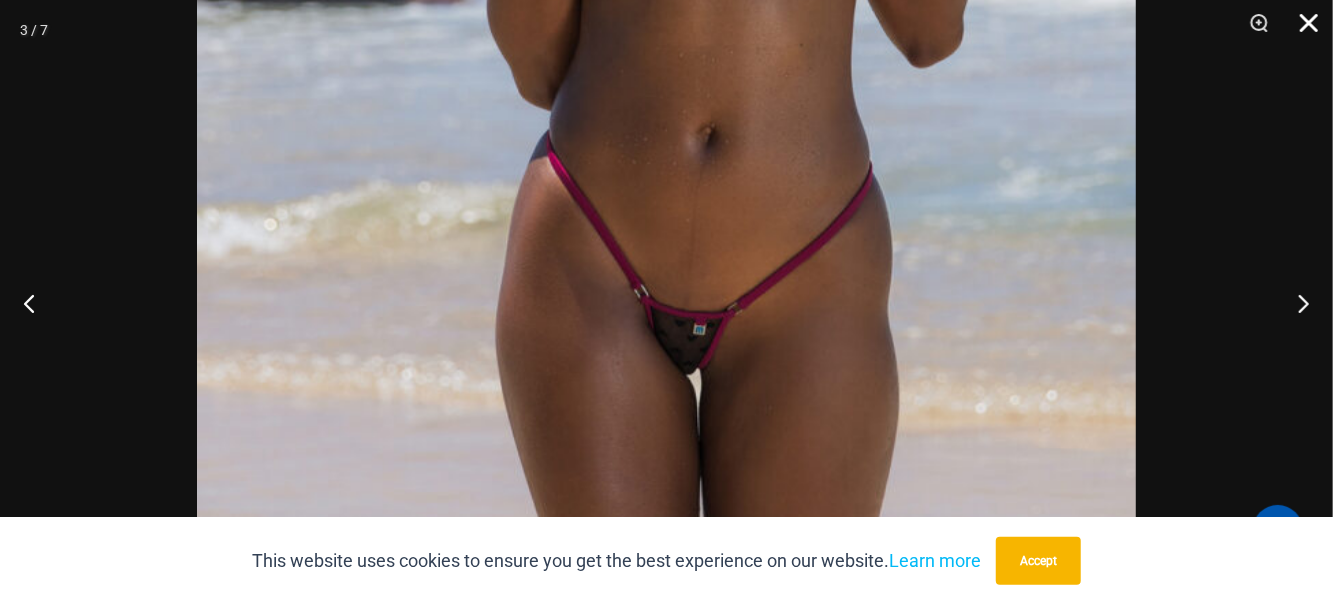 click at bounding box center [1302, 30] 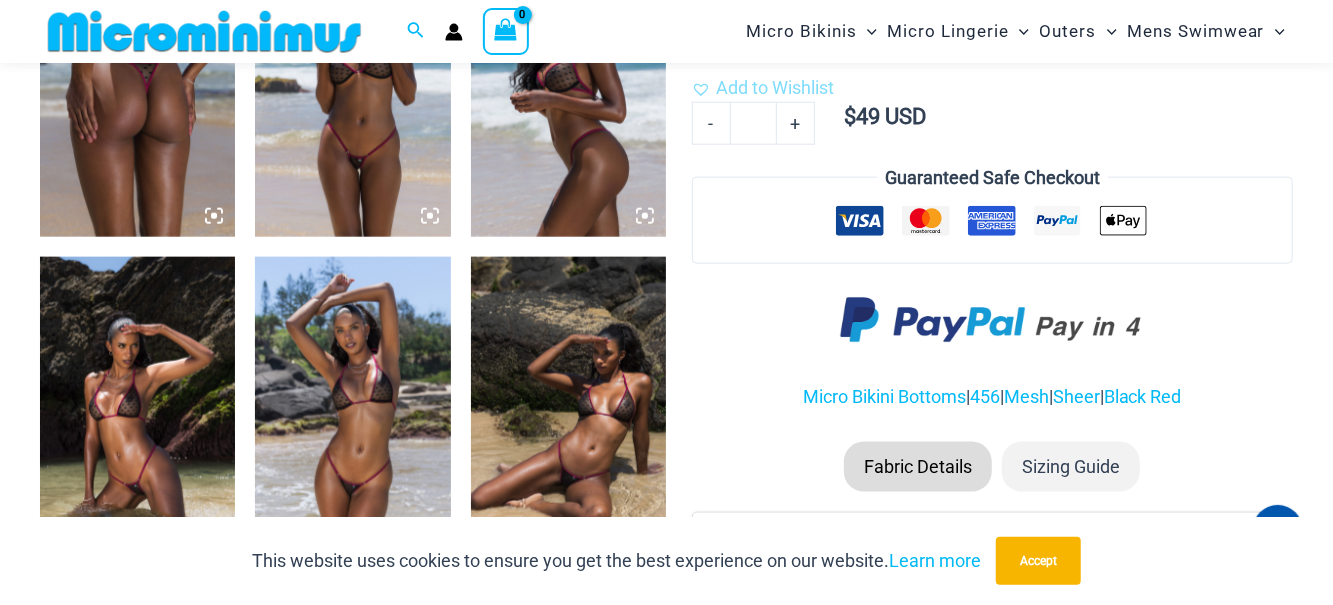 scroll, scrollTop: 1199, scrollLeft: 0, axis: vertical 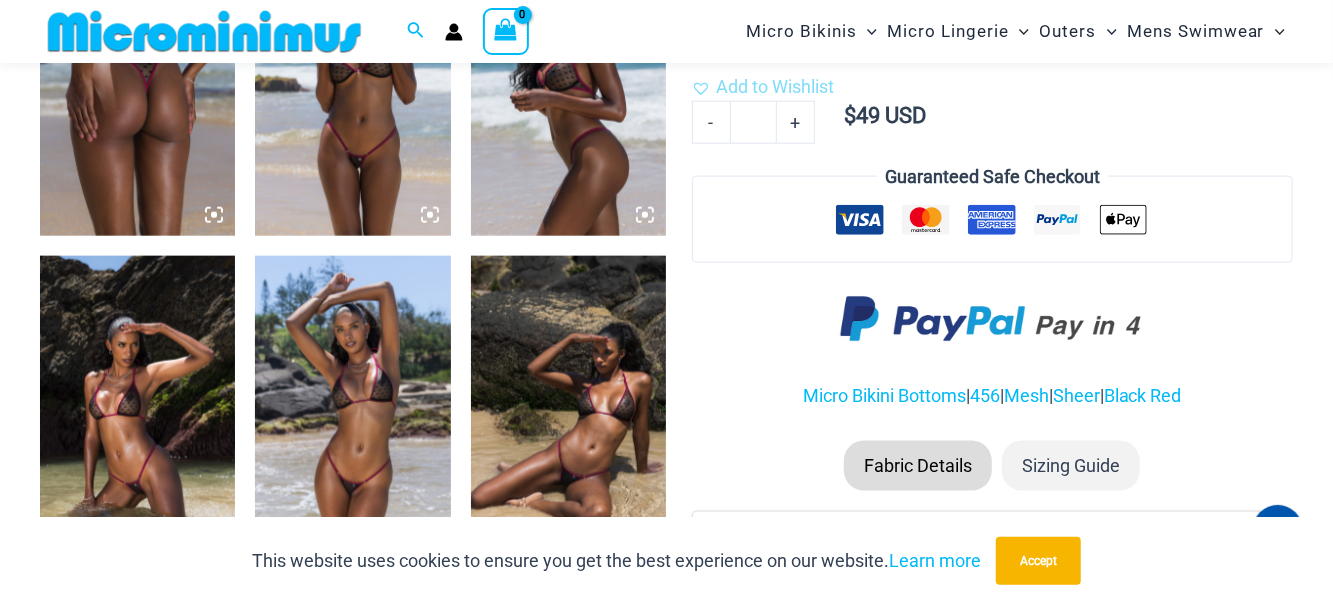 click at bounding box center (568, 402) 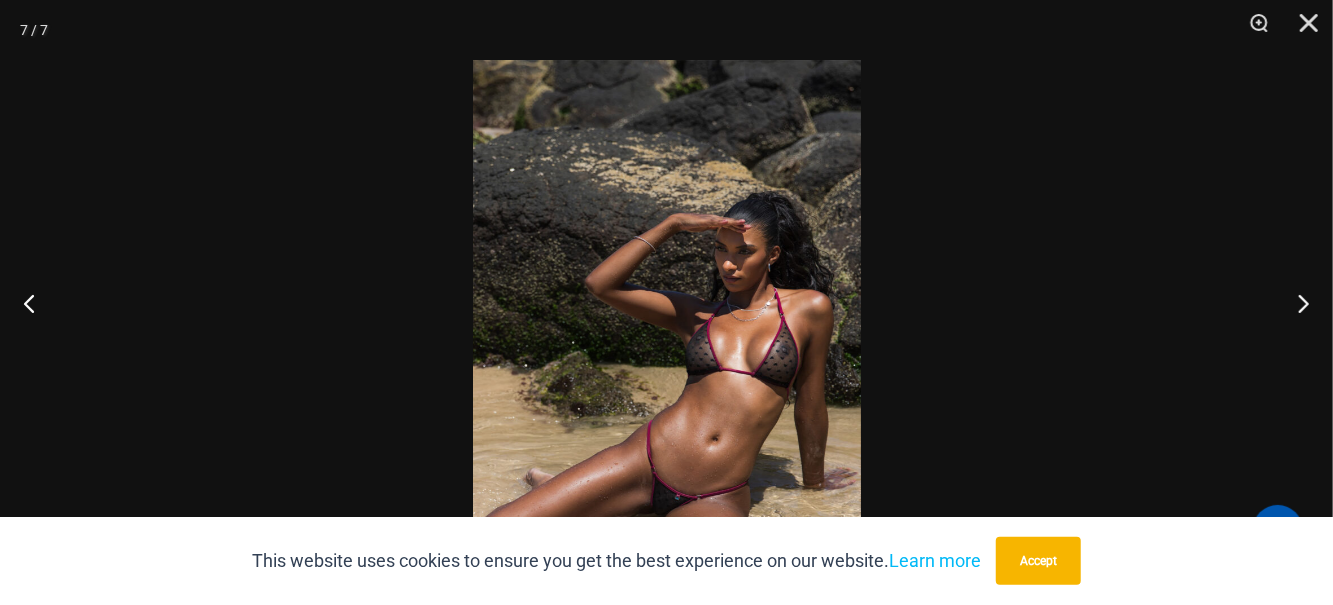 click at bounding box center (1252, 30) 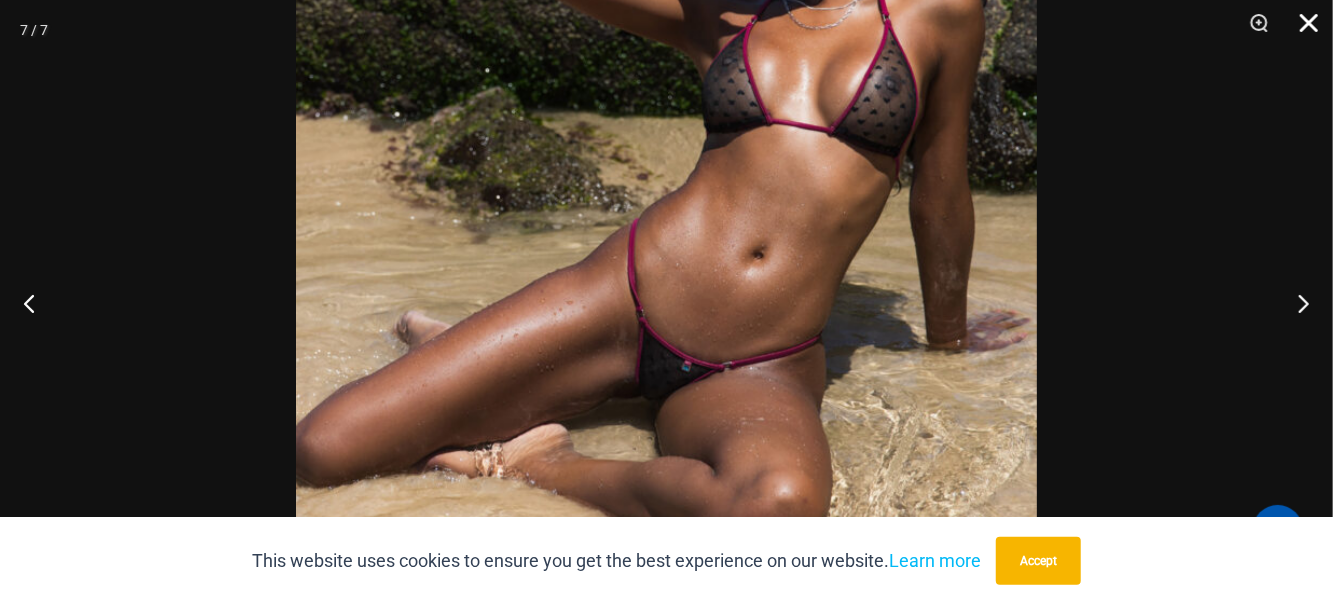 click at bounding box center (1302, 30) 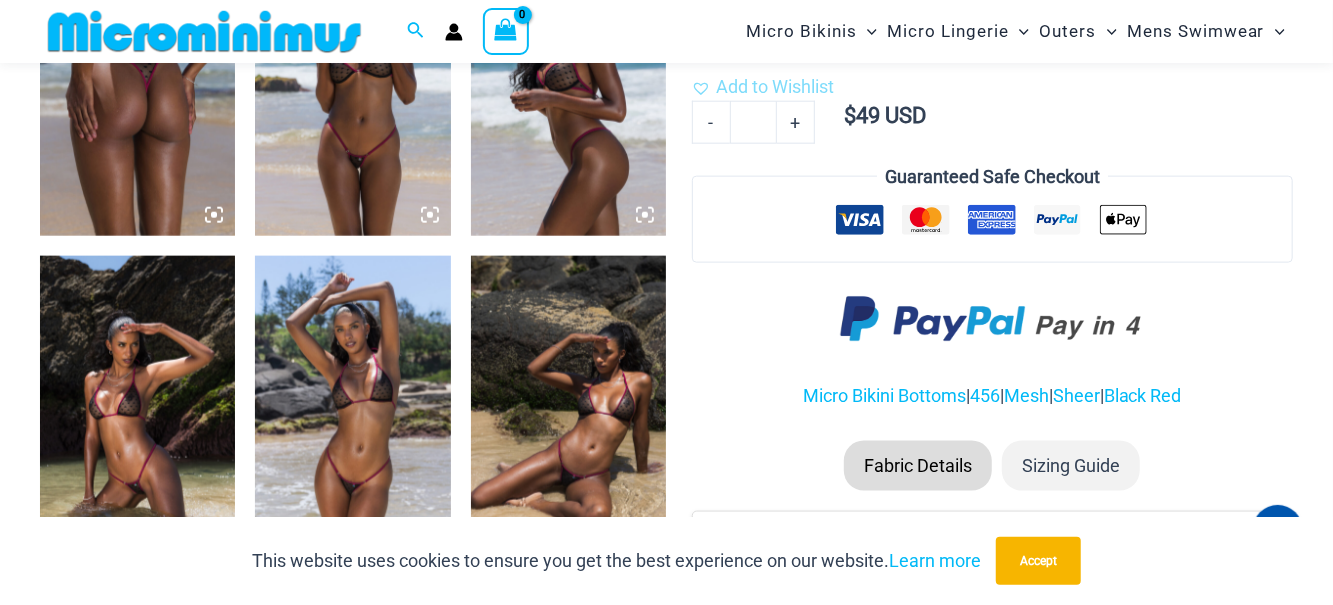 click at bounding box center [352, 402] 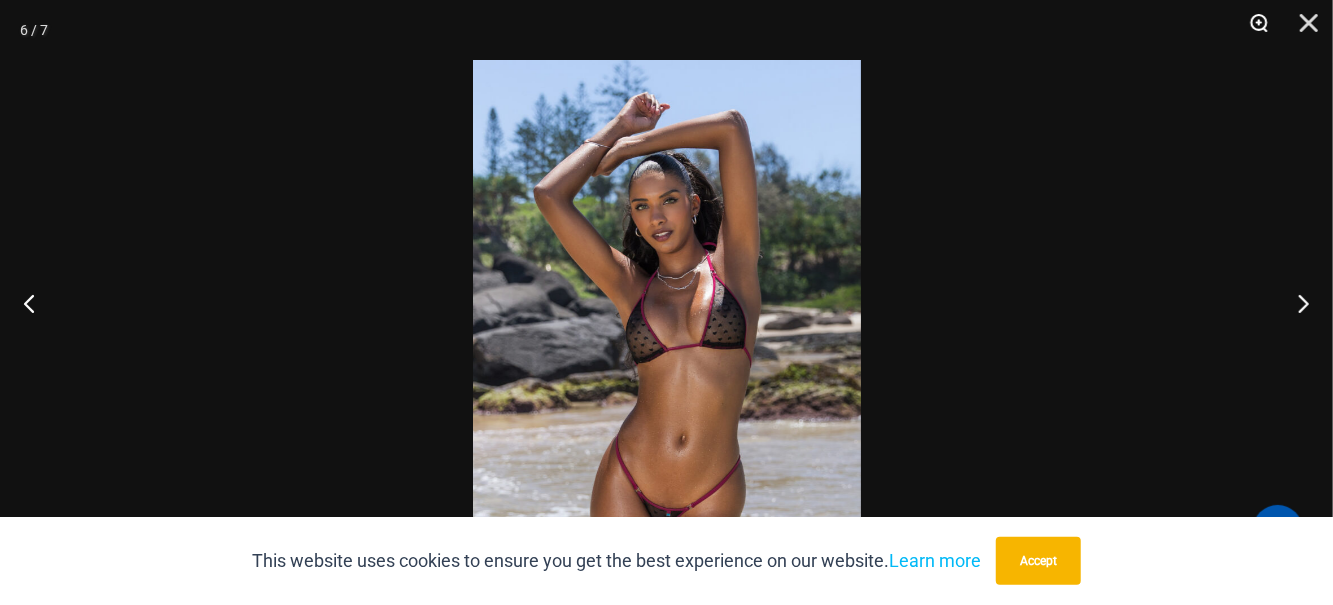 click at bounding box center [1252, 30] 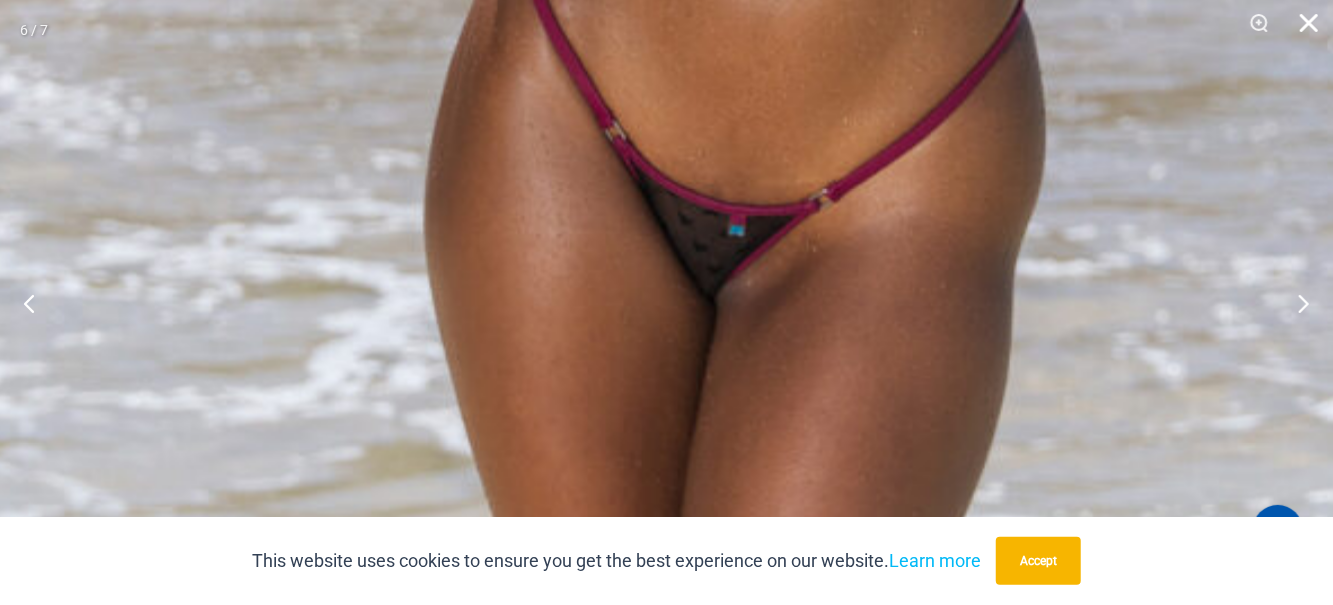 click at bounding box center (1302, 30) 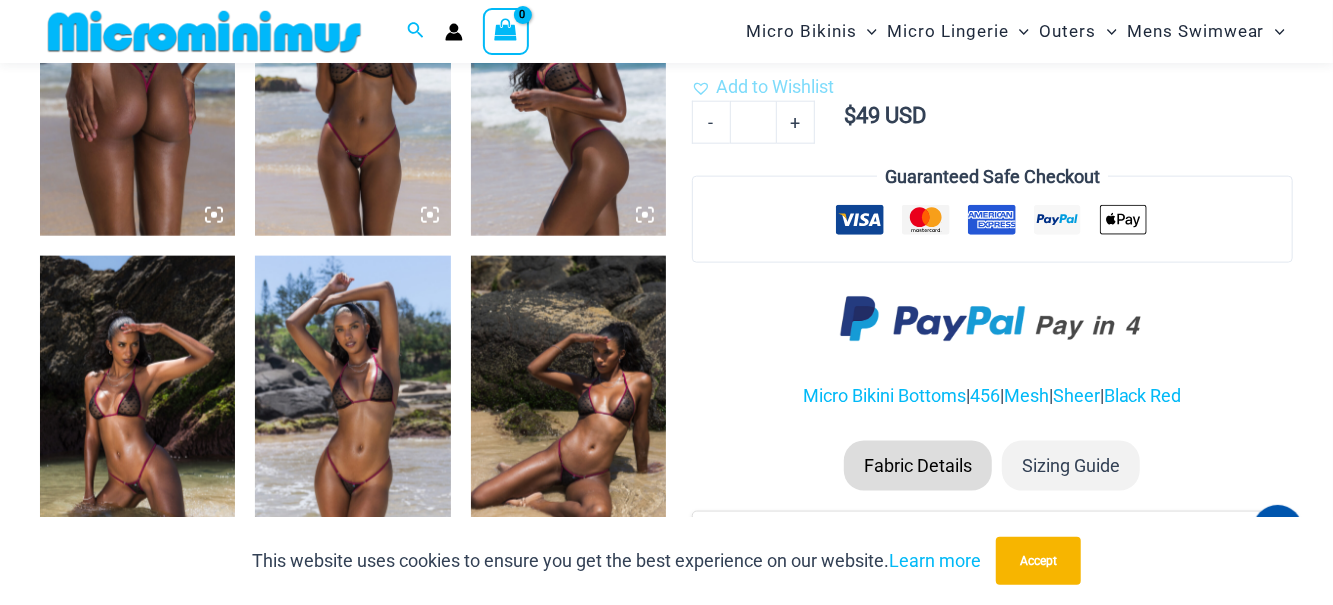 click at bounding box center (137, 402) 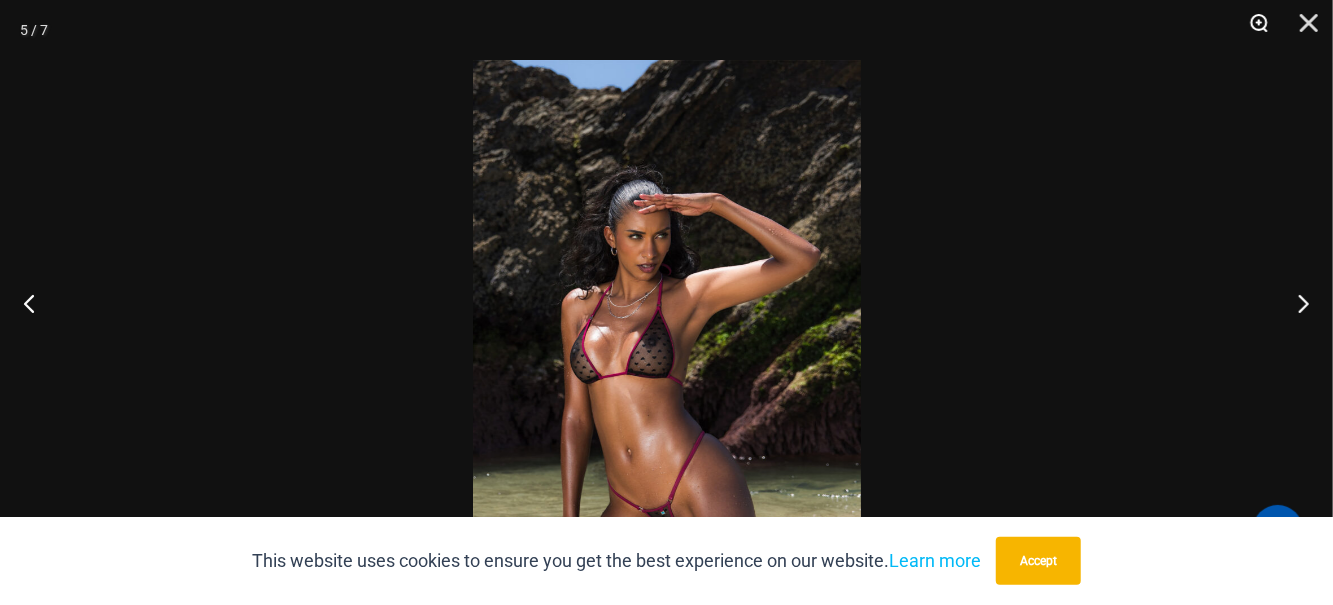 click at bounding box center [1252, 30] 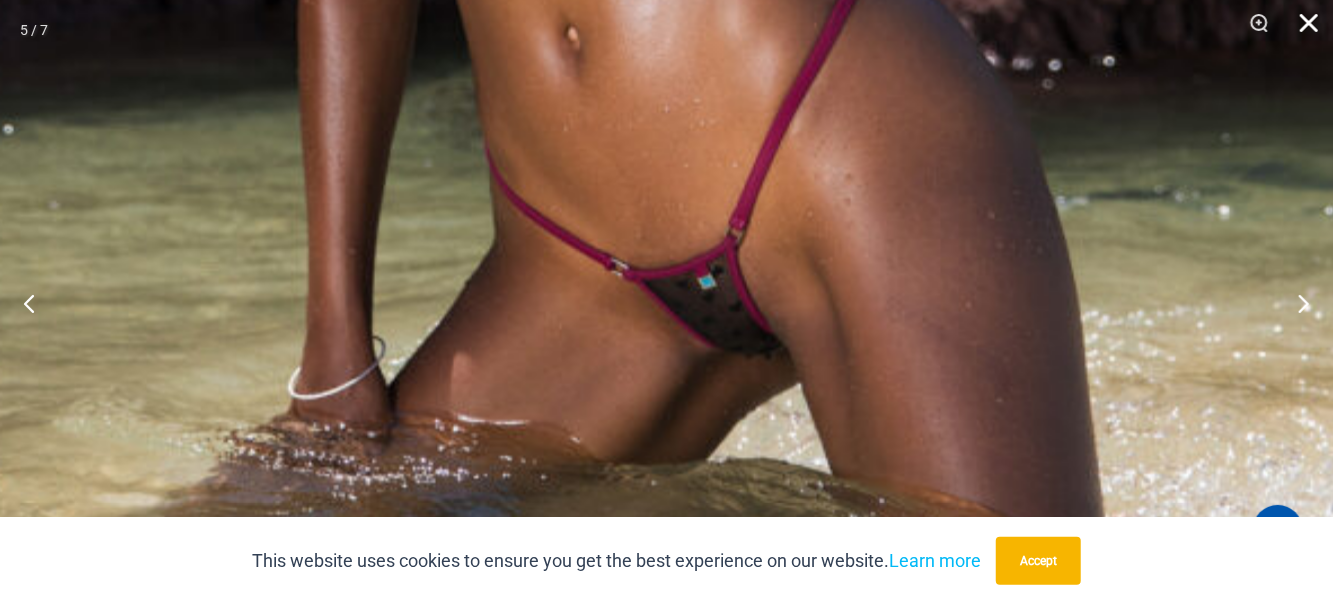 click at bounding box center [1302, 30] 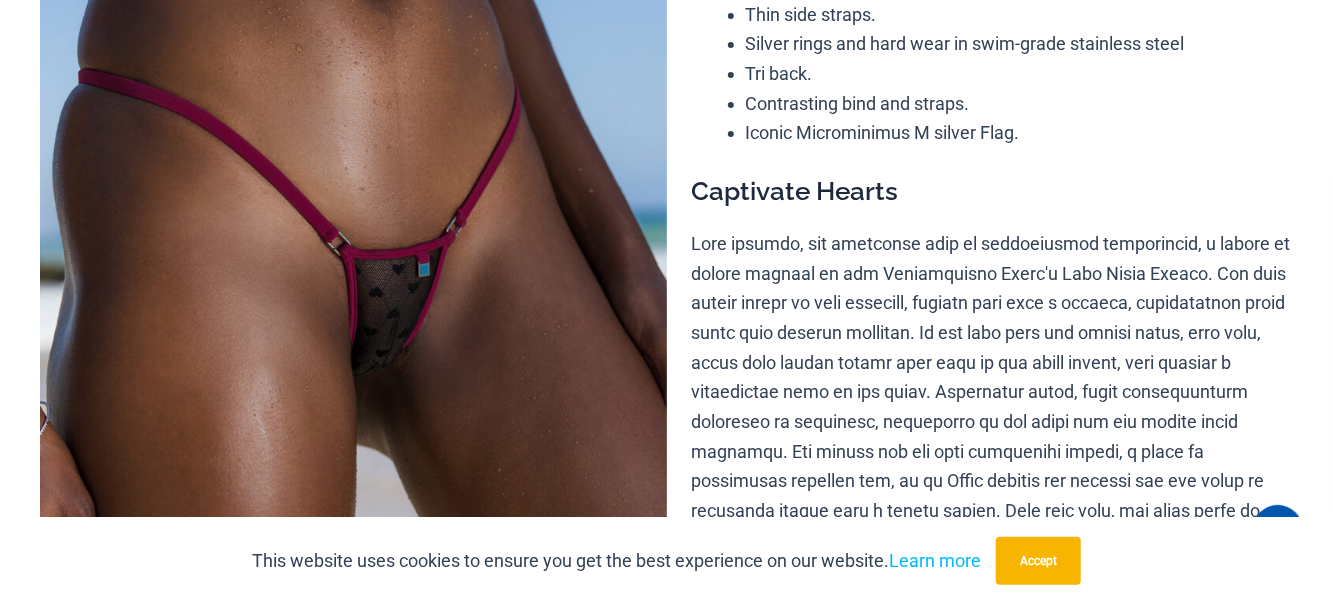 scroll, scrollTop: 0, scrollLeft: 0, axis: both 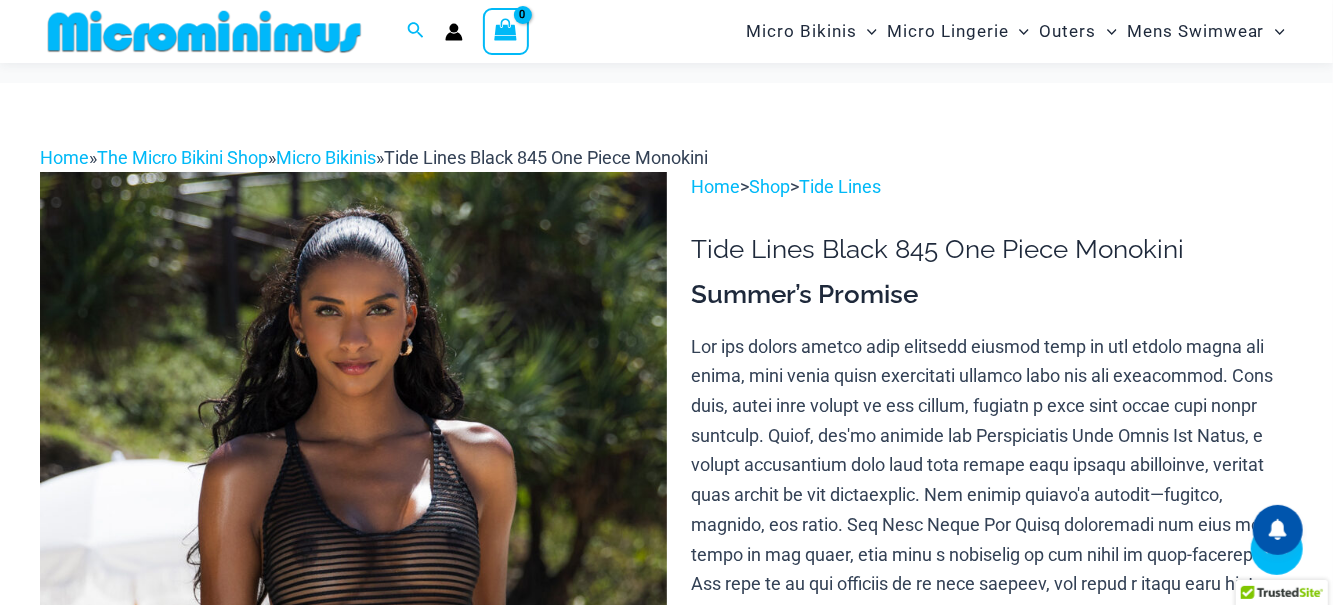 click at bounding box center [352, 1278] 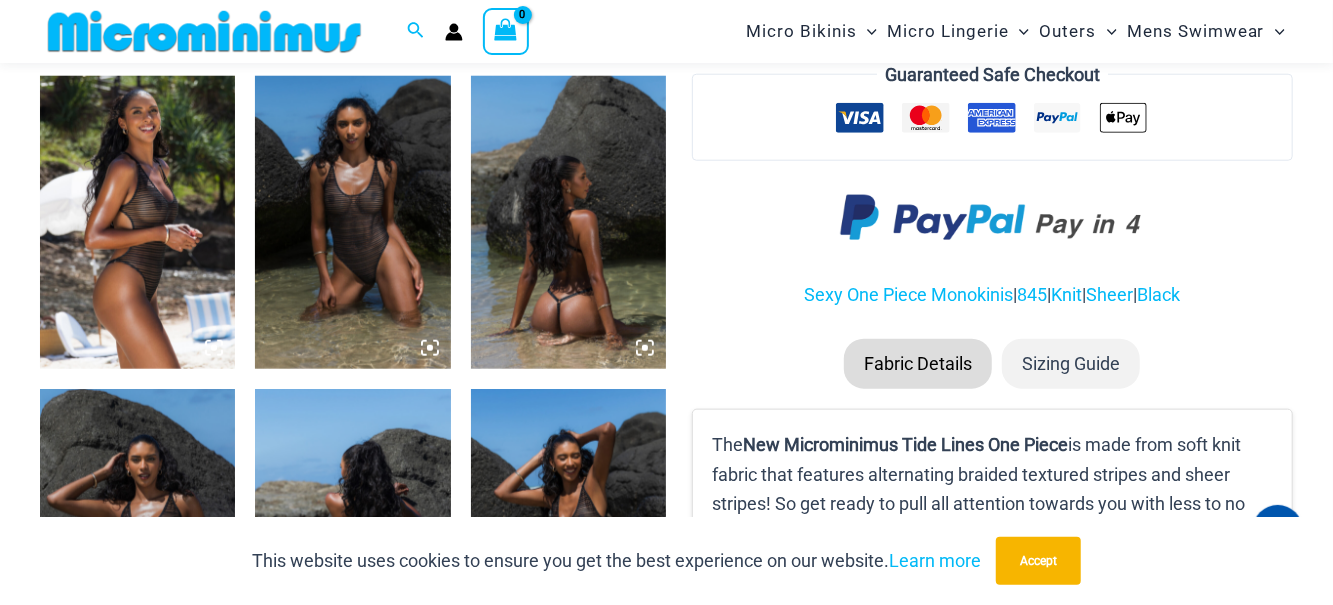 click at bounding box center (352, 222) 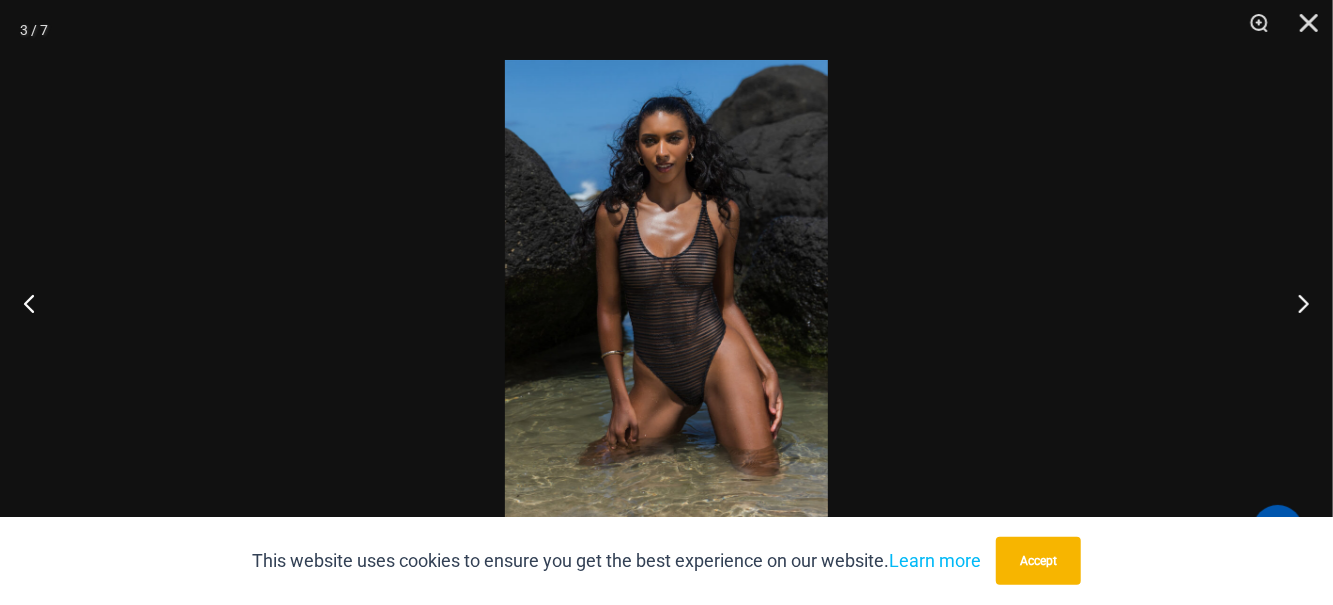 click at bounding box center (1252, 30) 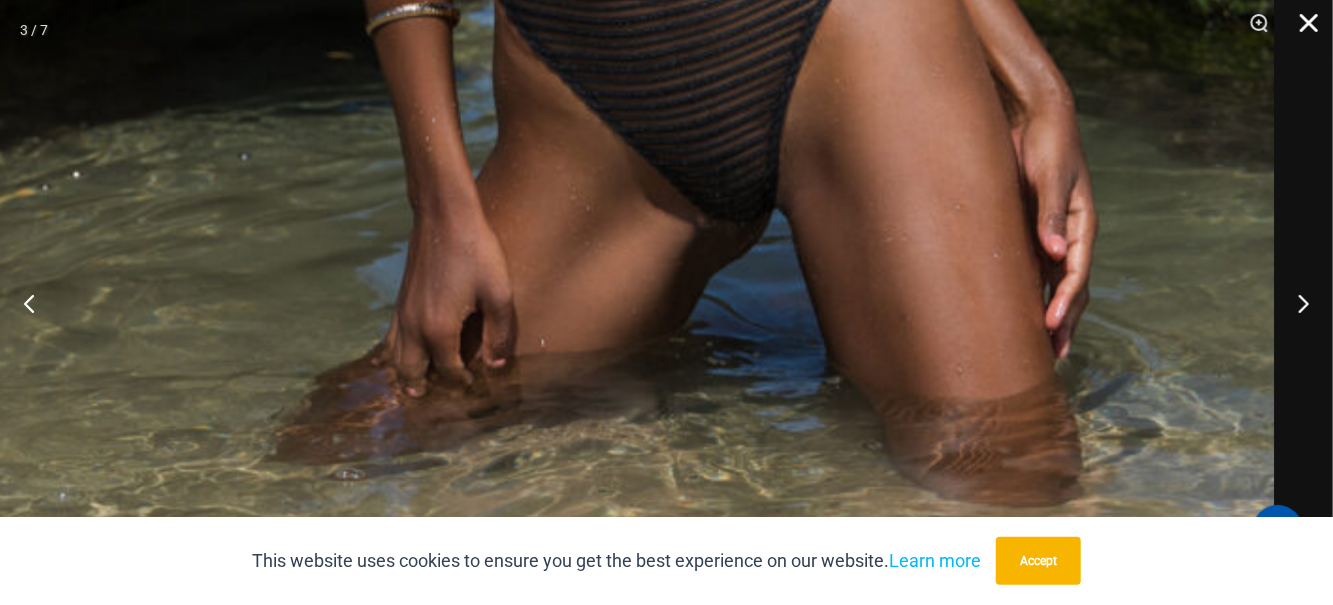 click at bounding box center (1302, 30) 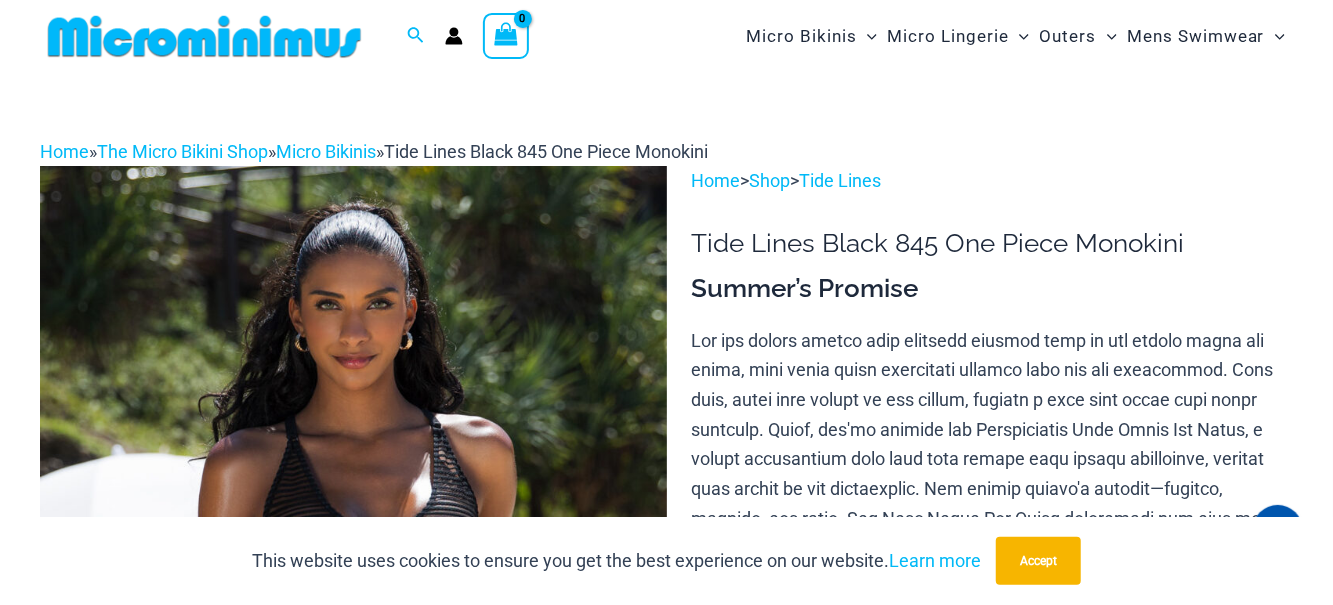 scroll, scrollTop: 0, scrollLeft: 0, axis: both 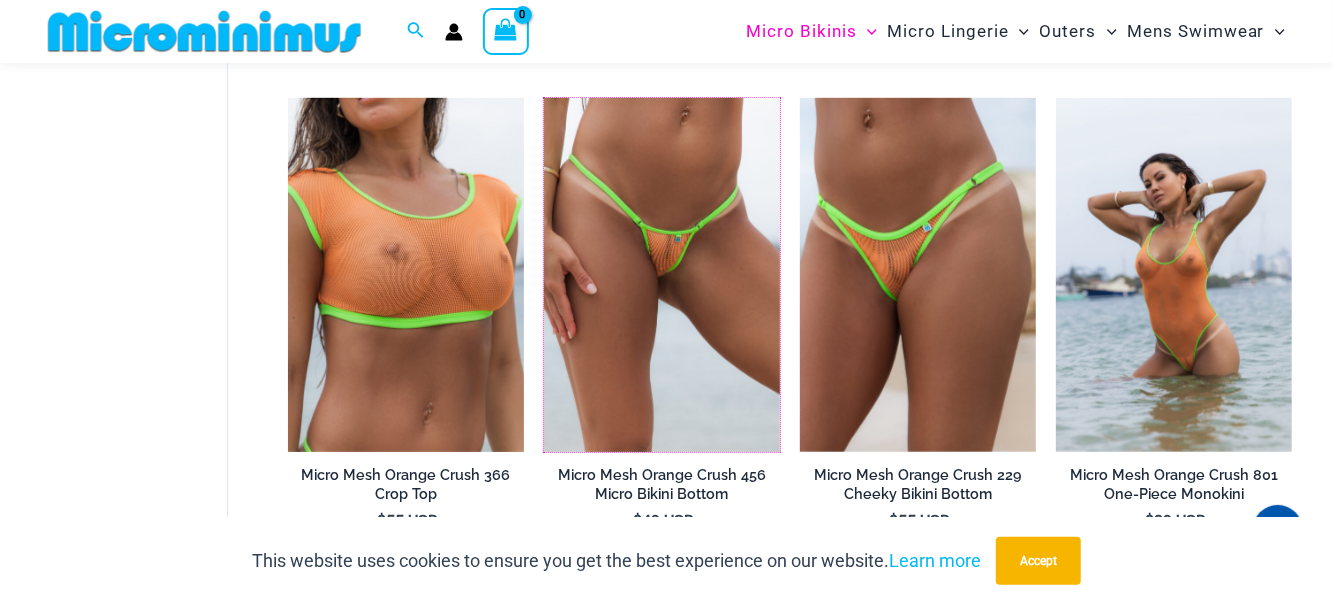 click at bounding box center [544, 98] 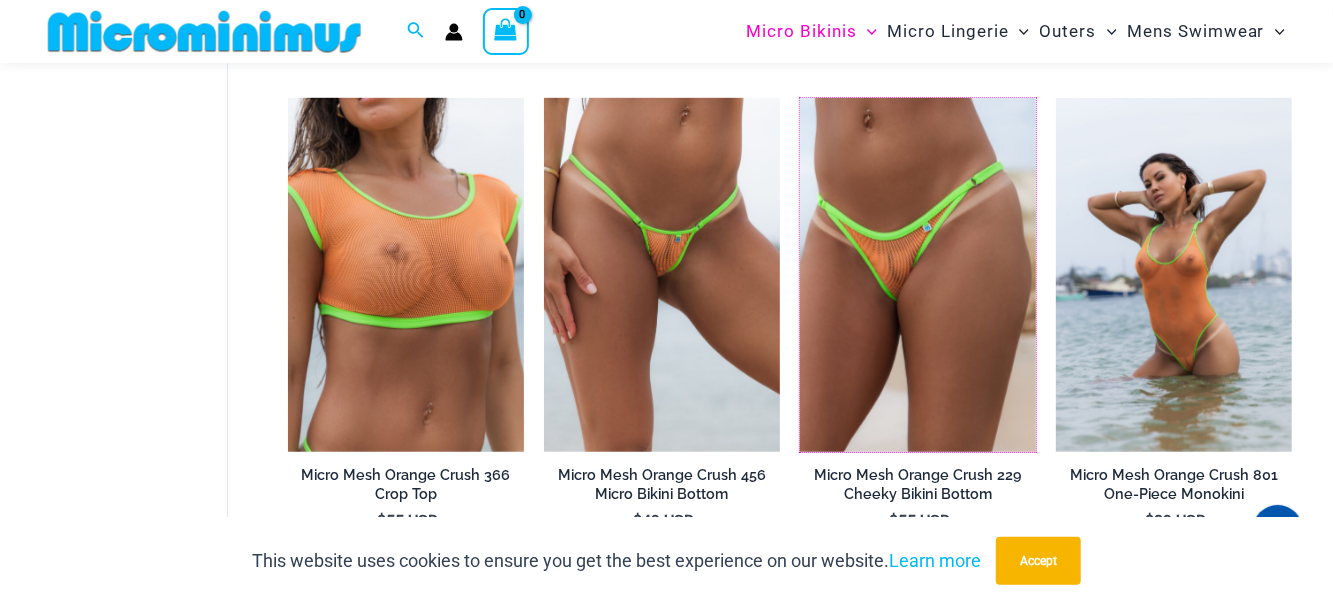 click at bounding box center (800, 98) 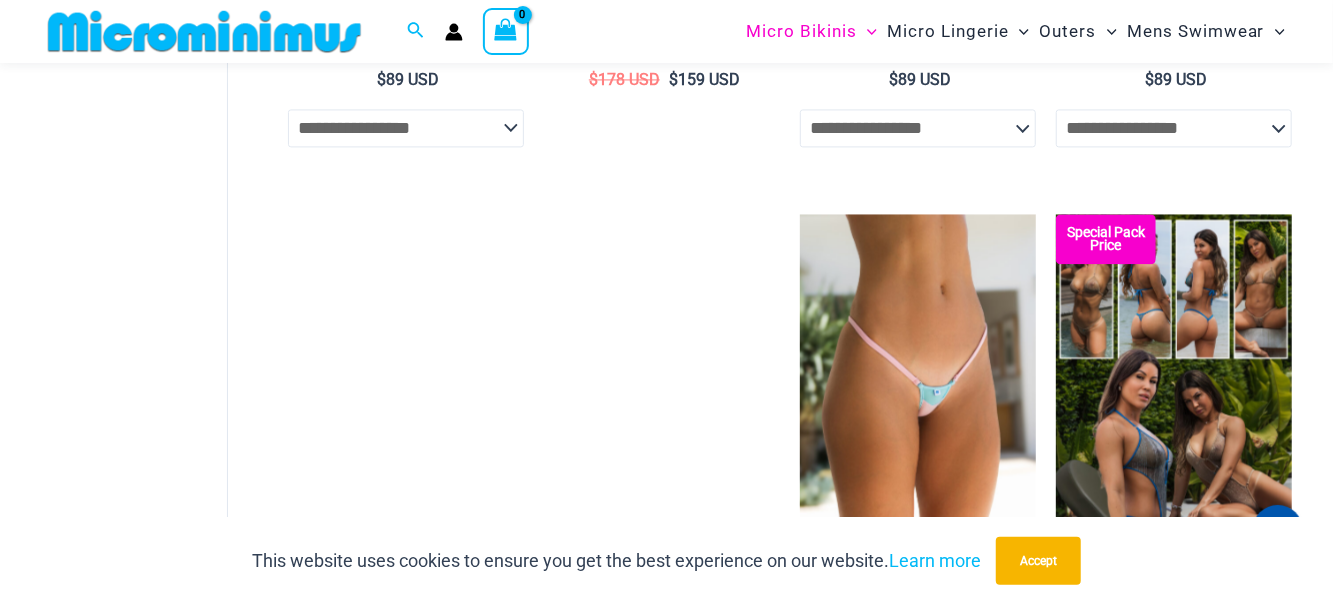 scroll, scrollTop: 2244, scrollLeft: 0, axis: vertical 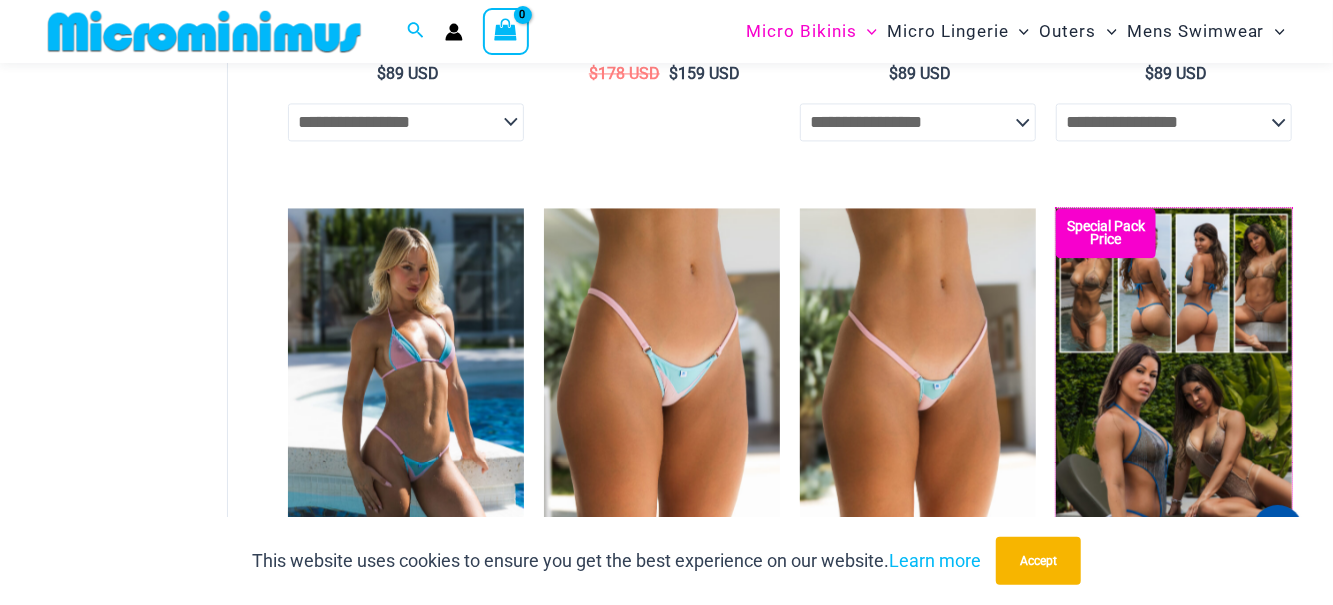 click at bounding box center [1056, 208] 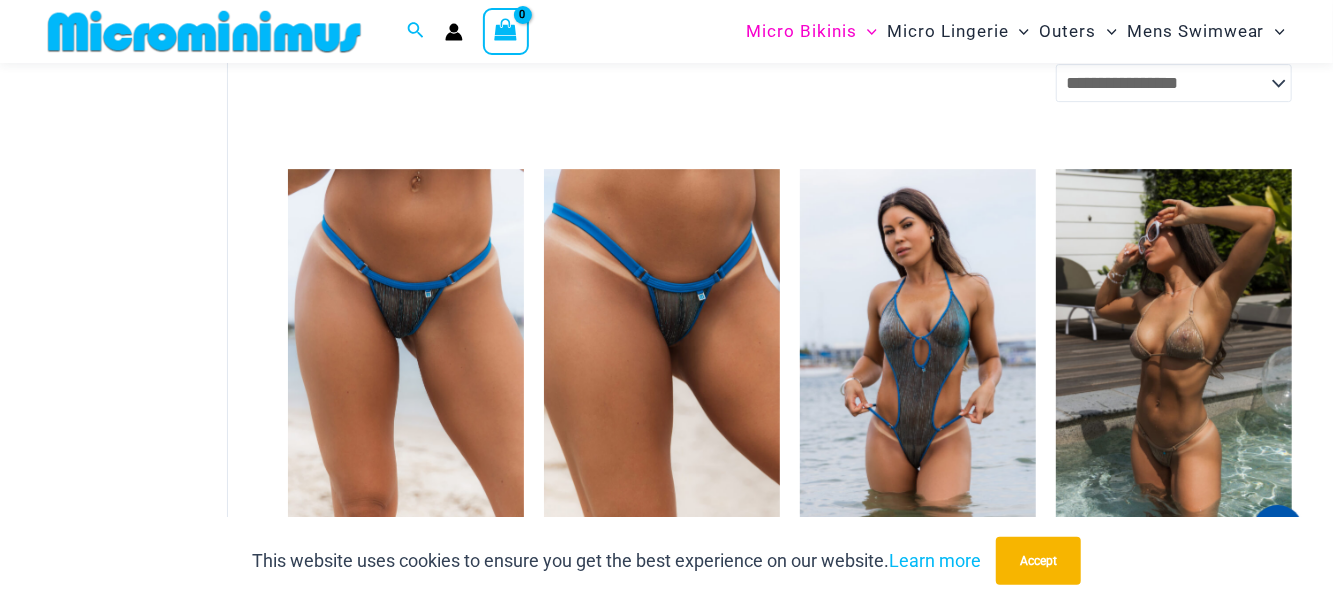 scroll, scrollTop: 3399, scrollLeft: 0, axis: vertical 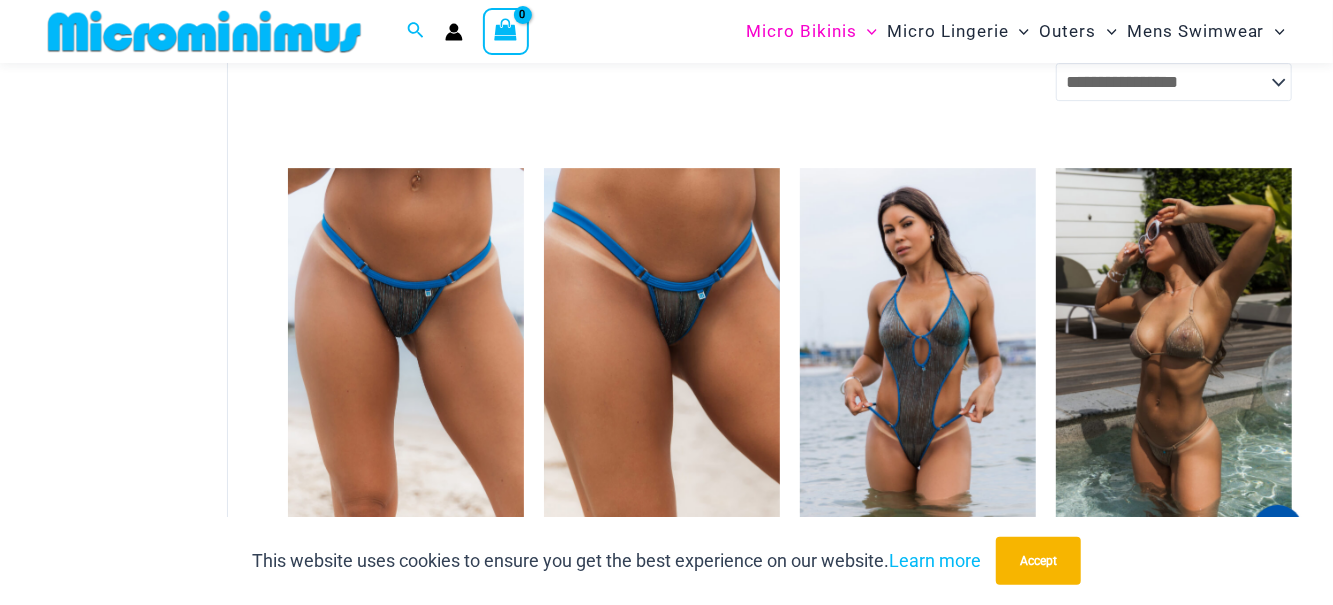 click at bounding box center (544, 168) 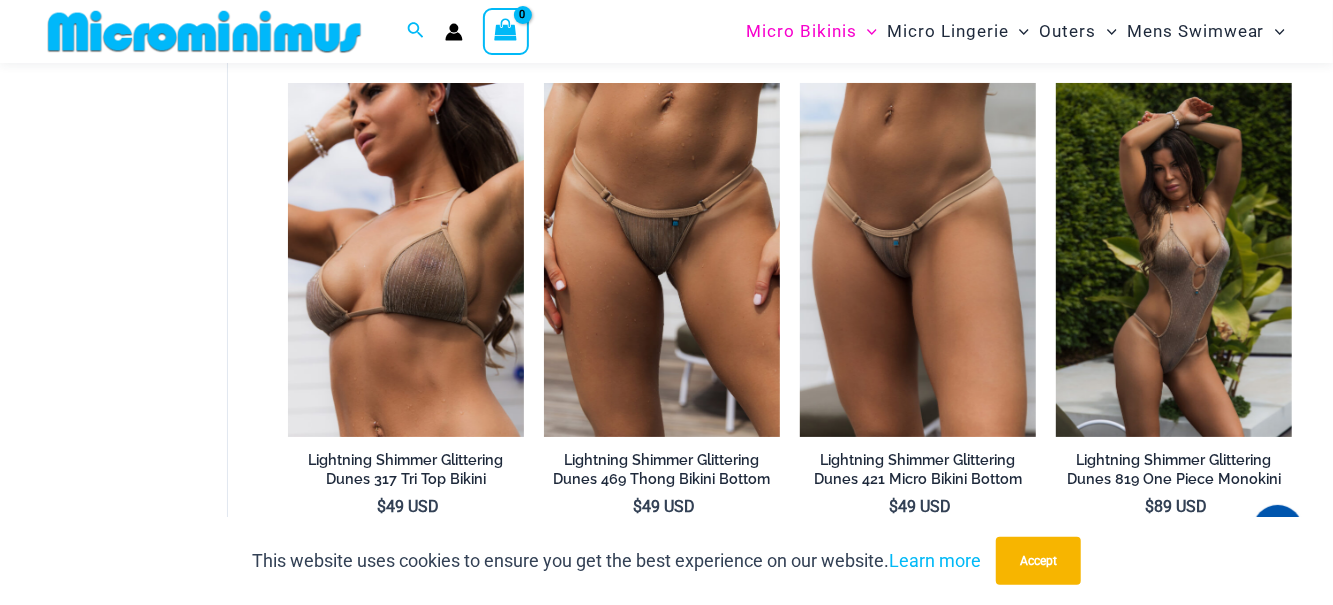 scroll, scrollTop: 4036, scrollLeft: 0, axis: vertical 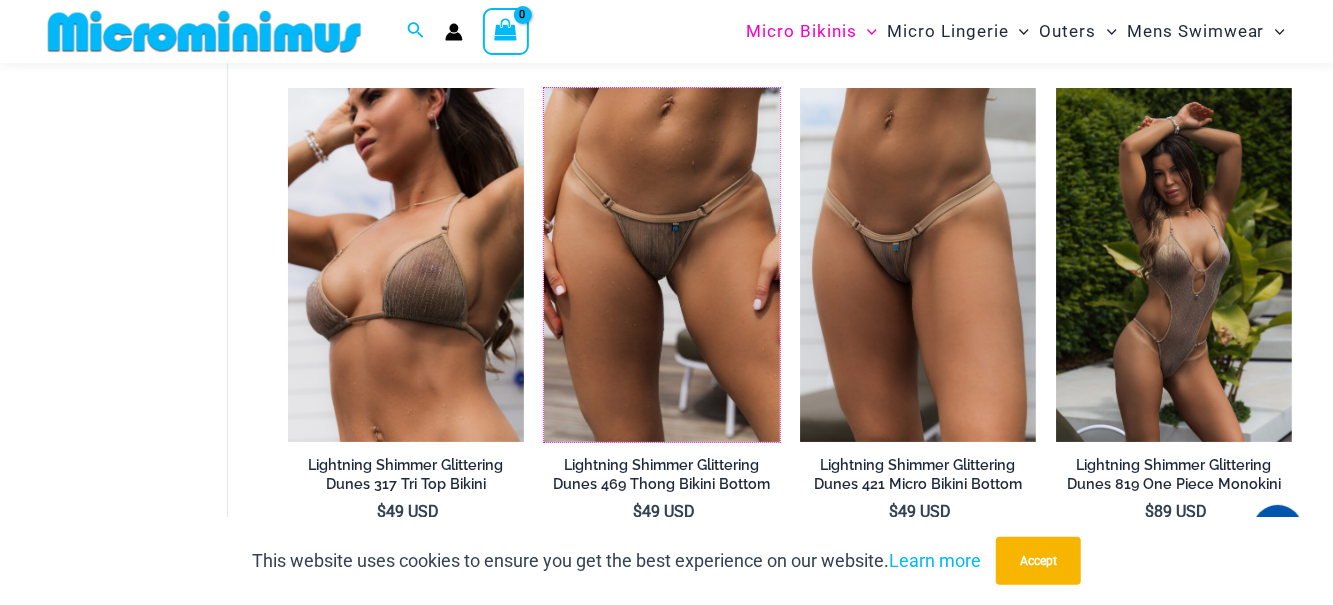 click at bounding box center (544, 88) 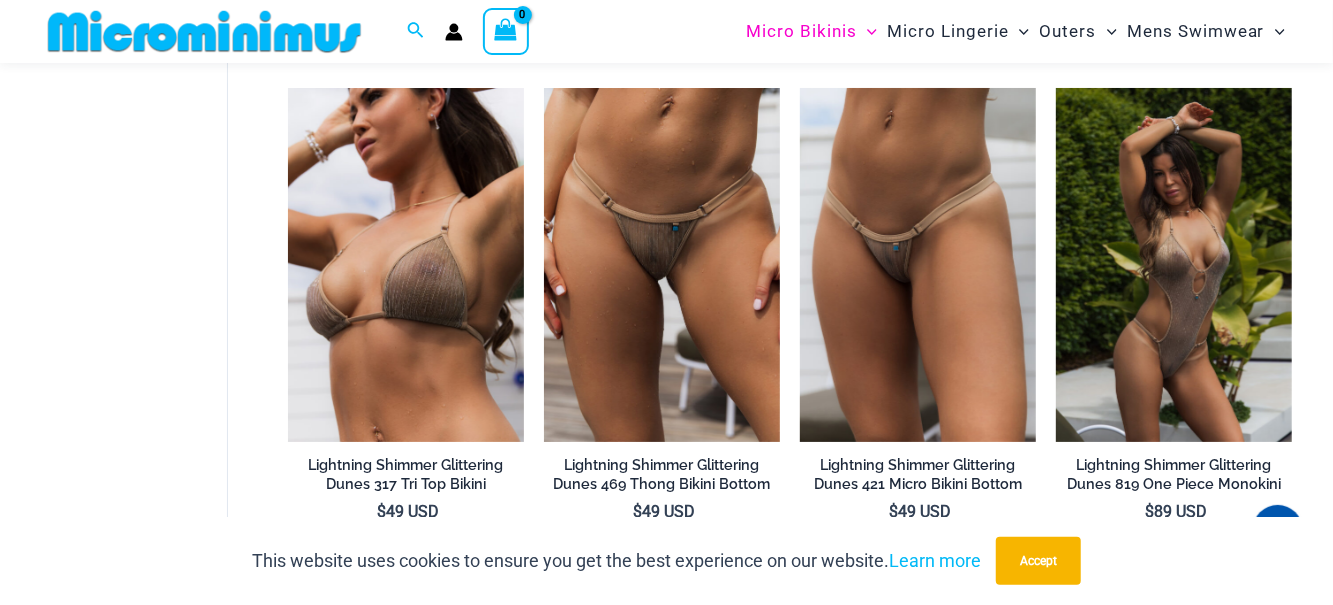 scroll, scrollTop: 4132, scrollLeft: 0, axis: vertical 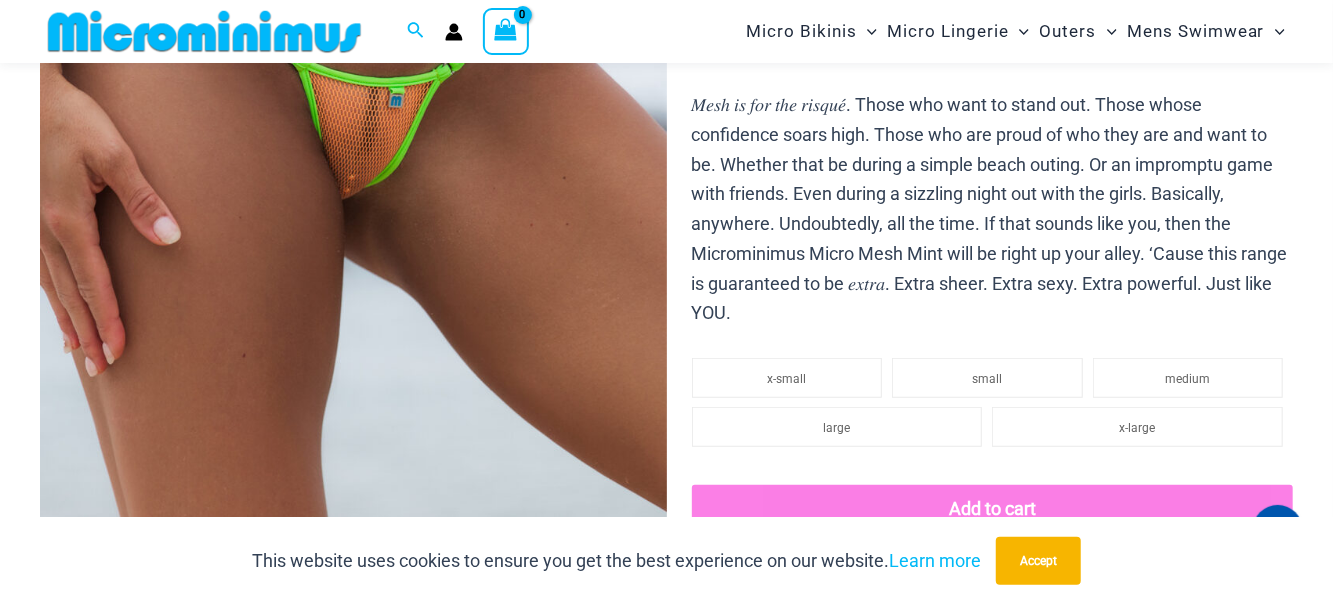 click at bounding box center (353, 194) 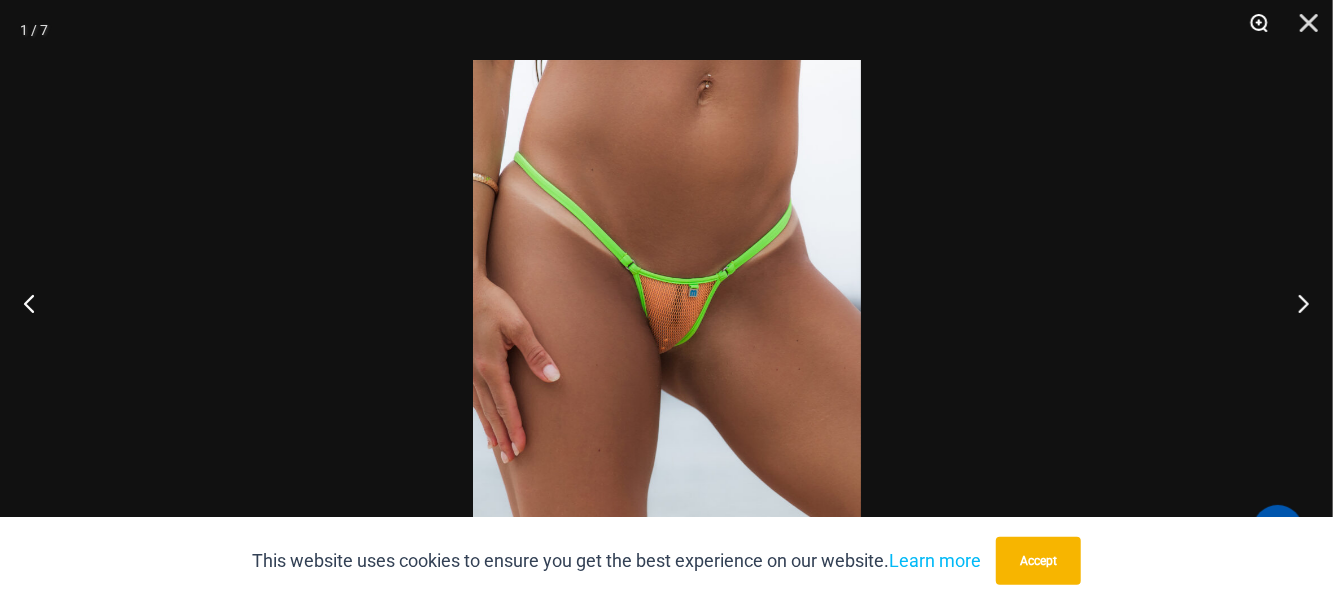 click at bounding box center [1252, 30] 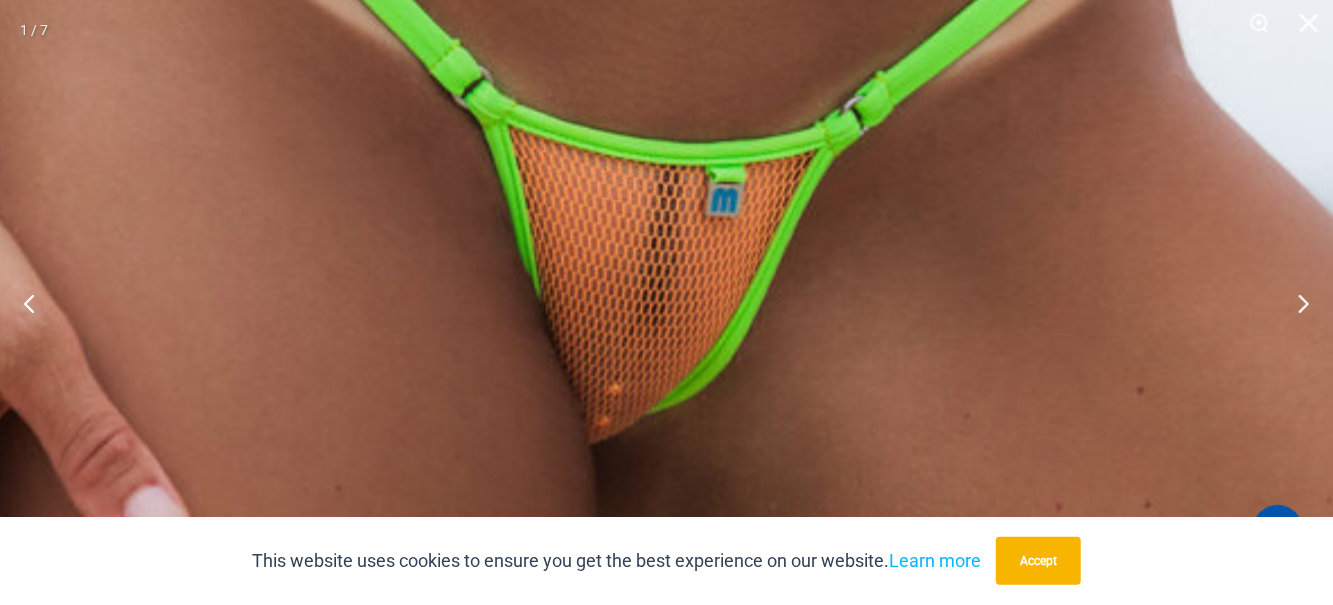 click at bounding box center [1302, 30] 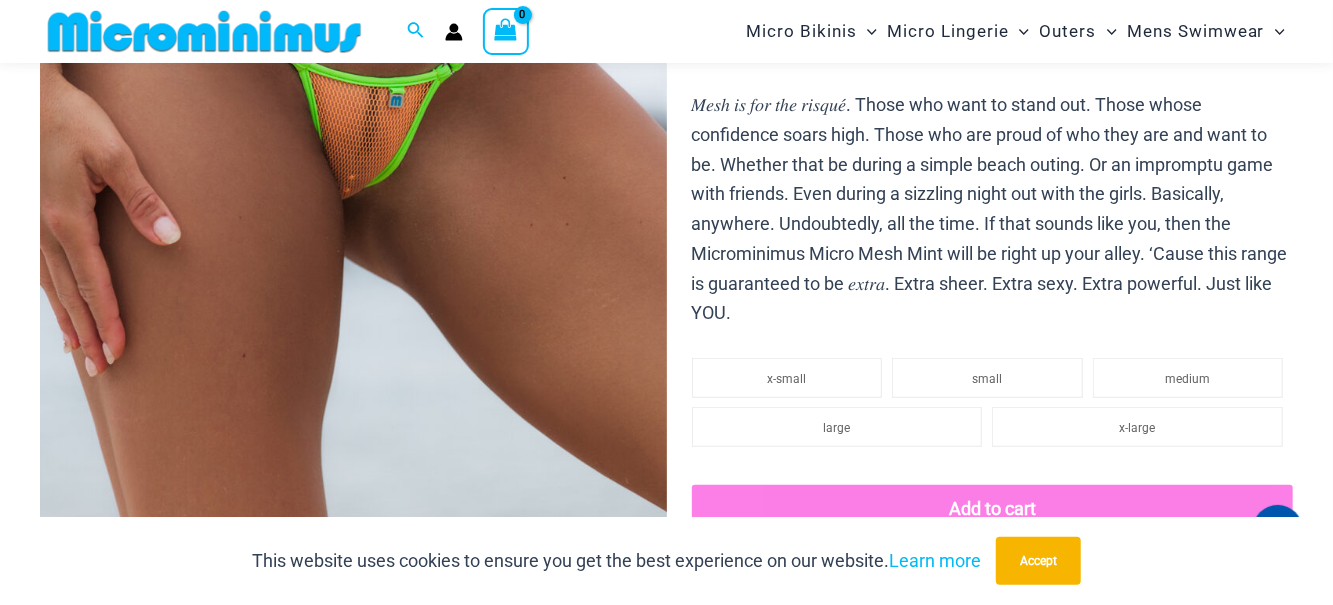 scroll, scrollTop: 0, scrollLeft: 0, axis: both 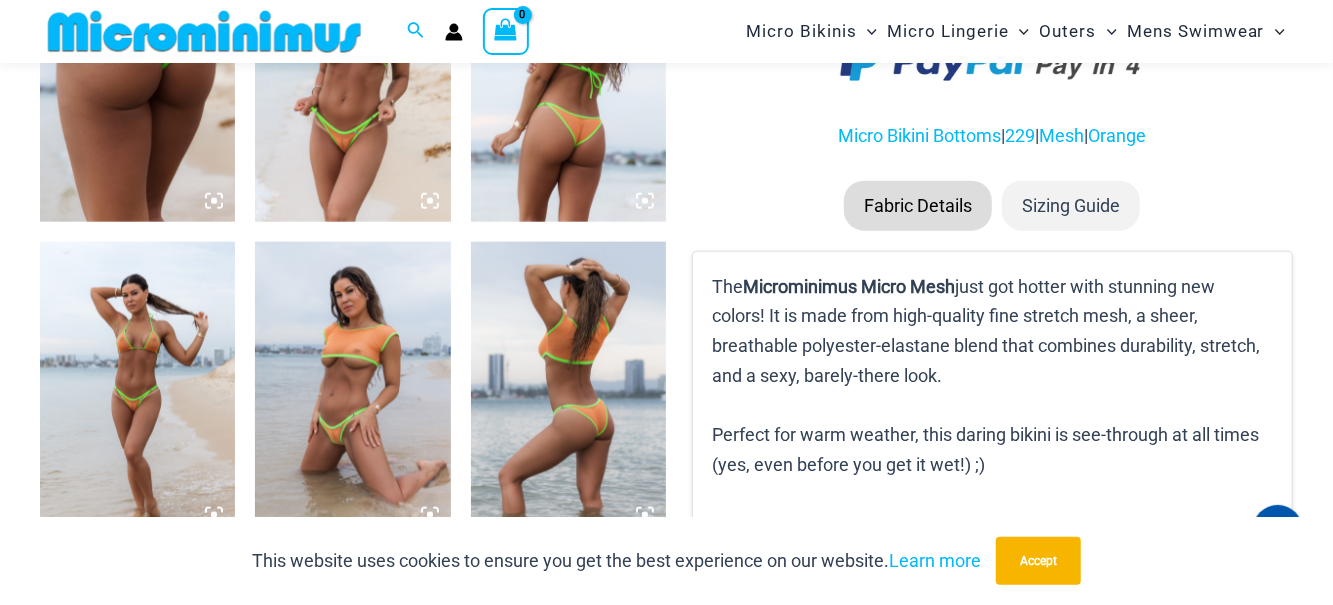 click at bounding box center (352, 388) 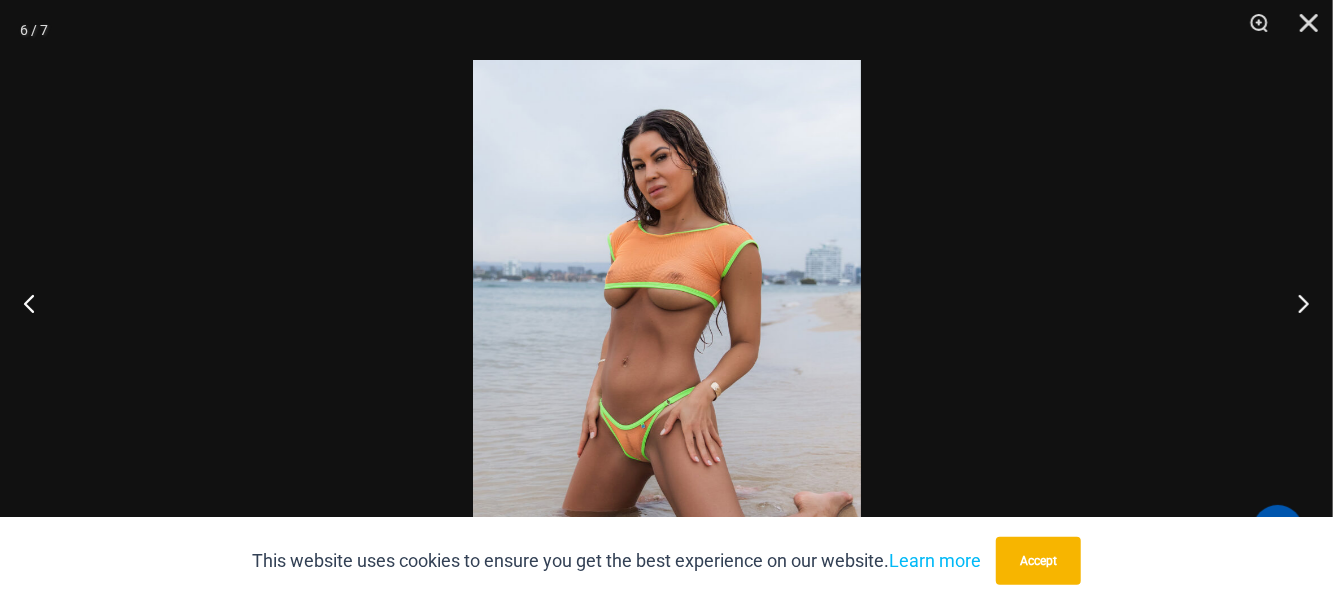 click at bounding box center [1252, 30] 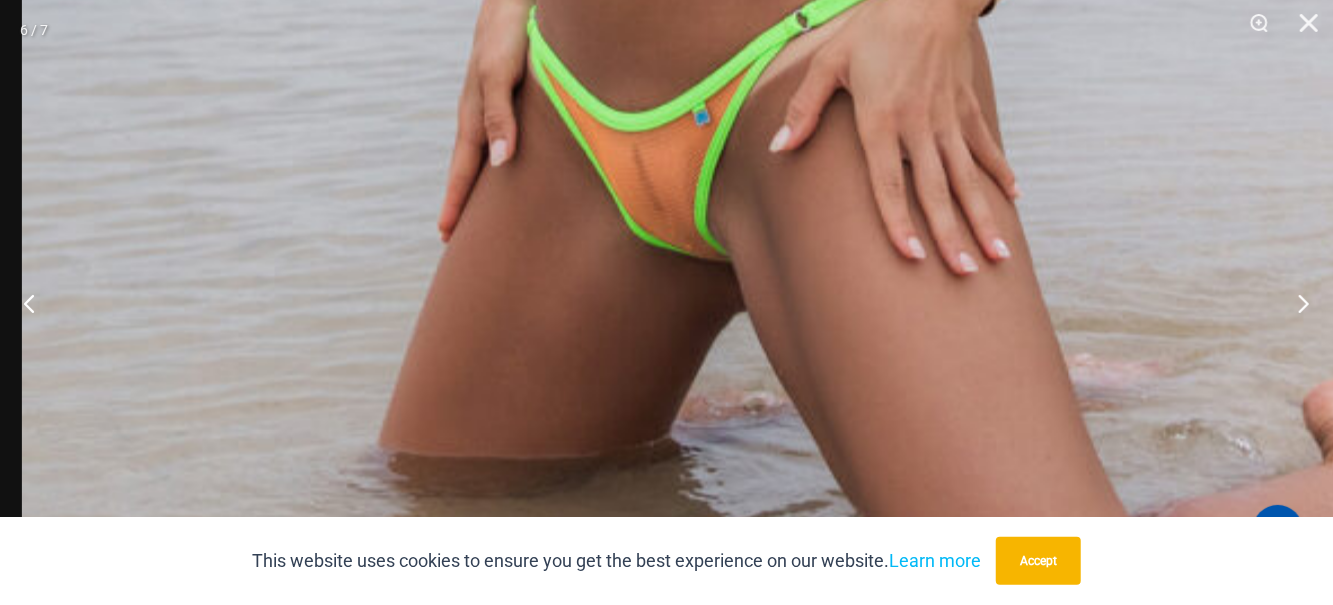 click at bounding box center (1302, 30) 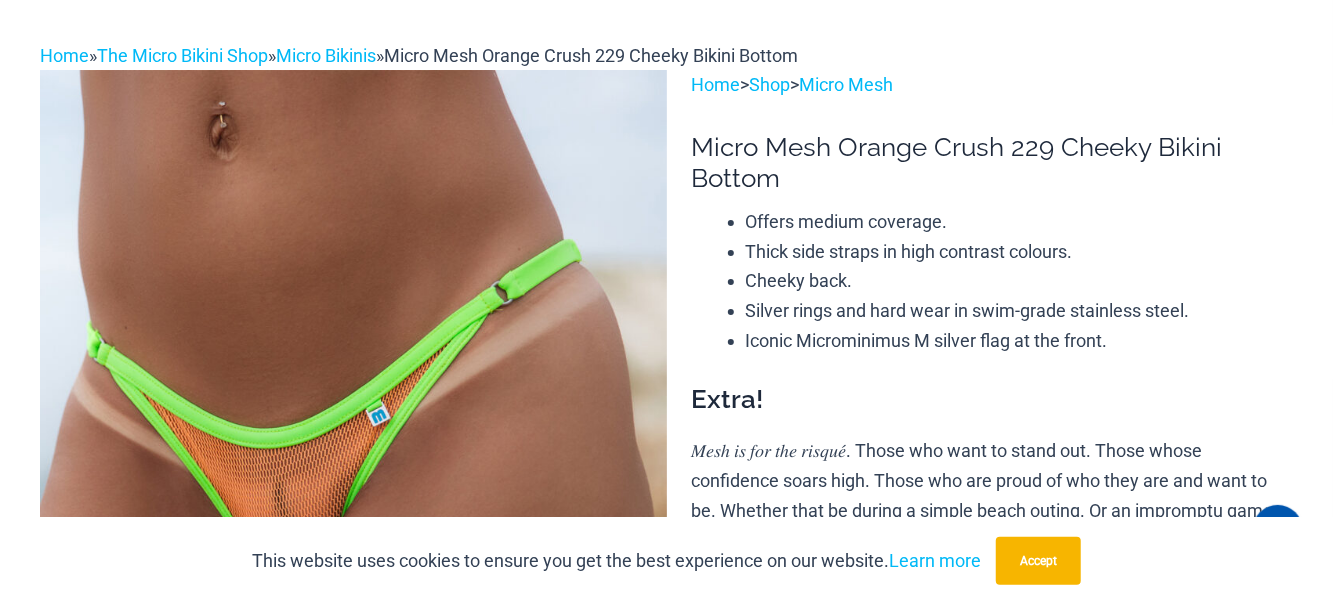 scroll, scrollTop: 0, scrollLeft: 0, axis: both 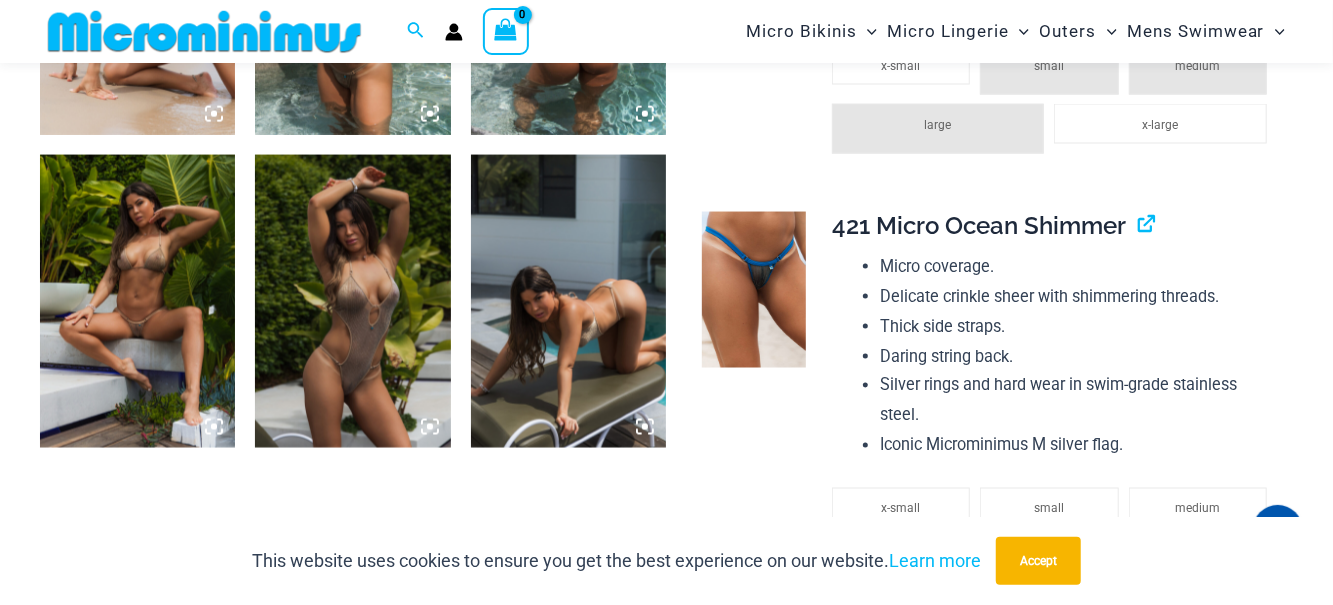 click at bounding box center [137, 301] 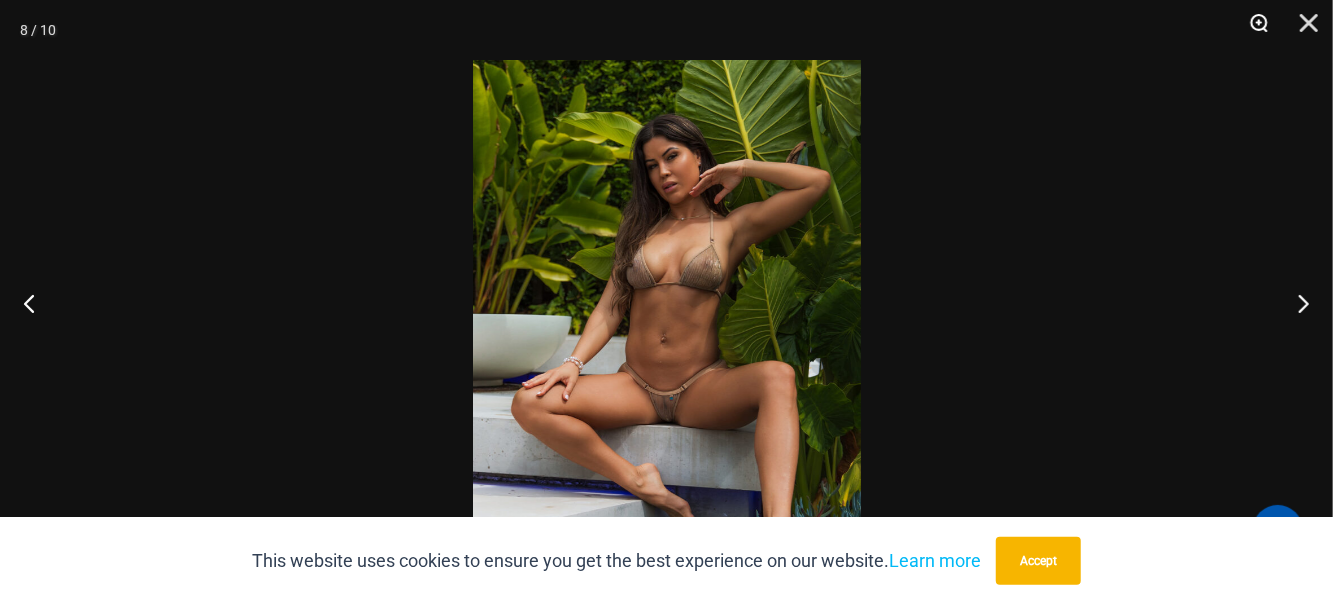 click at bounding box center [1252, 30] 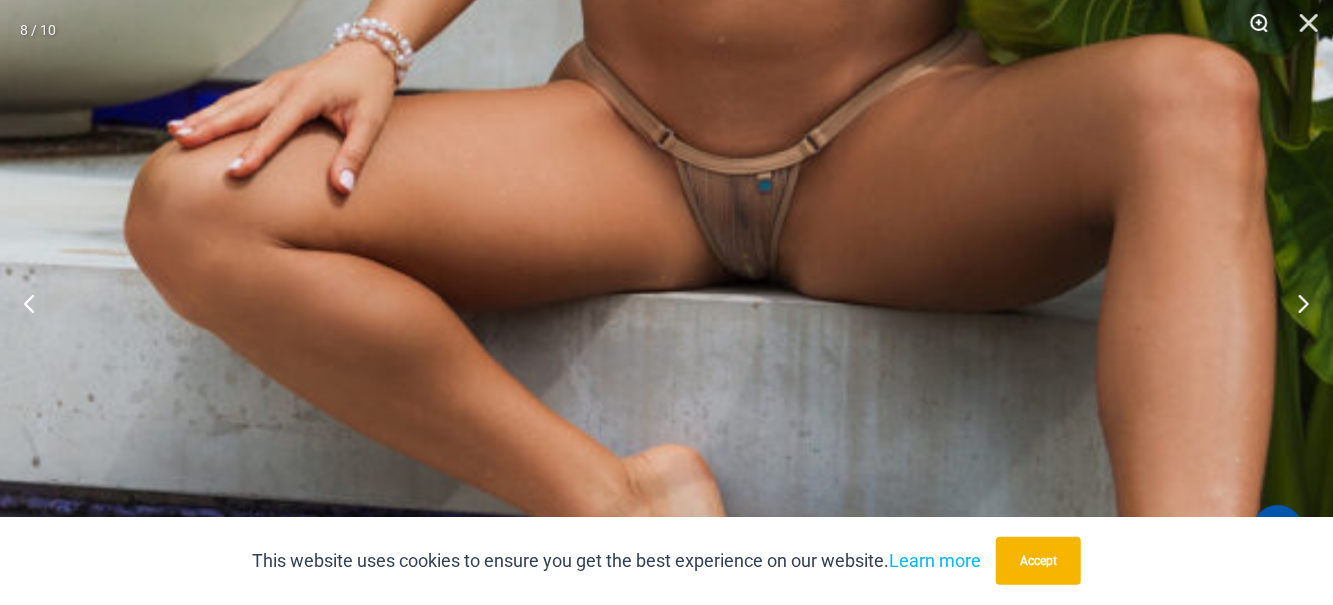 click at bounding box center [1252, 30] 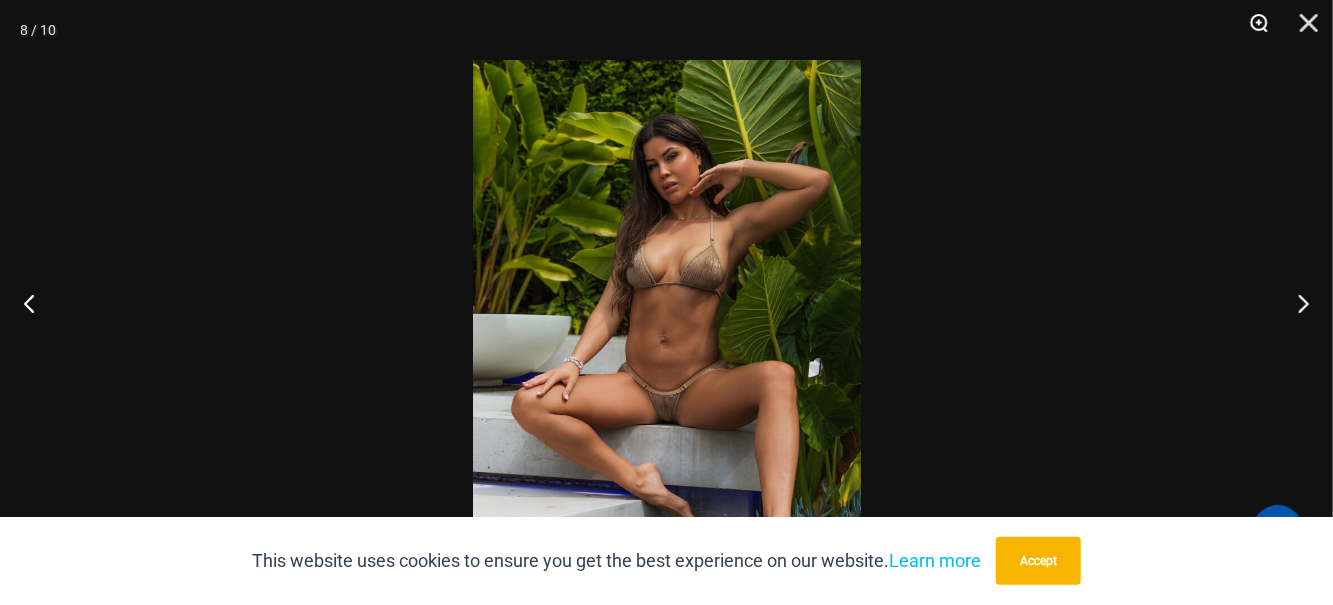 click at bounding box center [1252, 30] 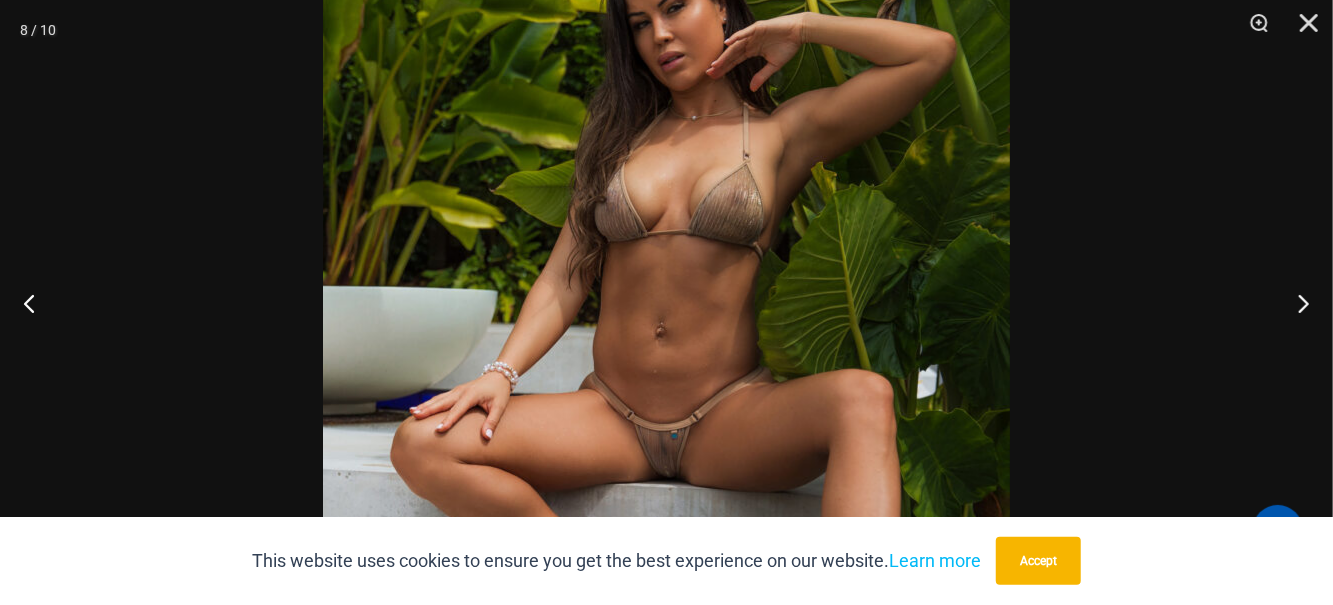 click at bounding box center [666, 351] 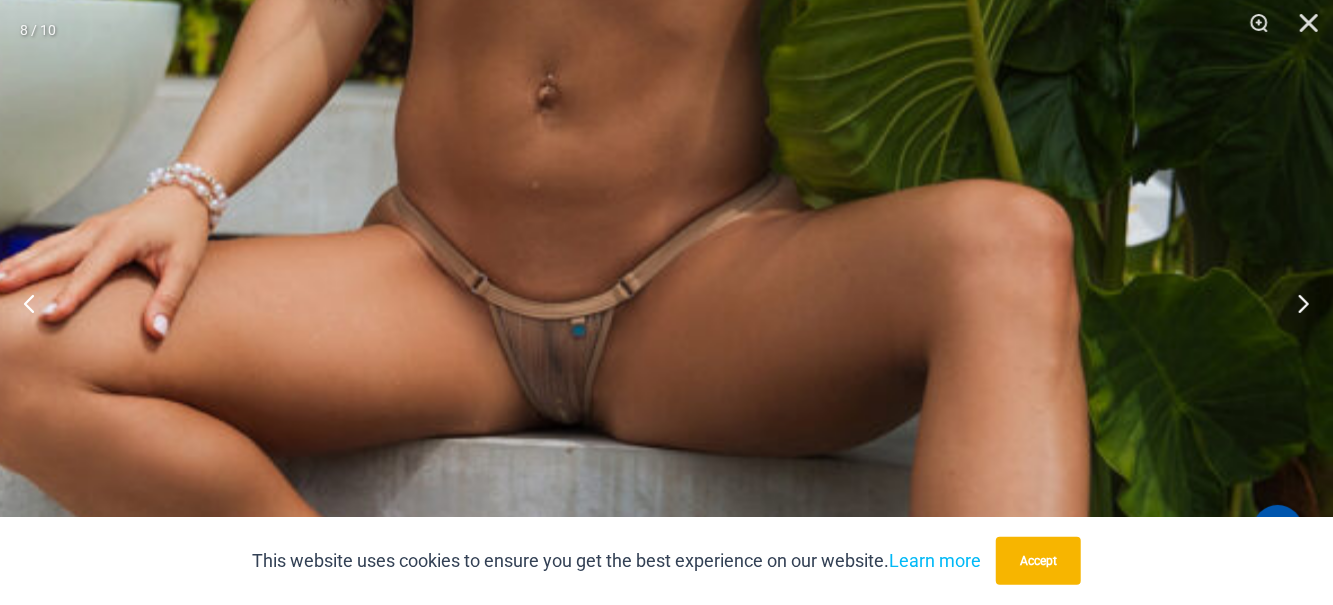 click at bounding box center [1302, 30] 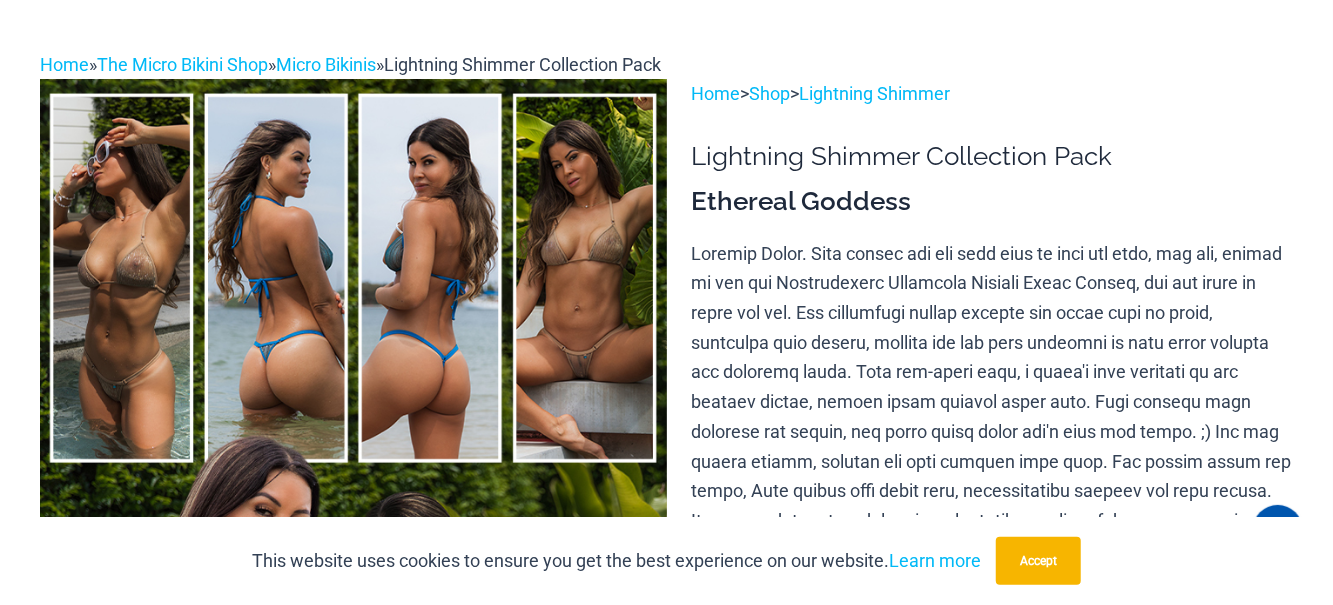 scroll, scrollTop: 0, scrollLeft: 0, axis: both 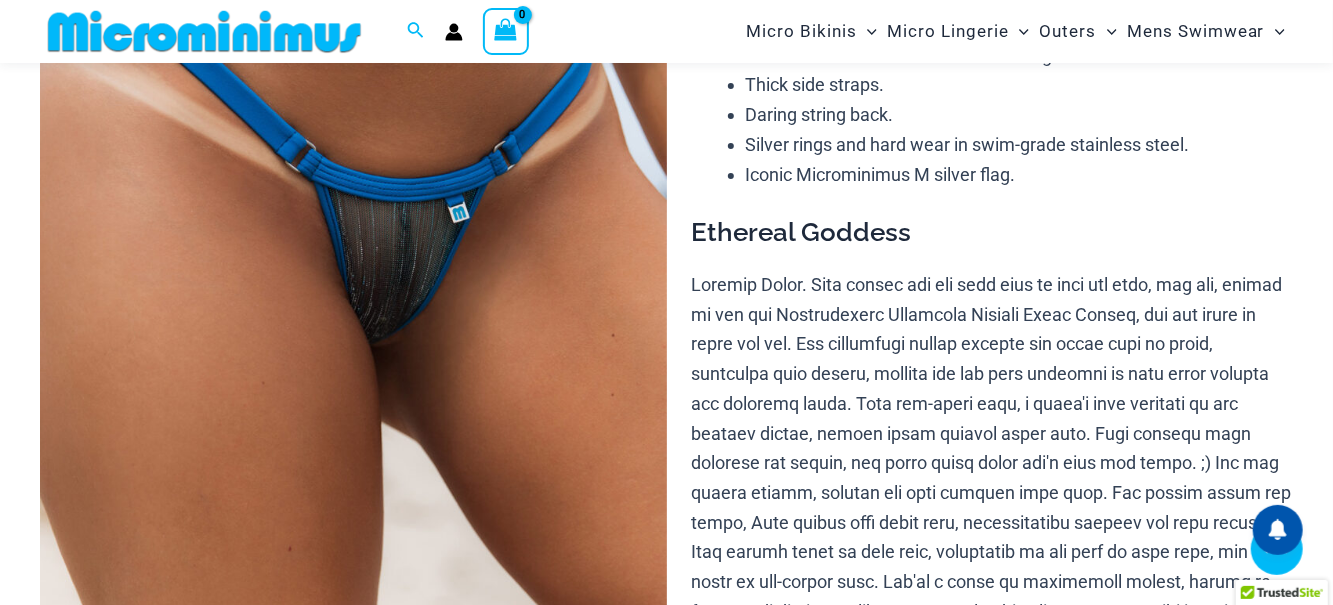 click 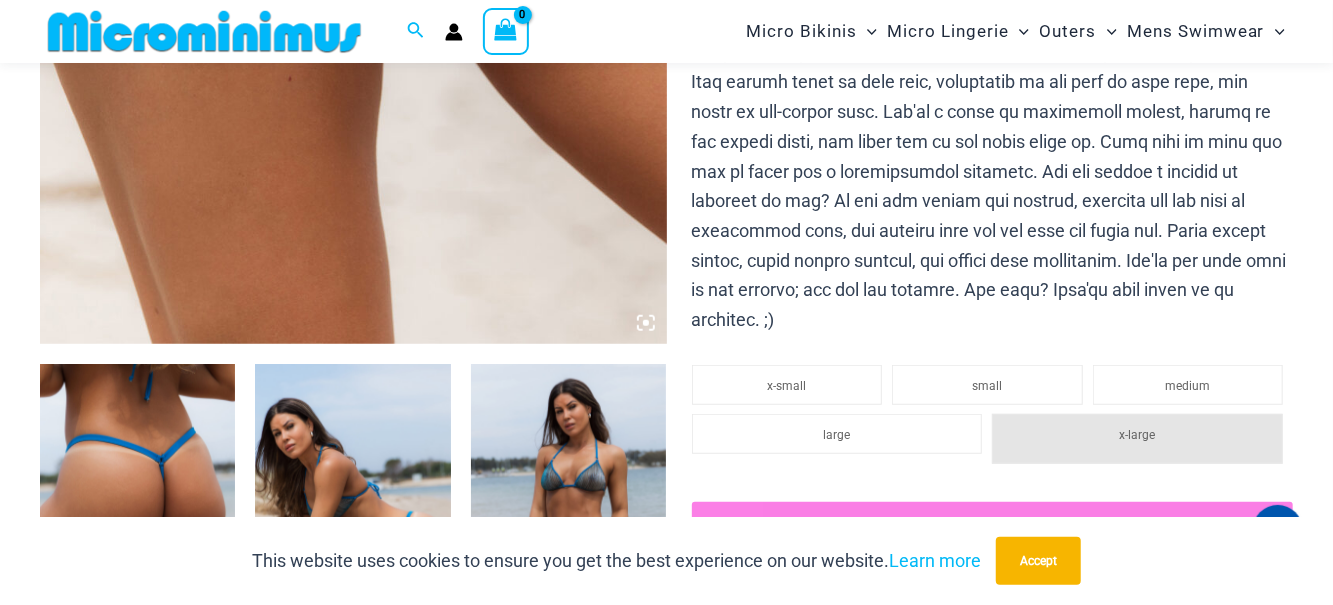scroll, scrollTop: 777, scrollLeft: 0, axis: vertical 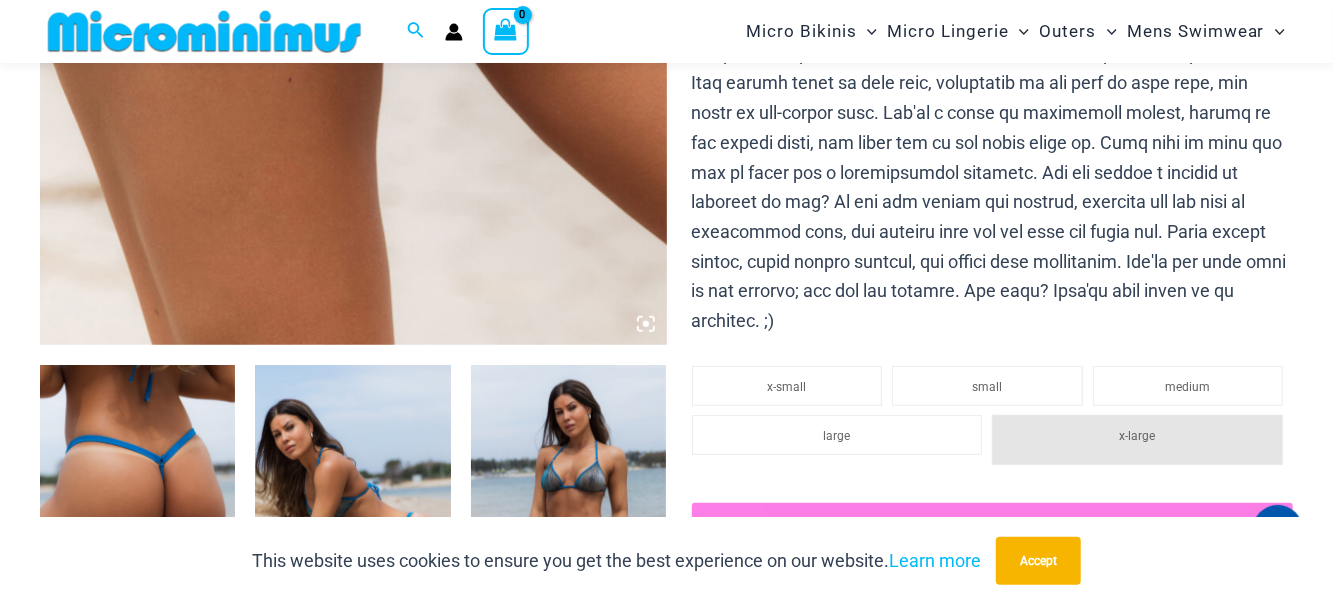 click 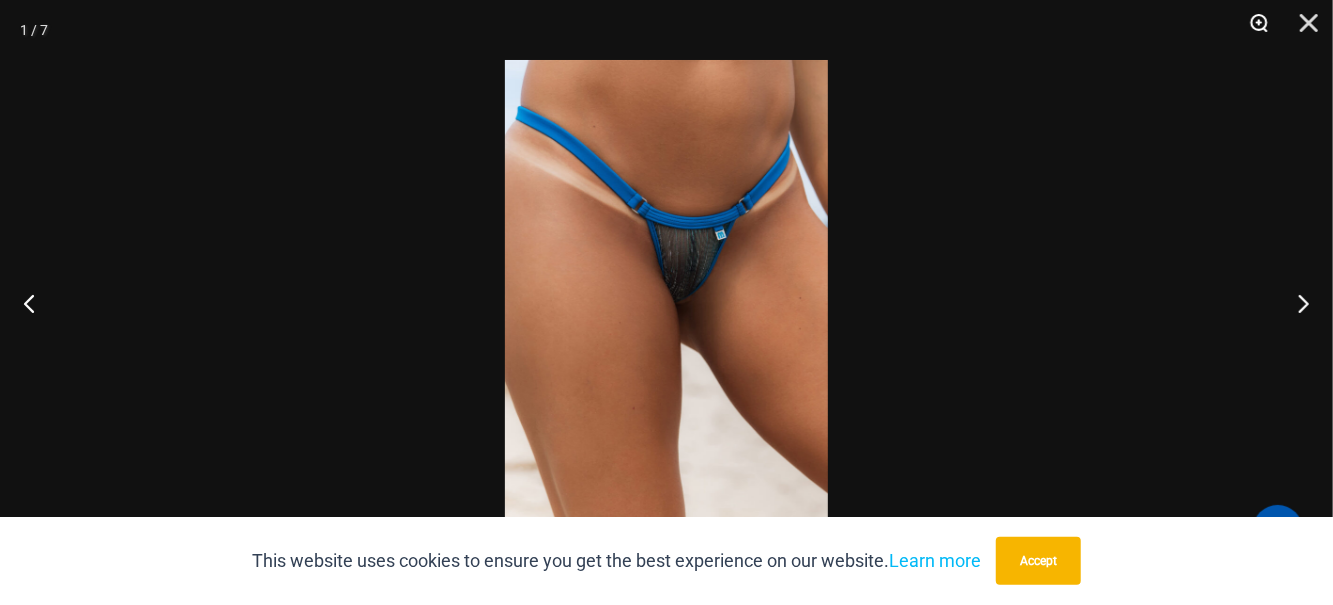 click at bounding box center [1252, 30] 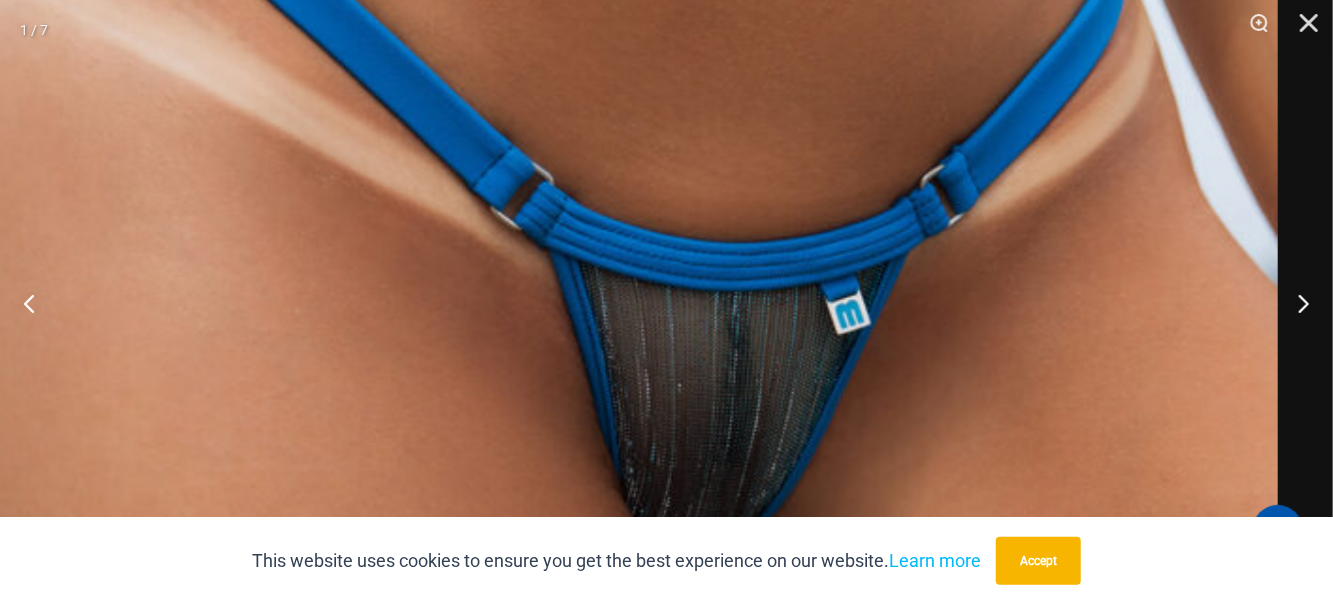 click at bounding box center [1302, 30] 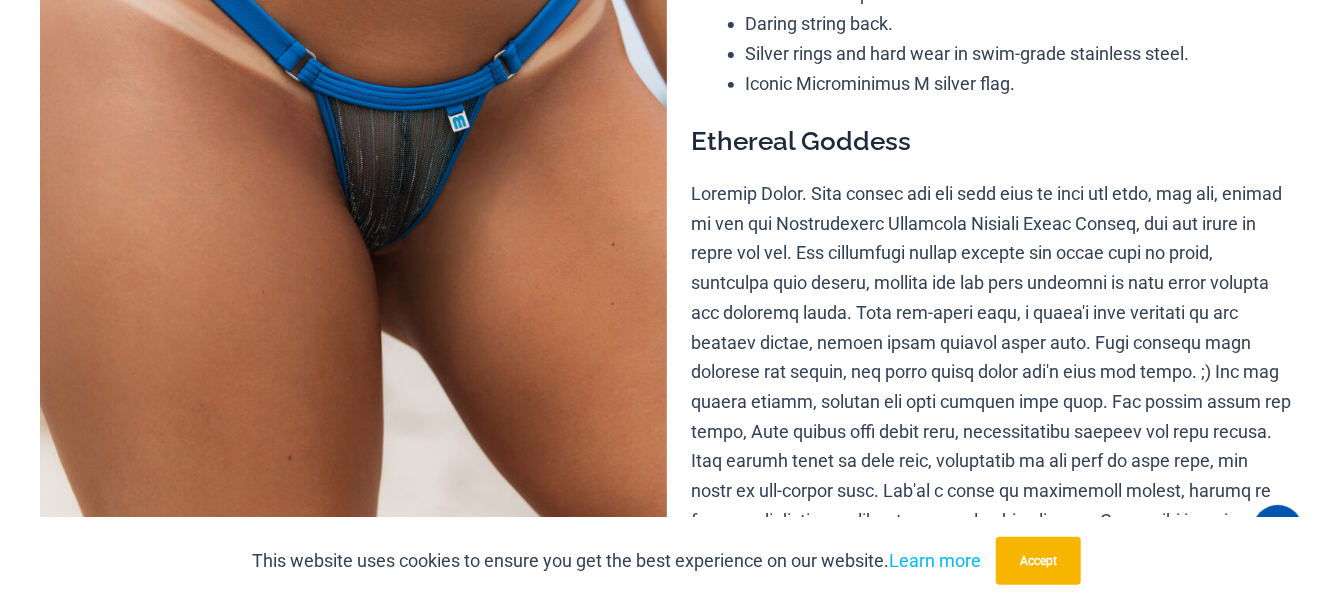 scroll, scrollTop: 0, scrollLeft: 0, axis: both 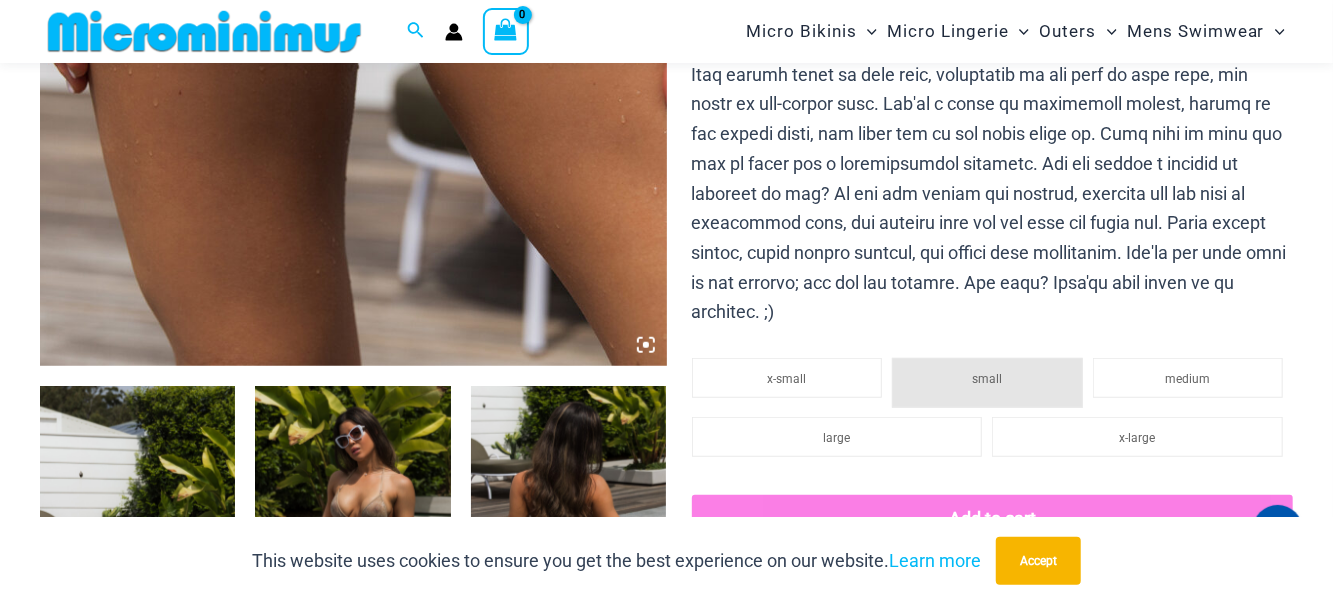 click 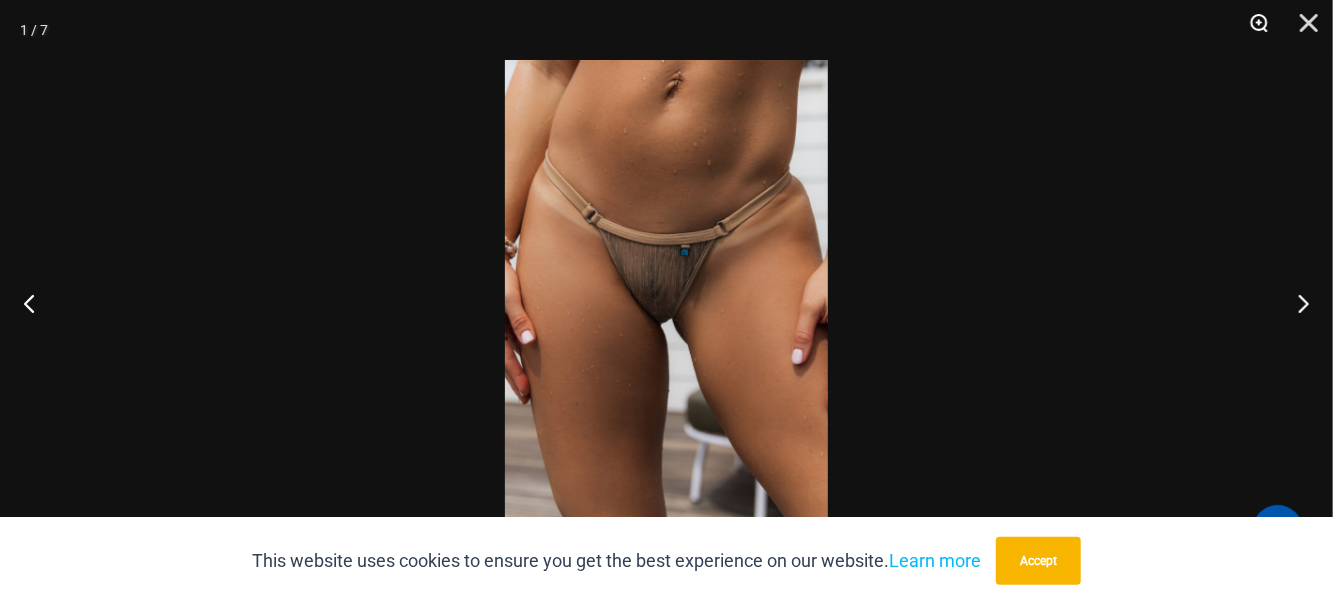 click at bounding box center (1252, 30) 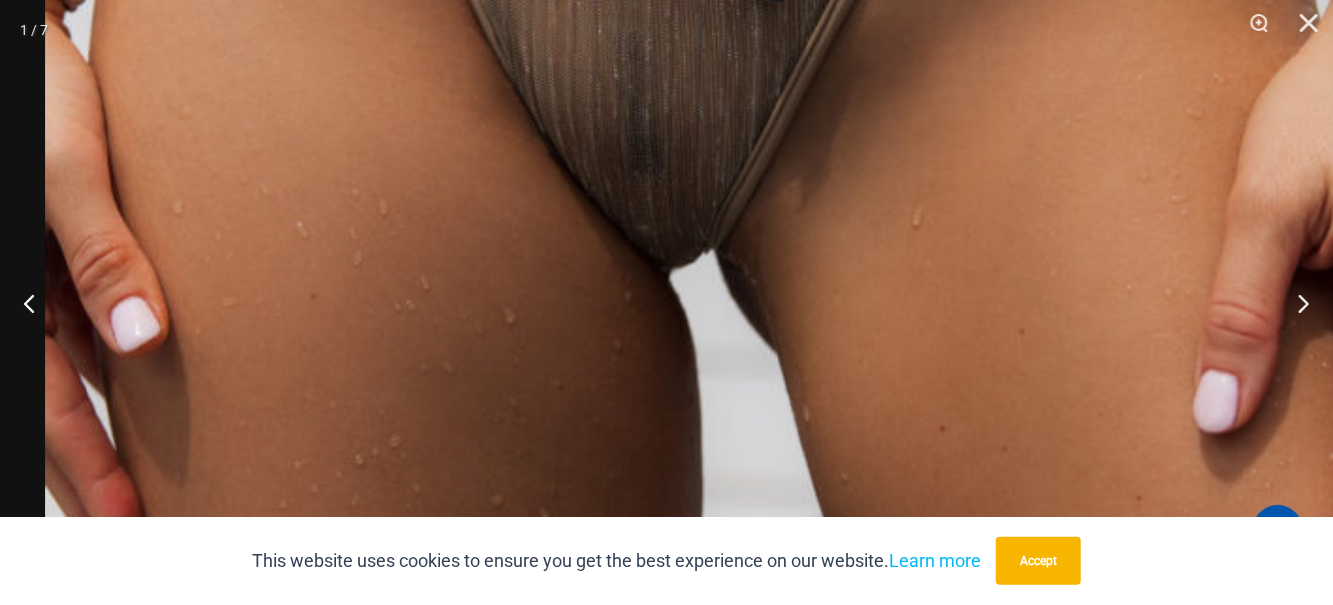 click at bounding box center [692, 186] 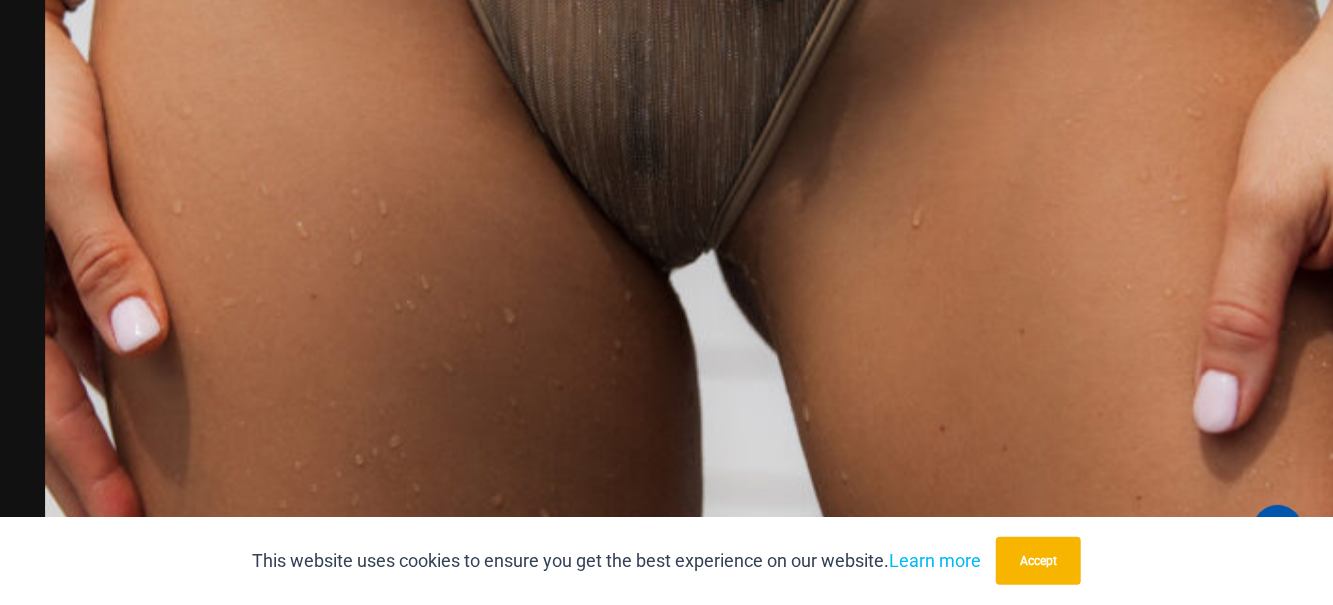 click at bounding box center [692, 186] 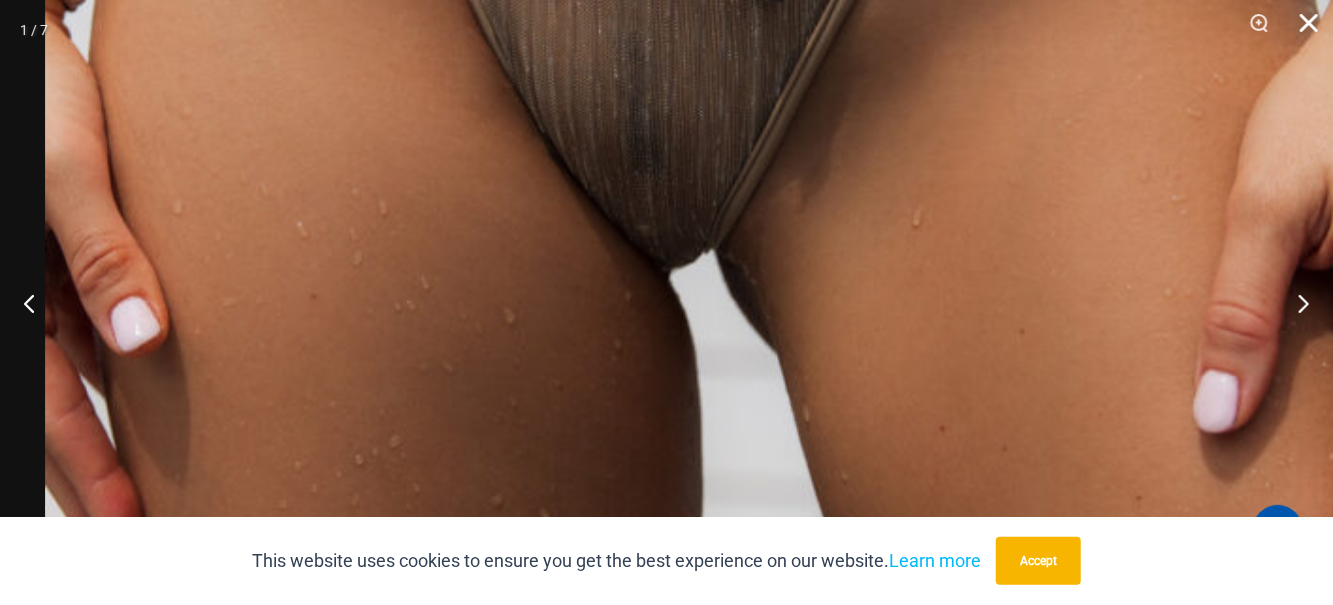 click at bounding box center (1302, 30) 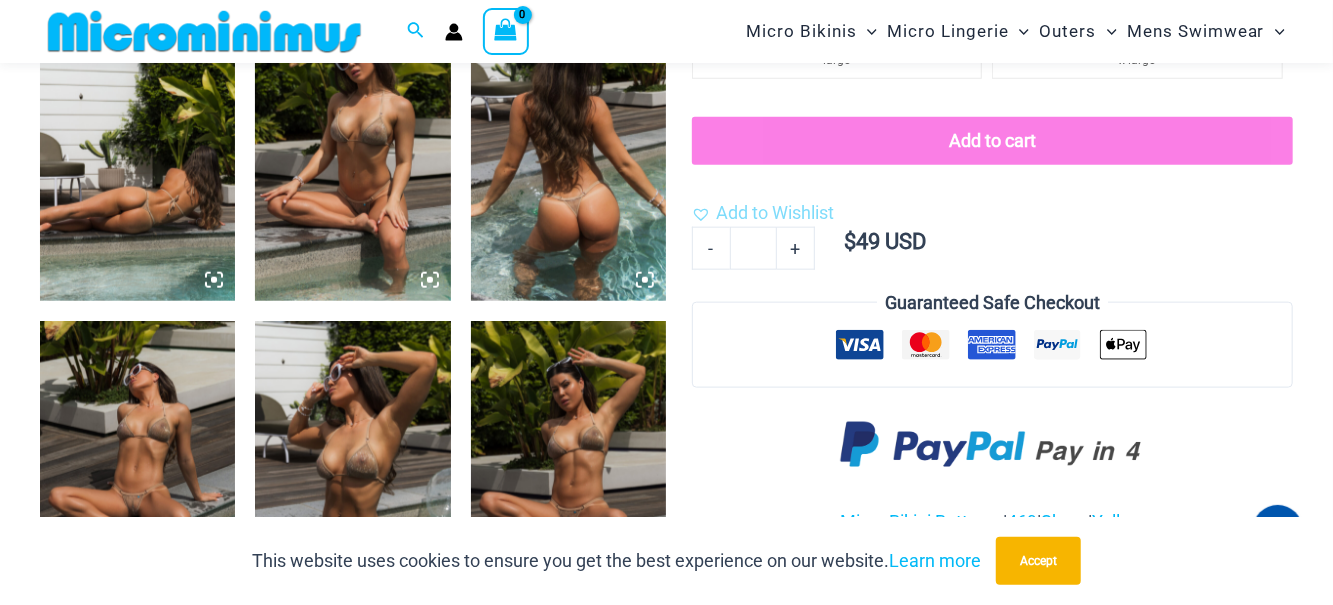scroll, scrollTop: 1140, scrollLeft: 0, axis: vertical 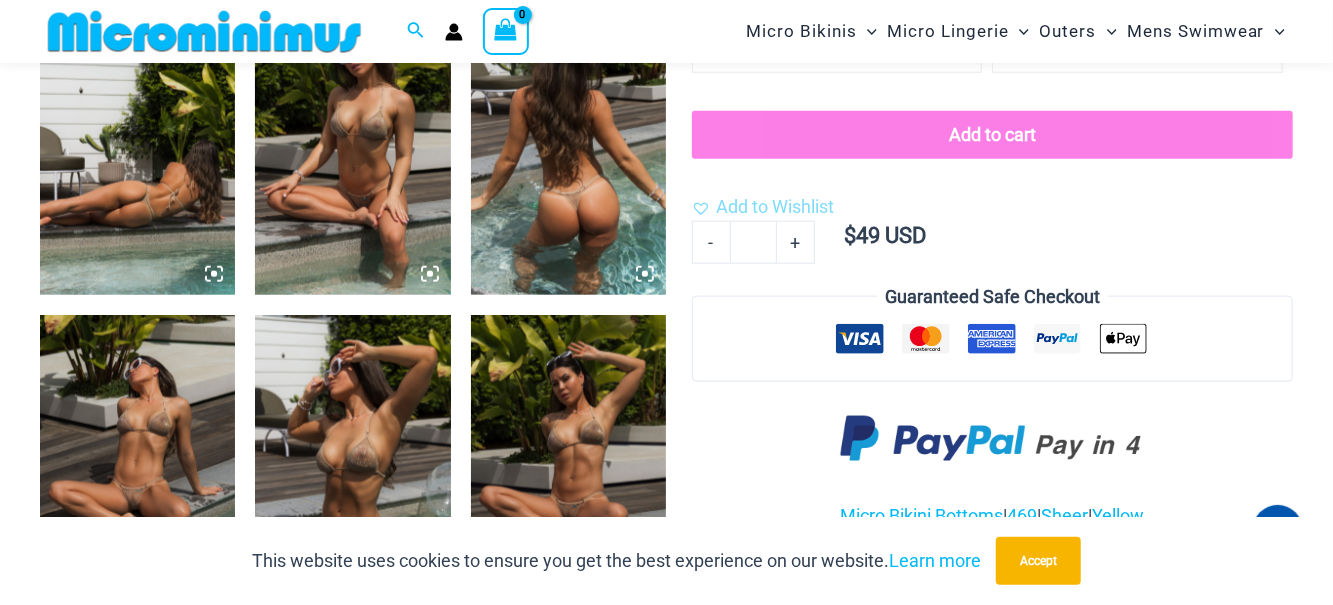 click at bounding box center [137, 461] 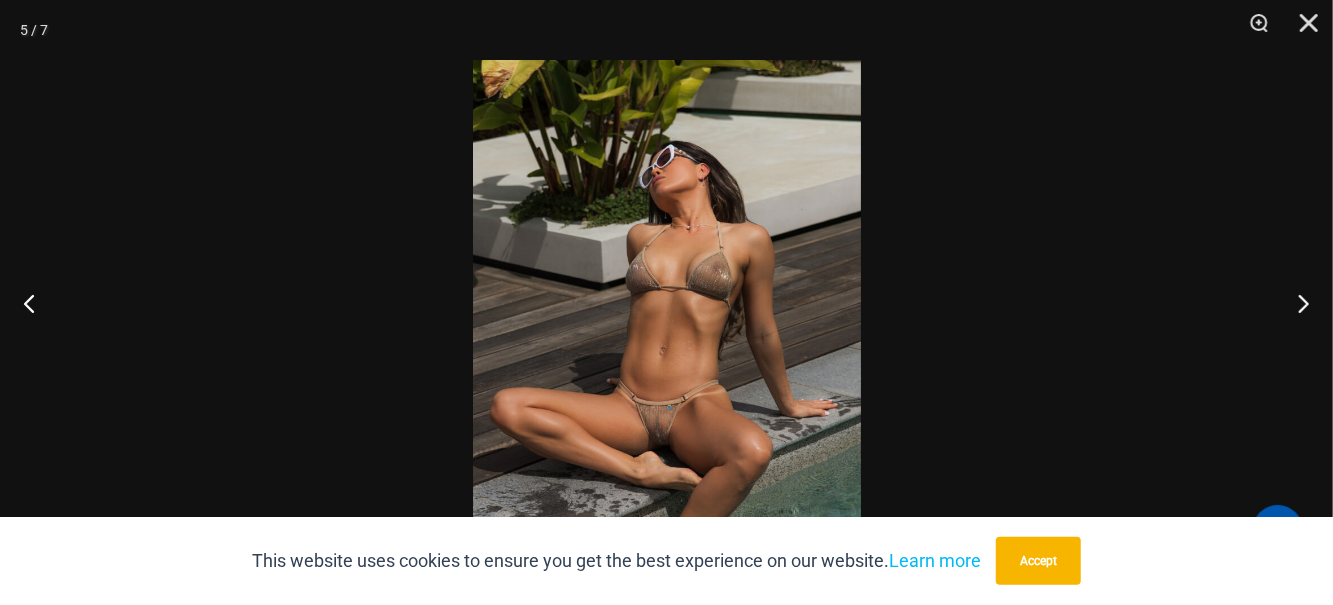 click at bounding box center [1252, 30] 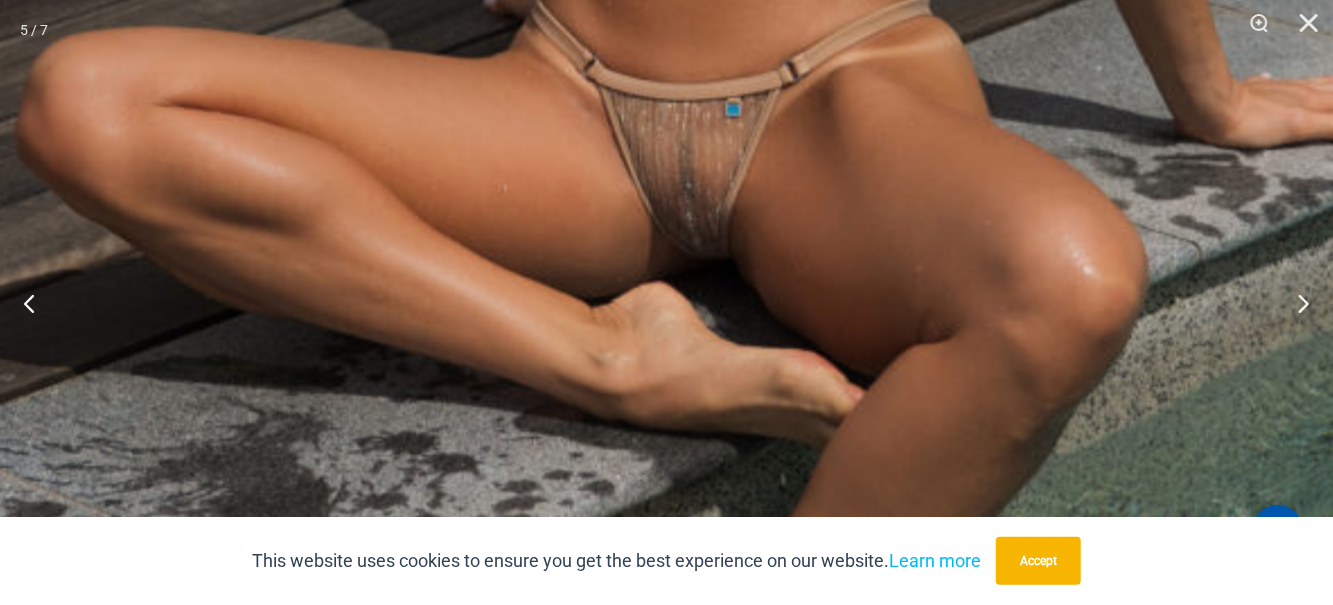 click at bounding box center (1302, 30) 